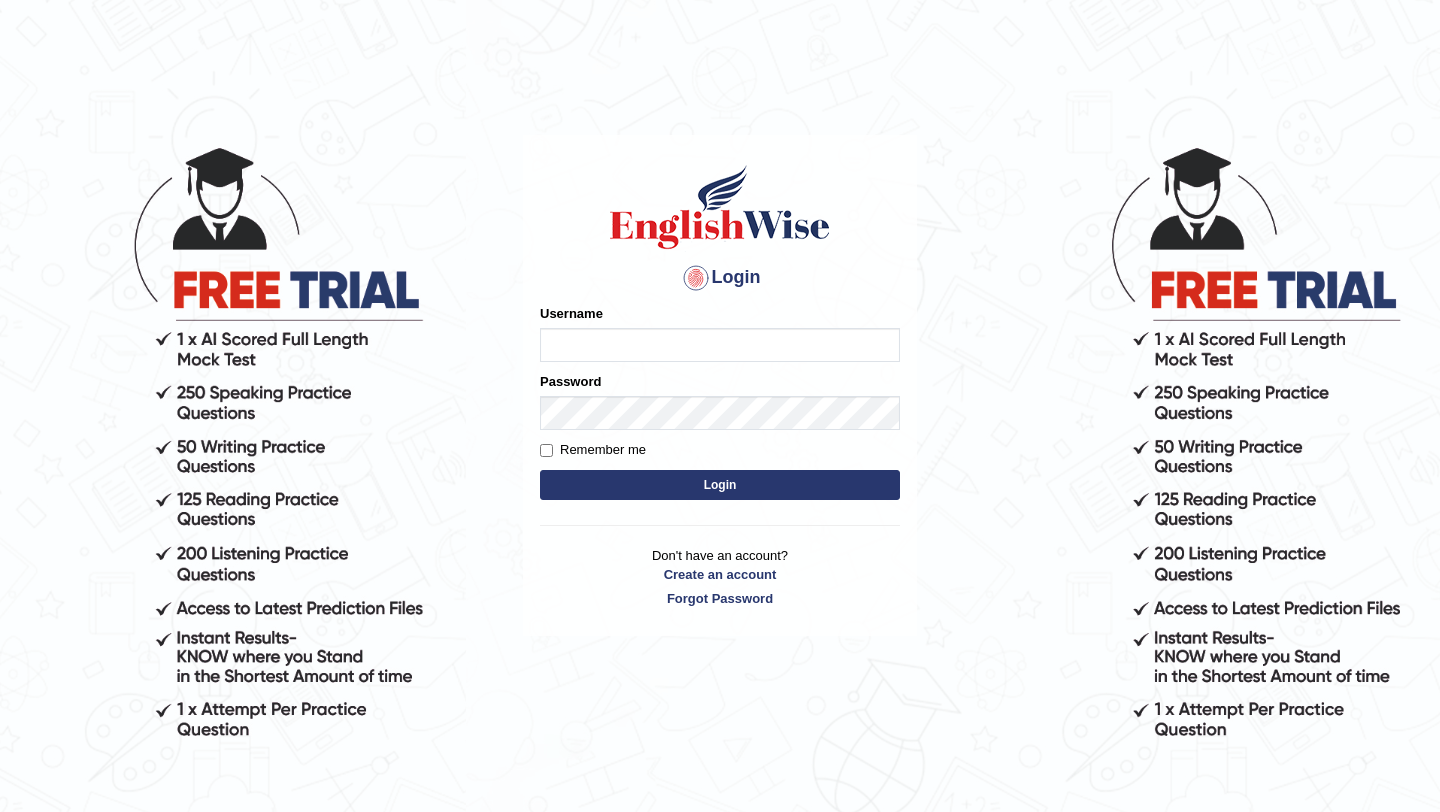 click on "Username" at bounding box center [720, 345] 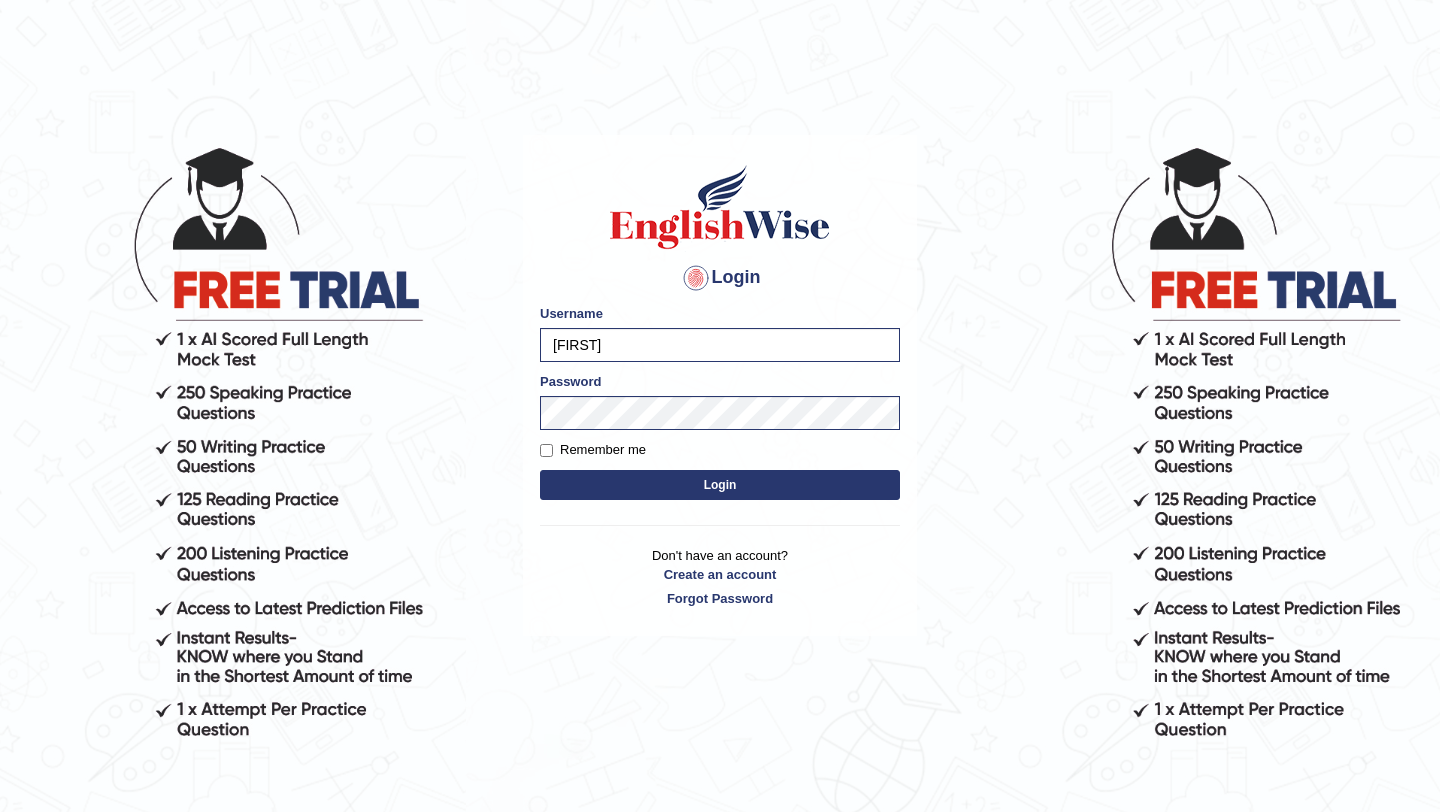 click on "Login" at bounding box center [720, 485] 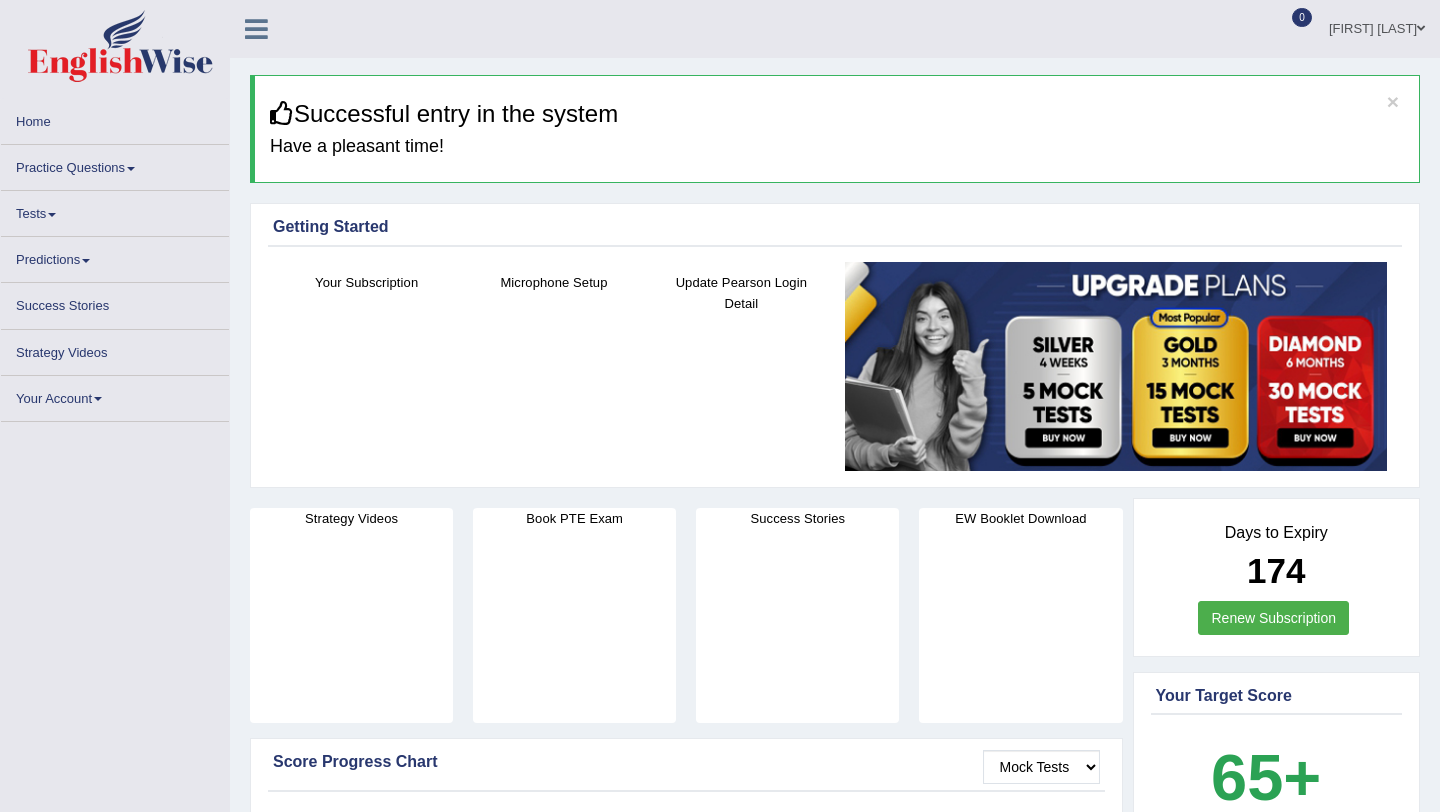 scroll, scrollTop: 0, scrollLeft: 0, axis: both 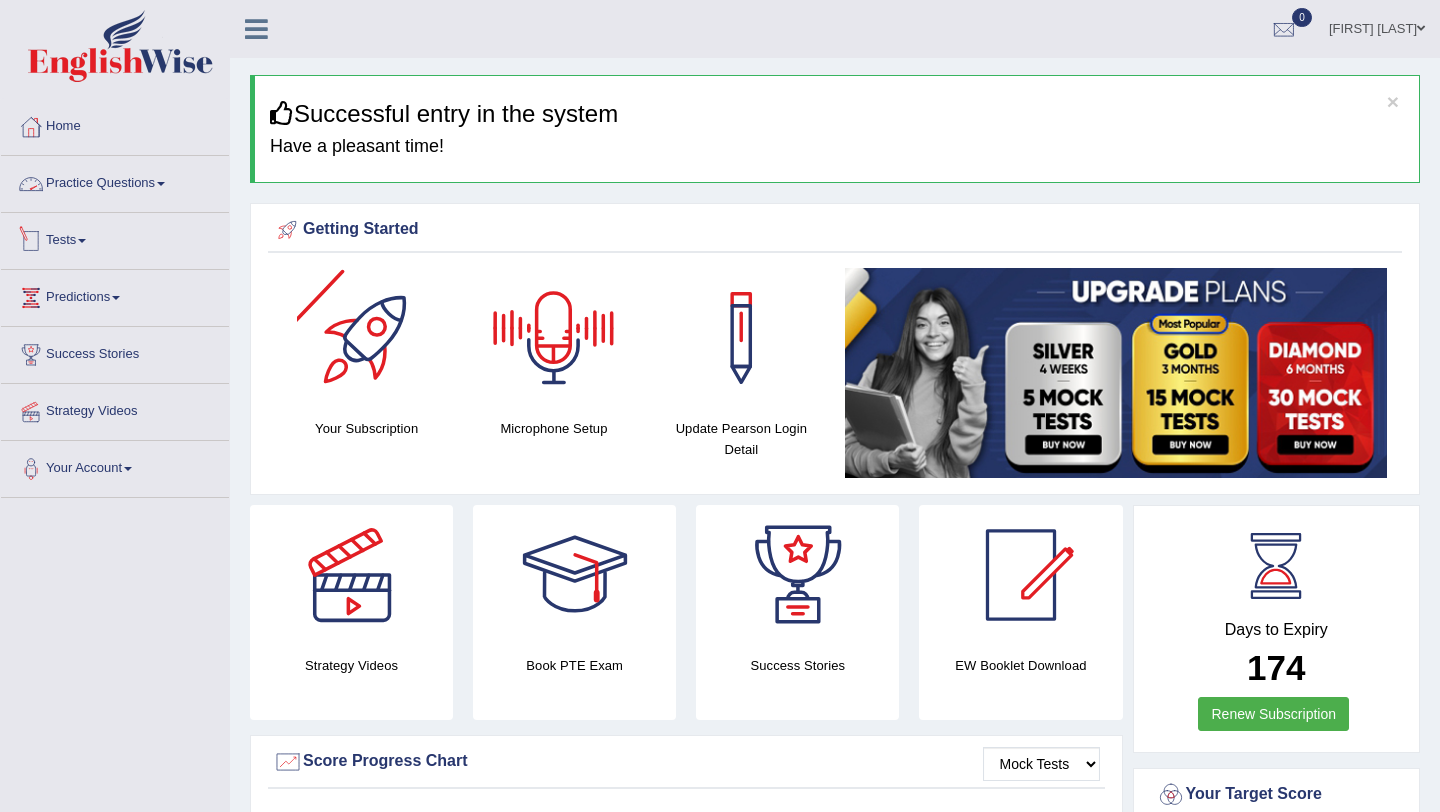 click on "Tests" at bounding box center [115, 238] 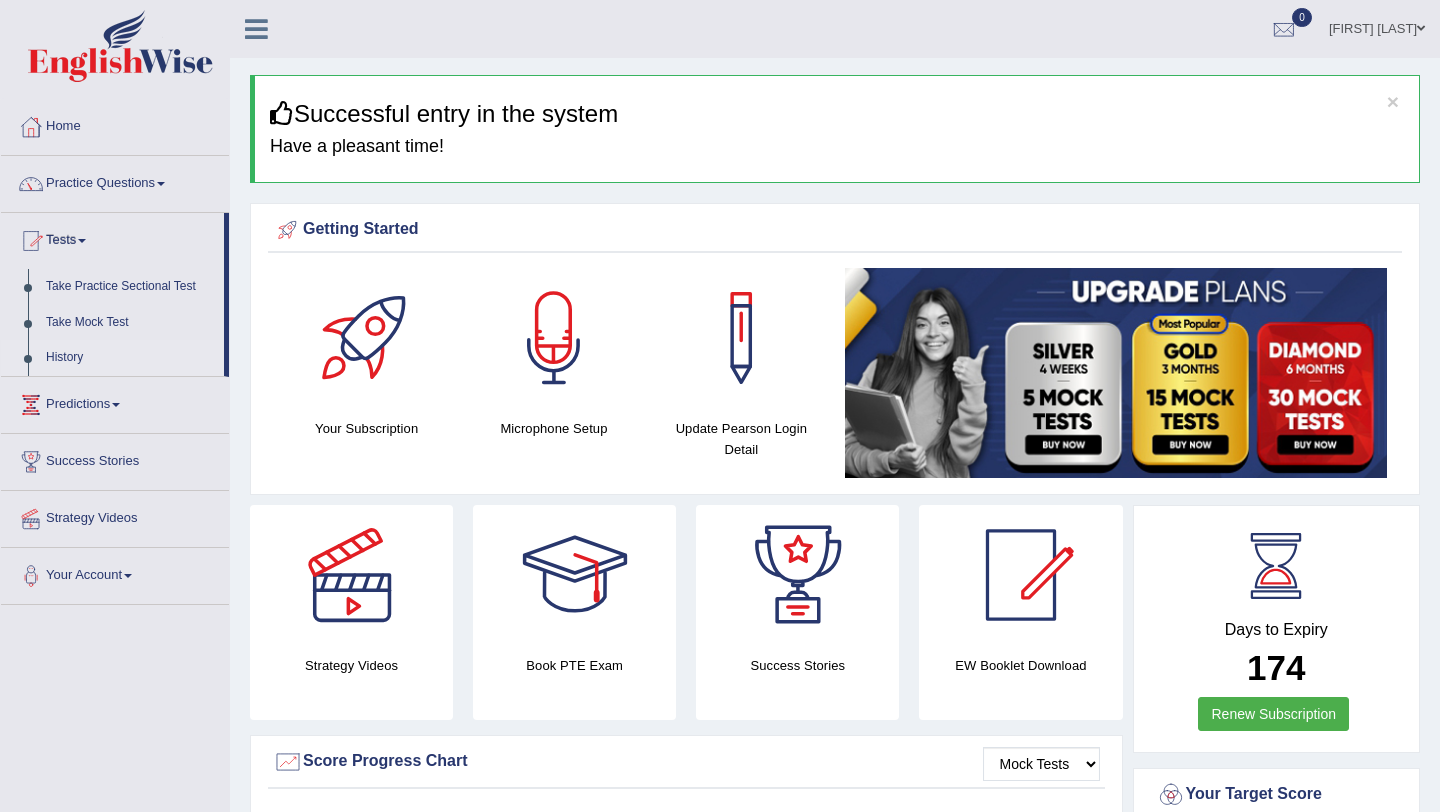 click on "History" at bounding box center [130, 358] 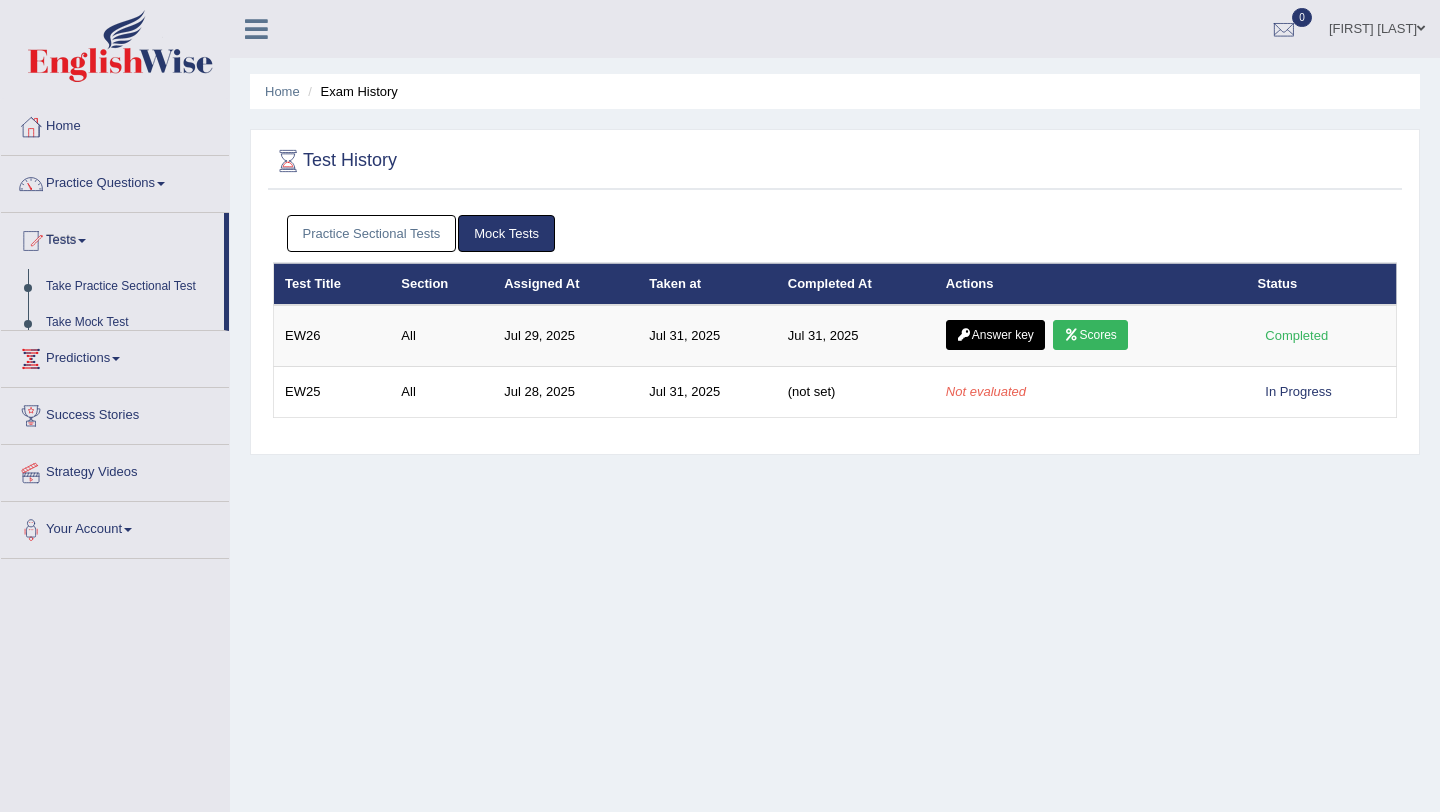 scroll, scrollTop: 0, scrollLeft: 0, axis: both 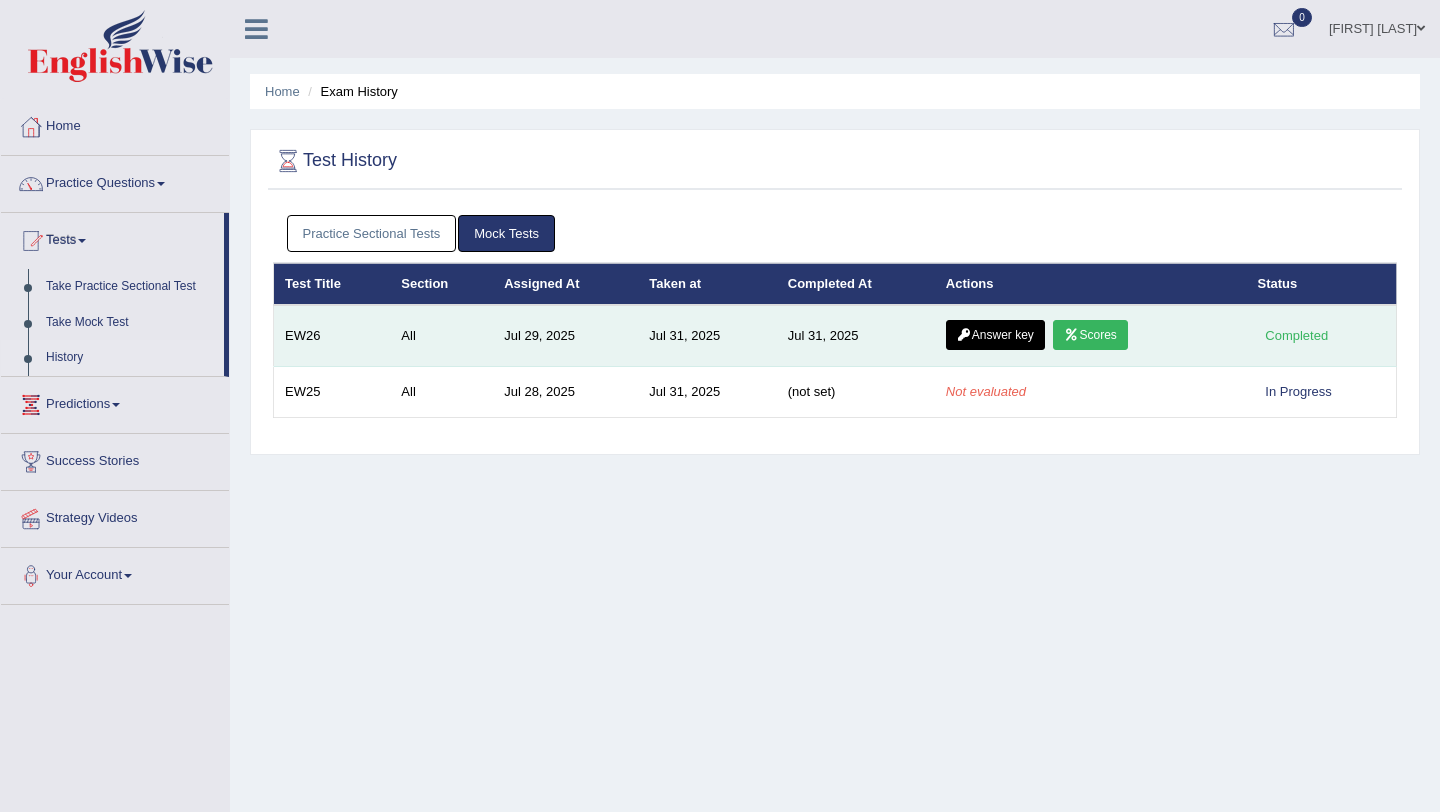 click on "Scores" at bounding box center [1090, 335] 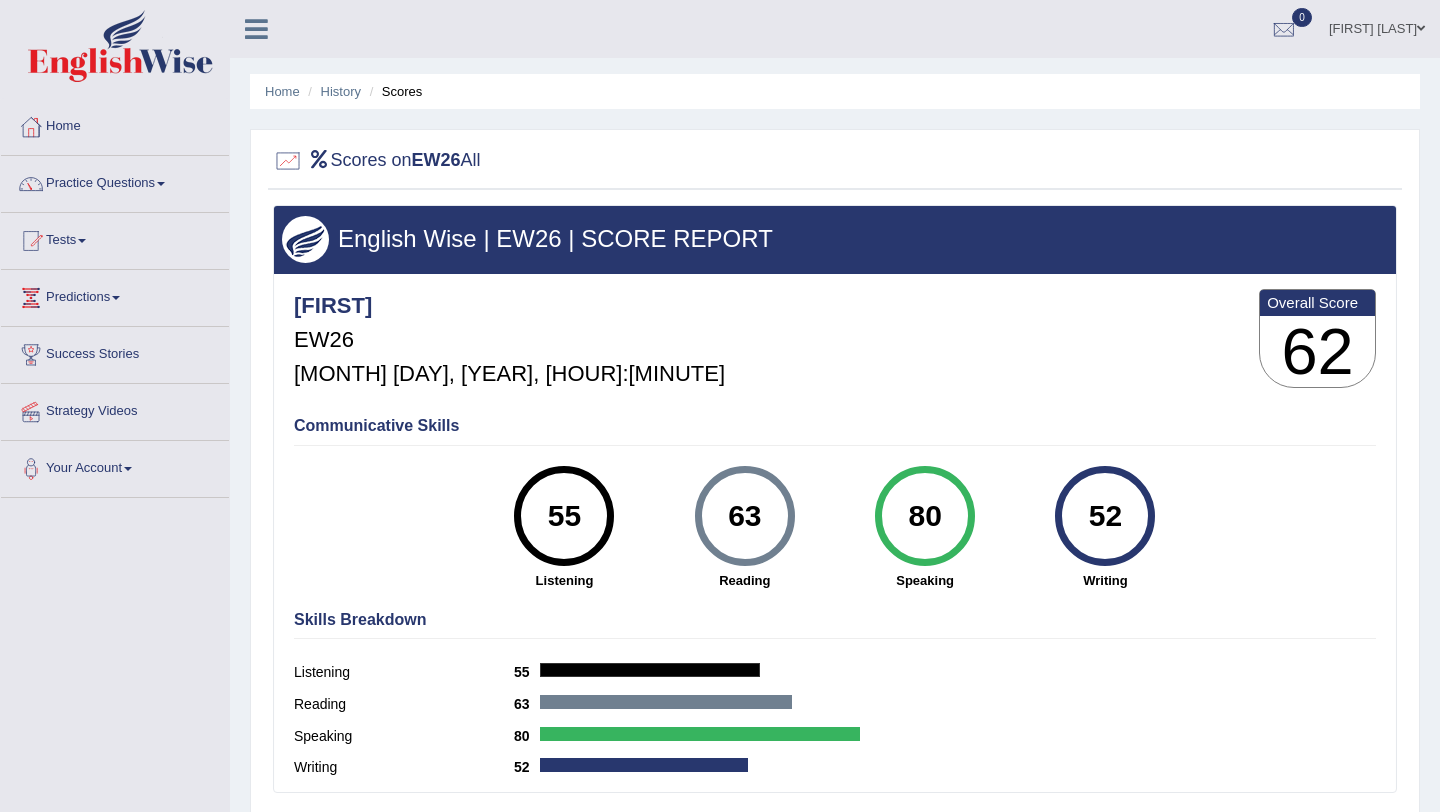 scroll, scrollTop: 0, scrollLeft: 0, axis: both 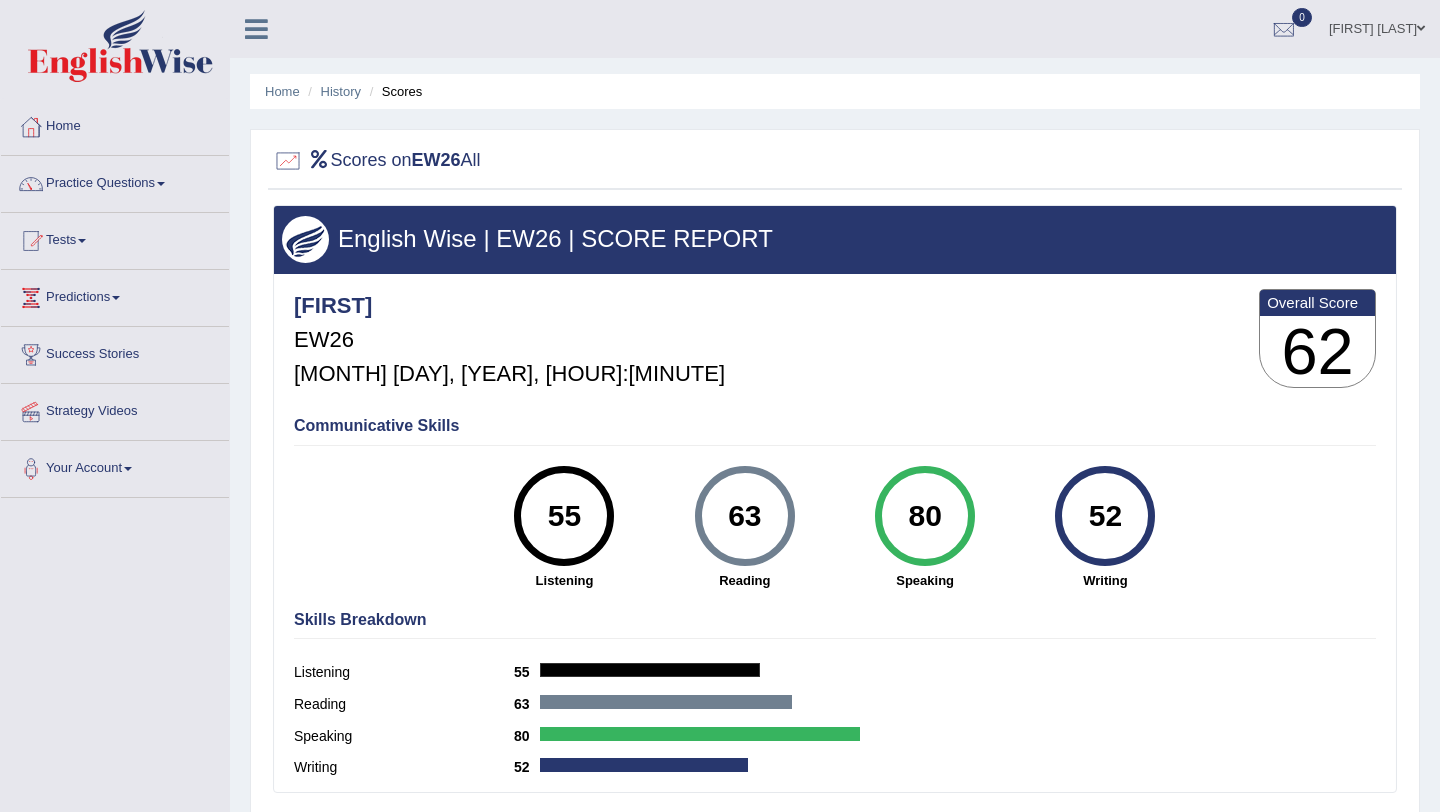 click on "Communicative Skills" at bounding box center [835, 426] 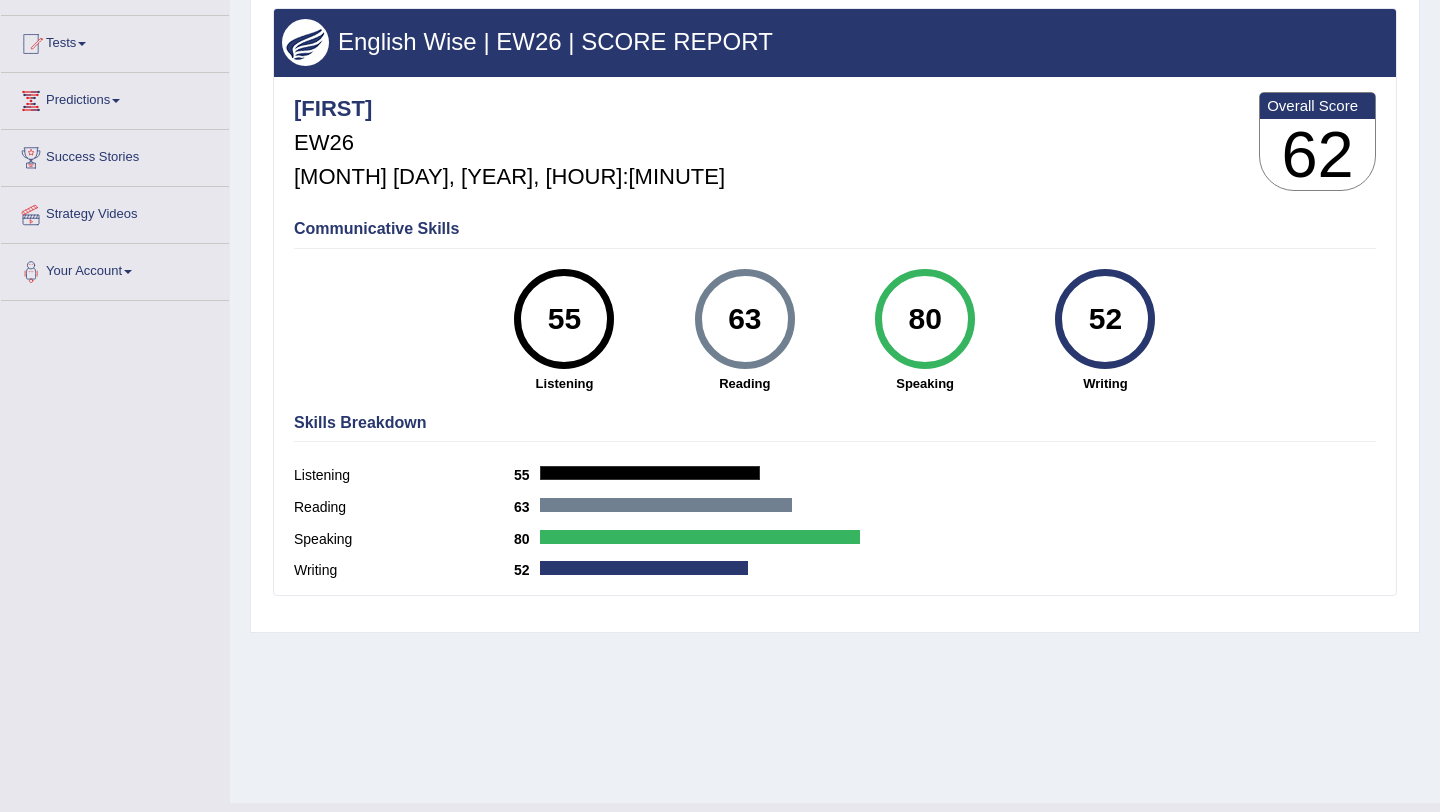scroll, scrollTop: 200, scrollLeft: 0, axis: vertical 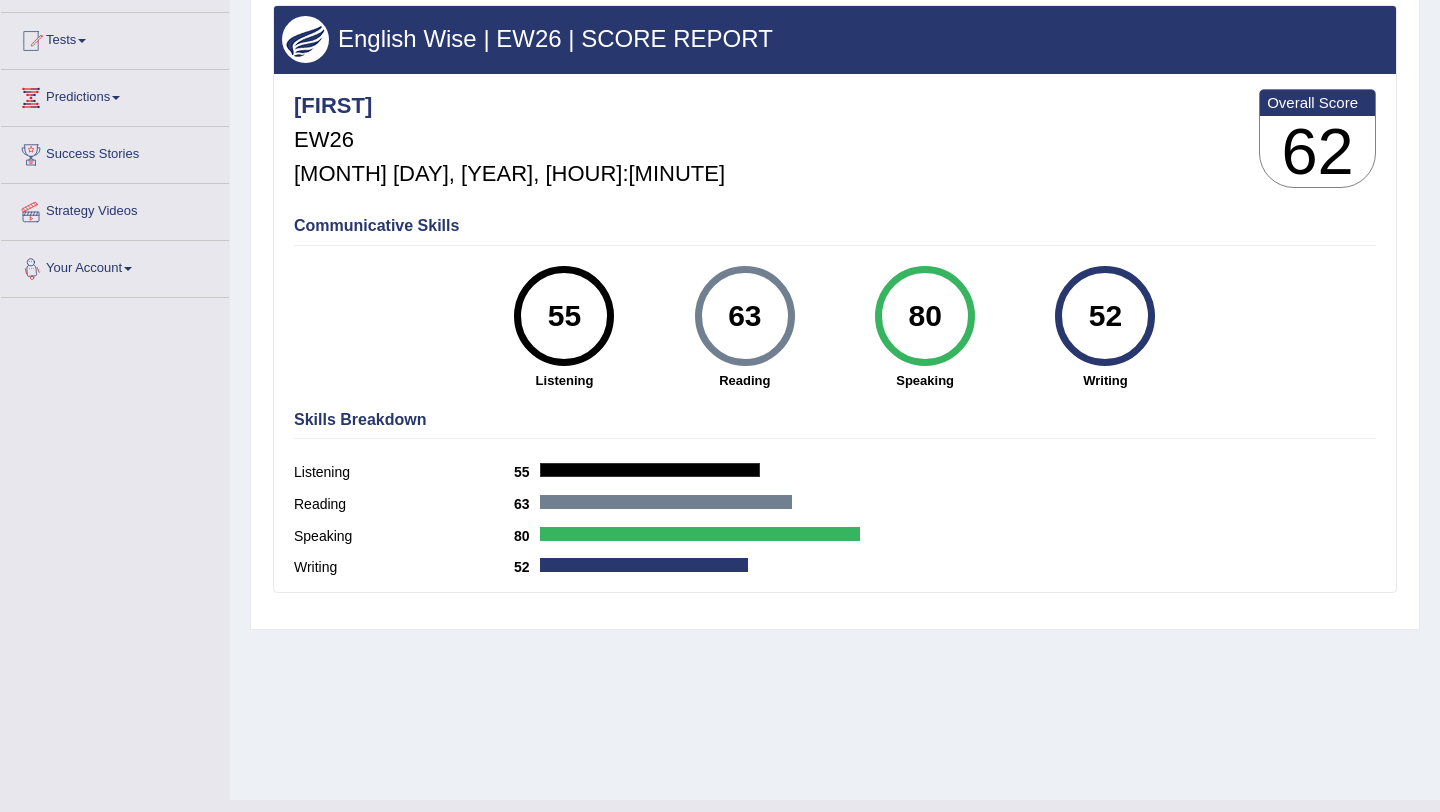 click on "Toggle navigation
Home
Practice Questions   Speaking Practice Read Aloud
Repeat Sentence
Describe Image
Re-tell Lecture
Answer Short Question
Summarize Group Discussion
Respond To A Situation
Writing Practice  Summarize Written Text
Write Essay
Reading Practice  Reading & Writing: Fill In The Blanks
Choose Multiple Answers
Re-order Paragraphs
Fill In The Blanks
Choose Single Answer
Listening Practice  Summarize Spoken Text
Highlight Incorrect Words
Highlight Correct Summary
Select Missing Word
Choose Single Answer
Choose Multiple Answers
Fill In The Blanks
Write From Dictation
Pronunciation
Tests  Take Practice Sectional Test
Take Mock Test" at bounding box center [720, 320] 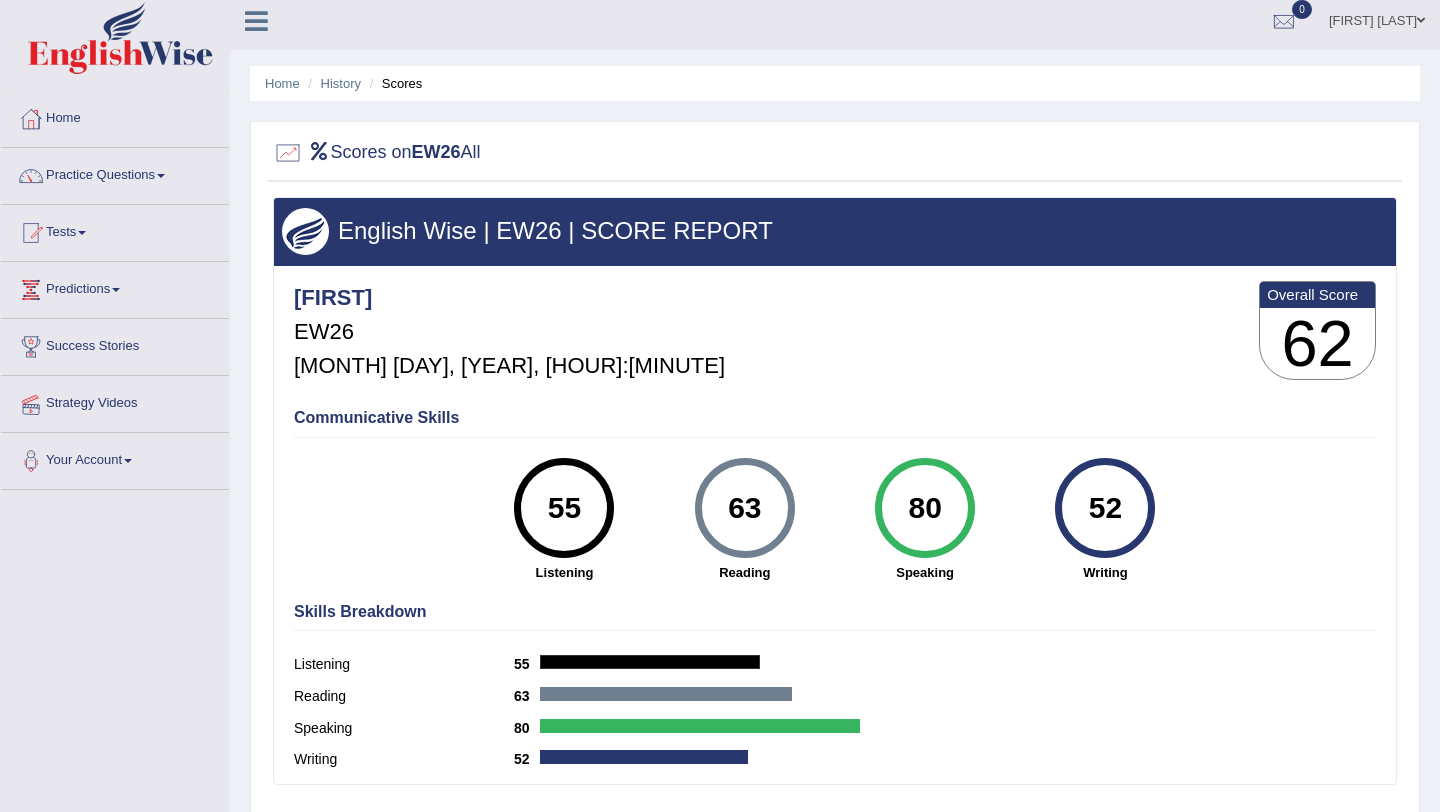 scroll, scrollTop: 0, scrollLeft: 0, axis: both 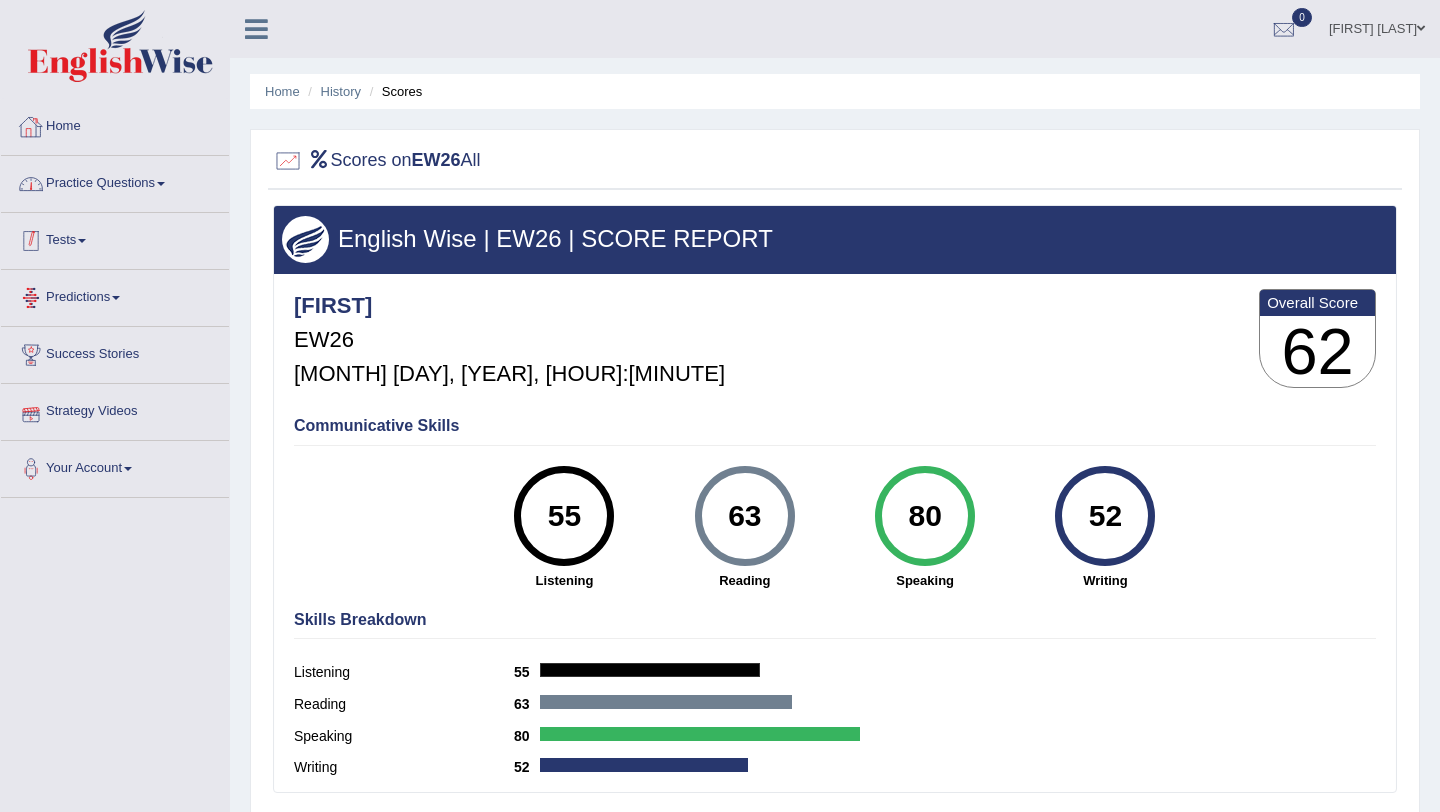 click on "Home" at bounding box center [115, 124] 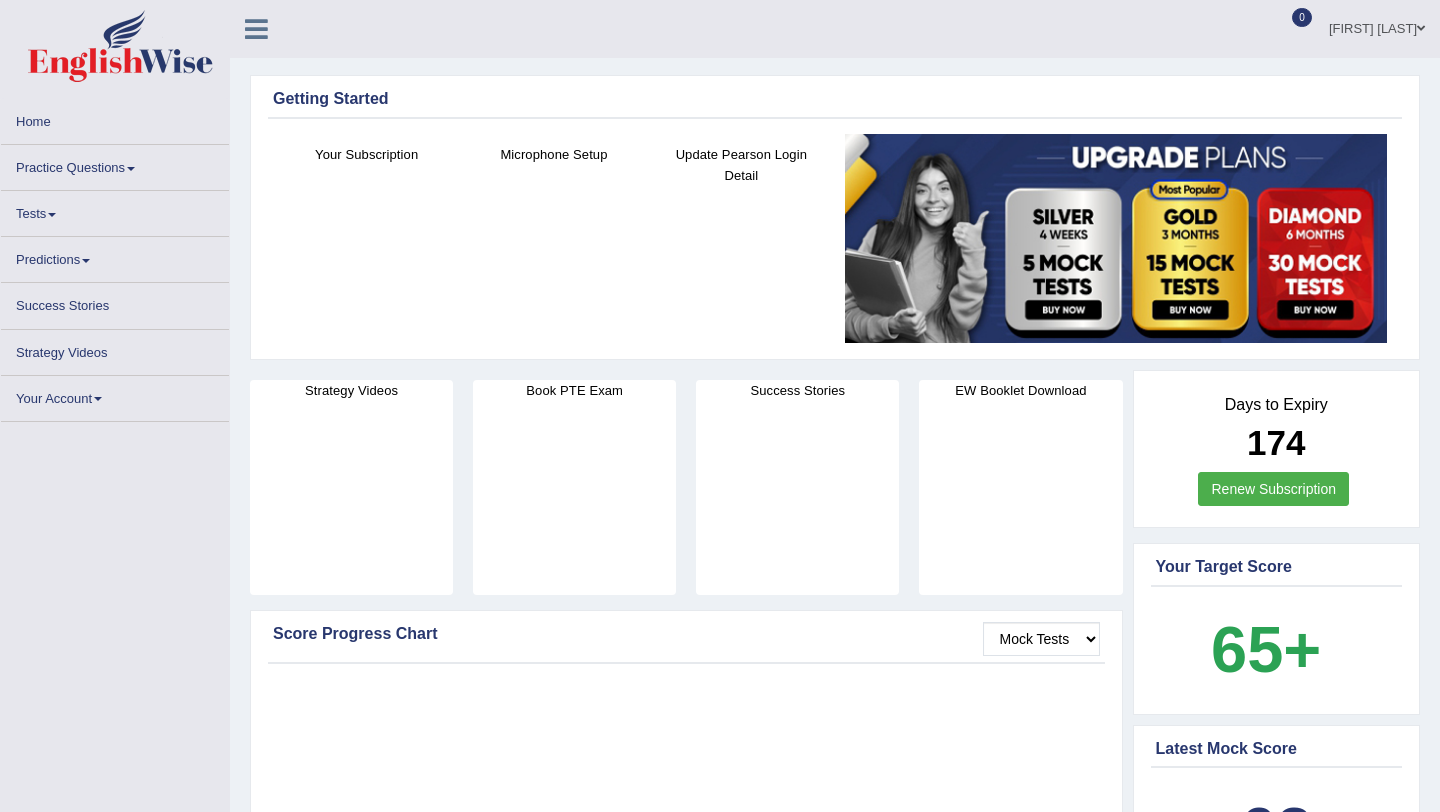 scroll, scrollTop: 0, scrollLeft: 0, axis: both 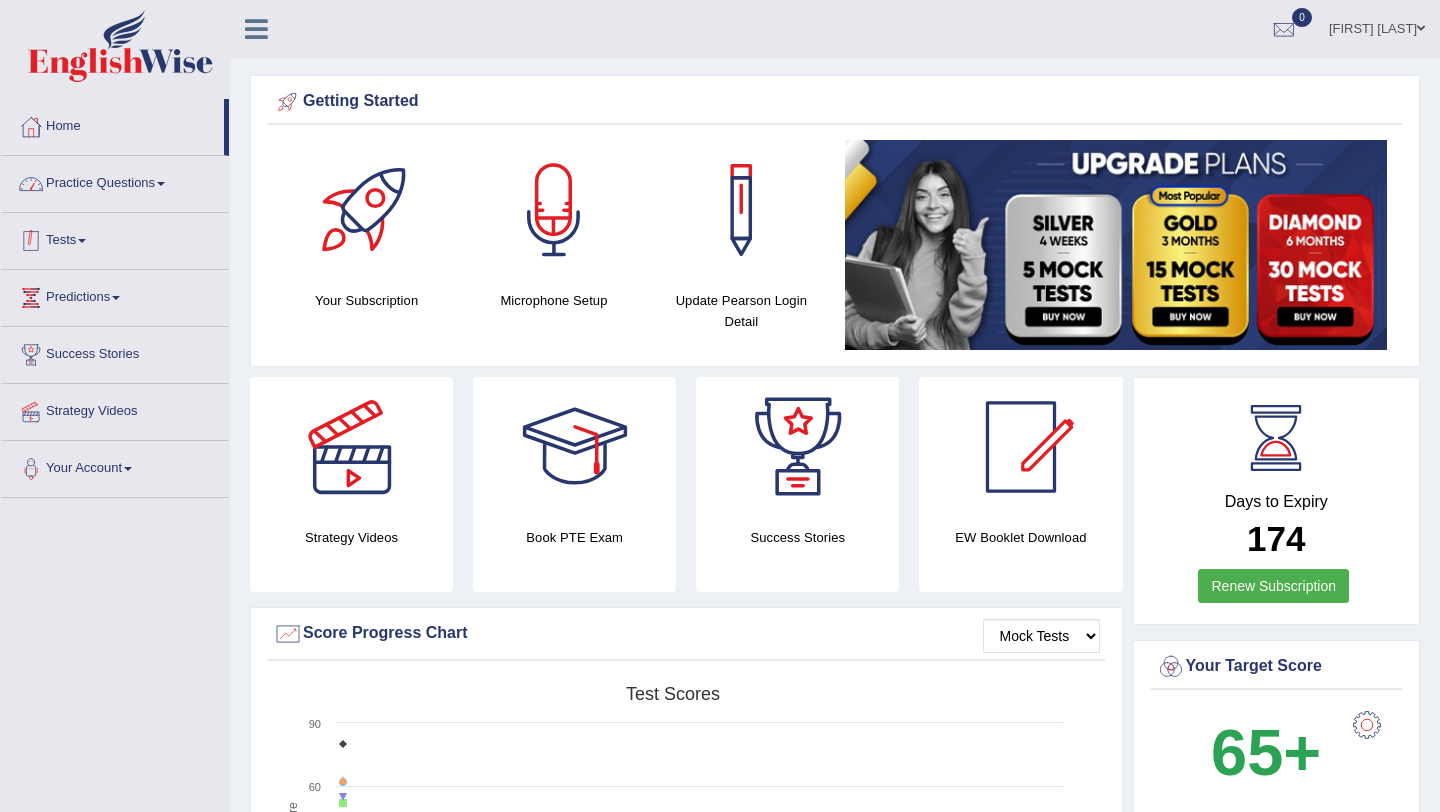 click on "Tests" at bounding box center [115, 238] 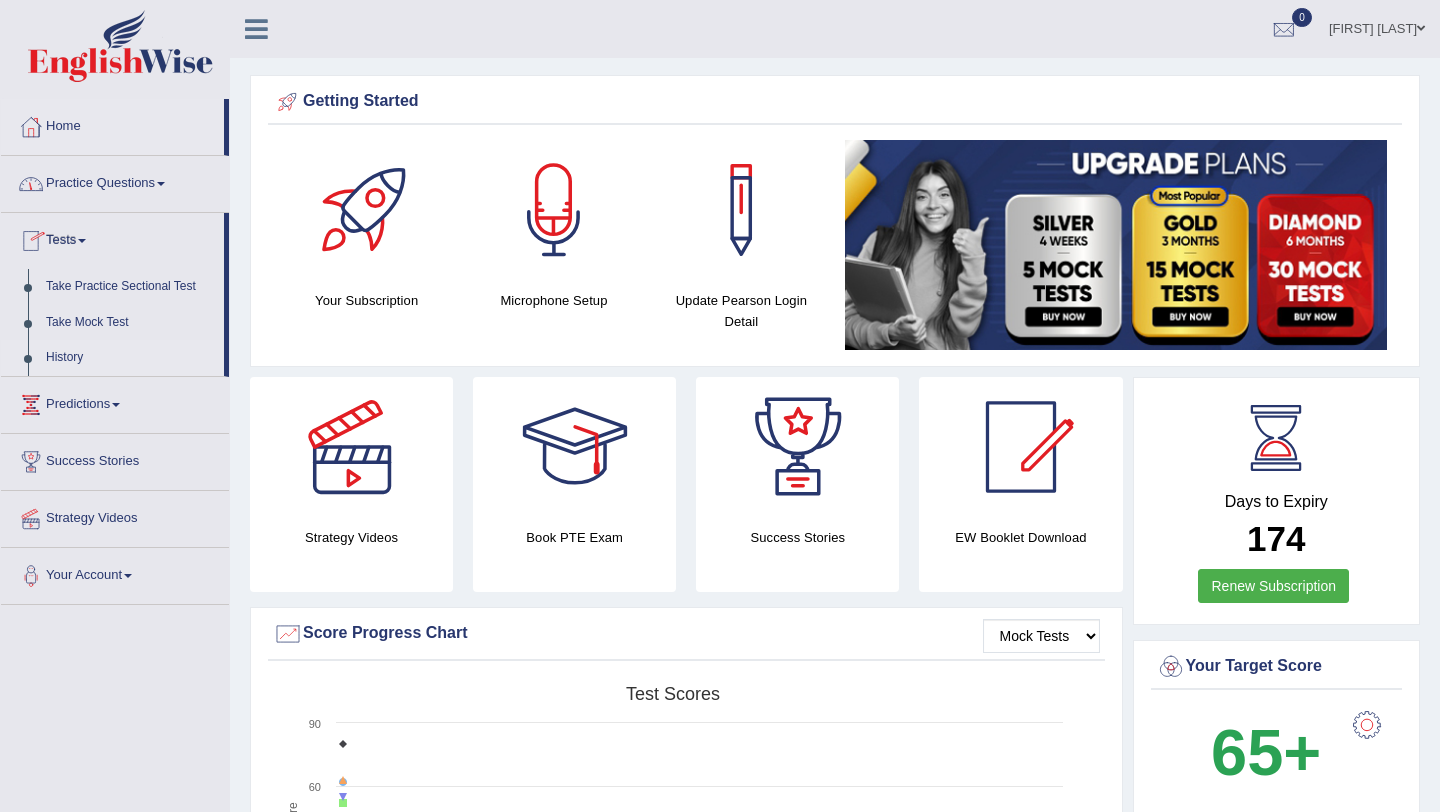 click on "History" at bounding box center [130, 358] 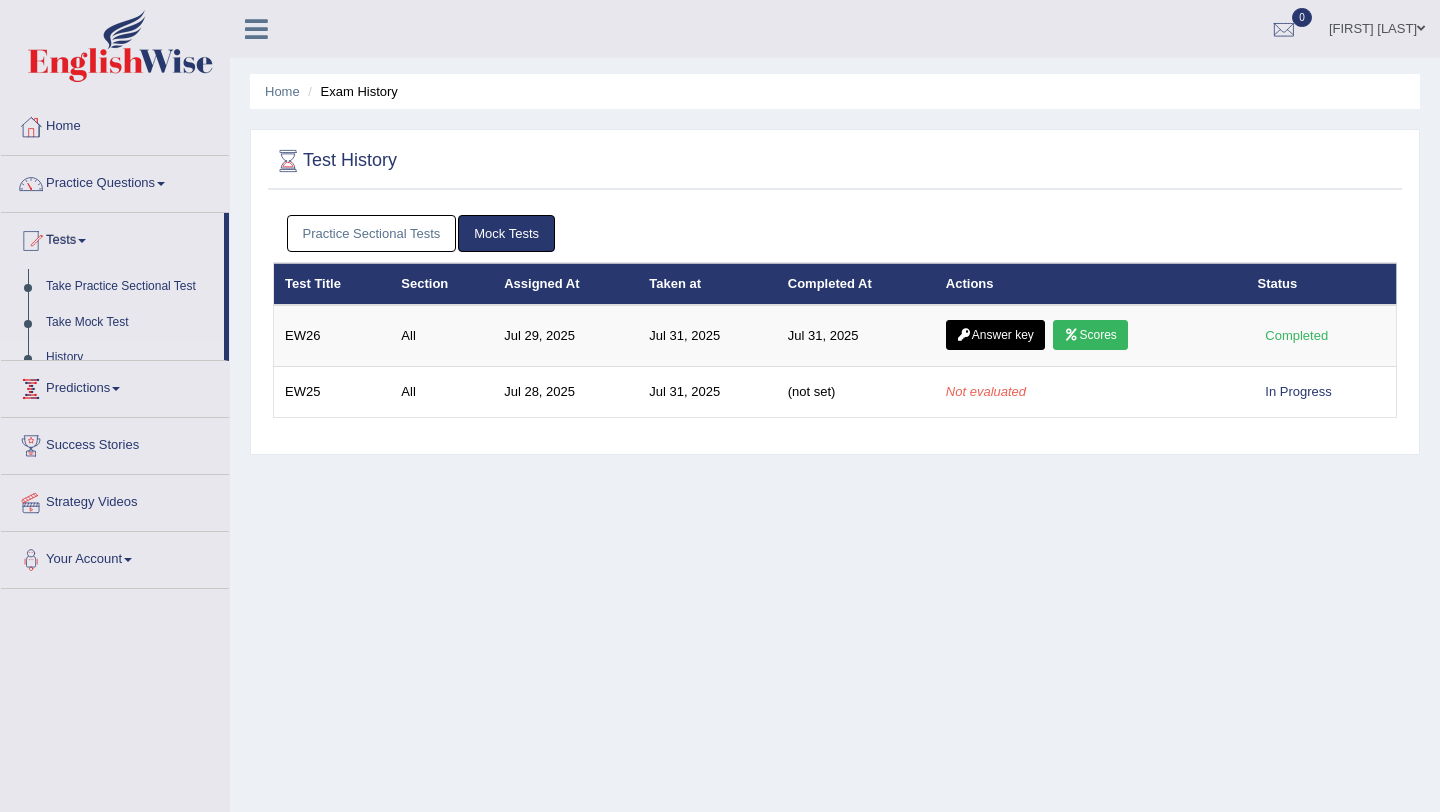 scroll, scrollTop: 0, scrollLeft: 0, axis: both 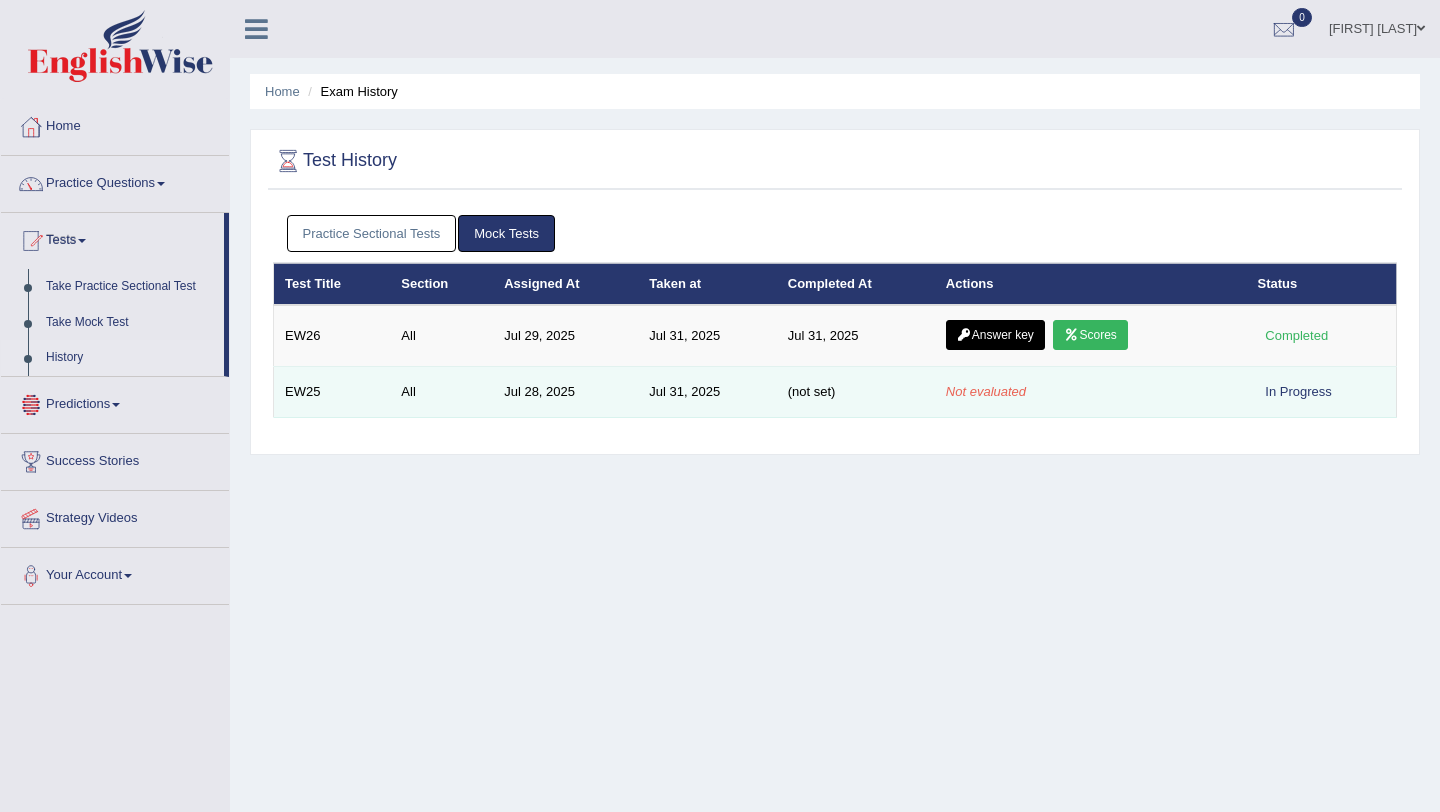 click on "Not evaluated" at bounding box center [986, 391] 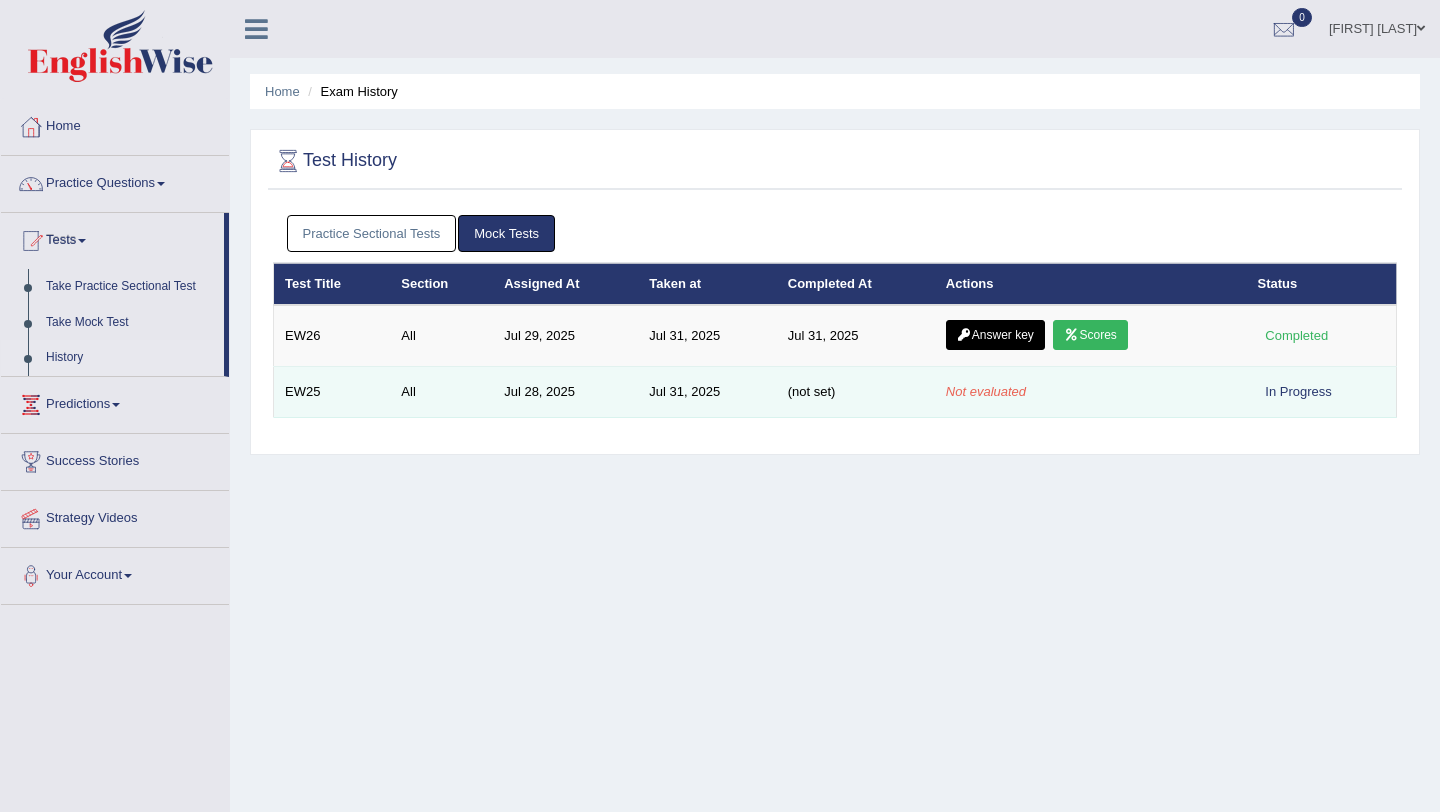 click on "EW25" at bounding box center (332, 392) 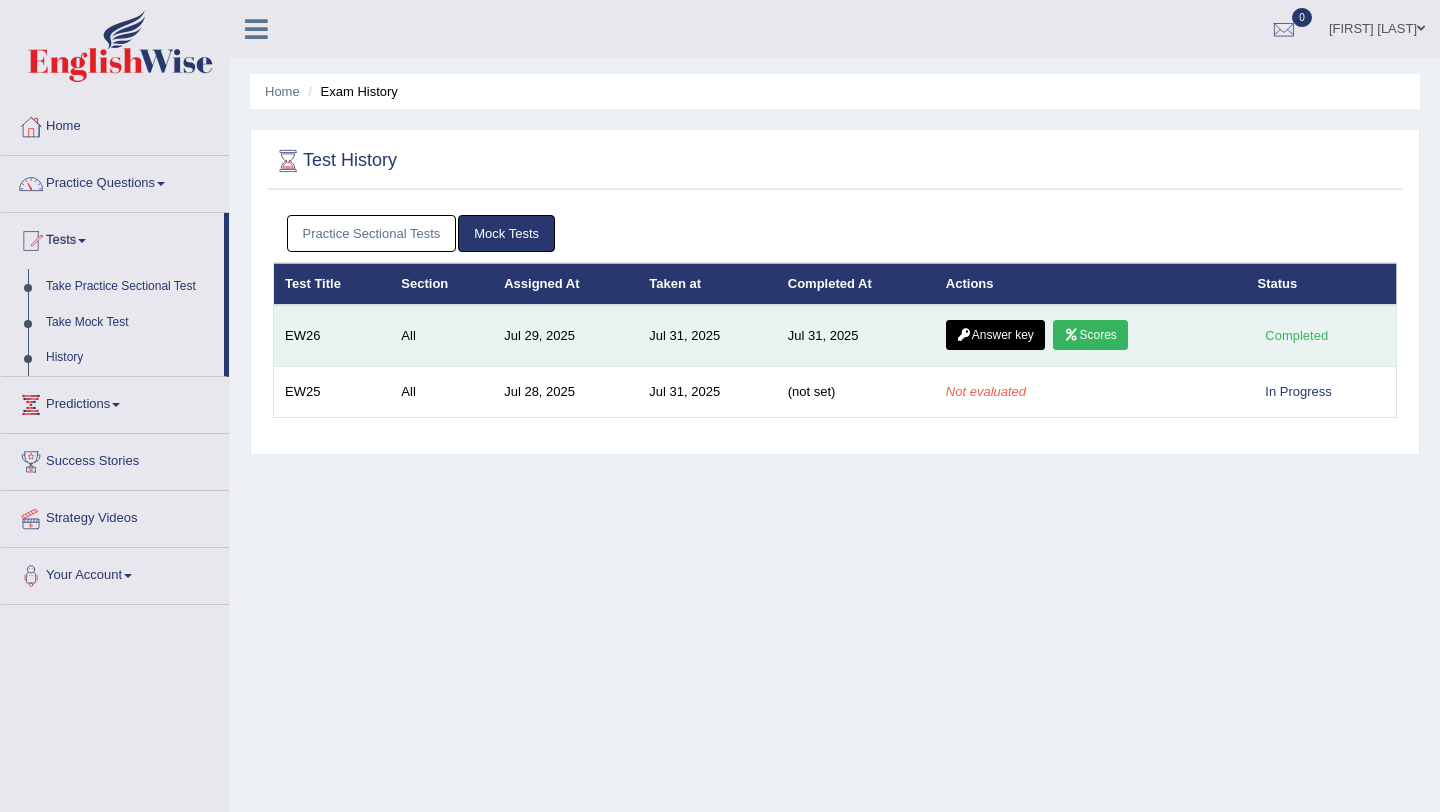 click on "Answer key" at bounding box center (995, 335) 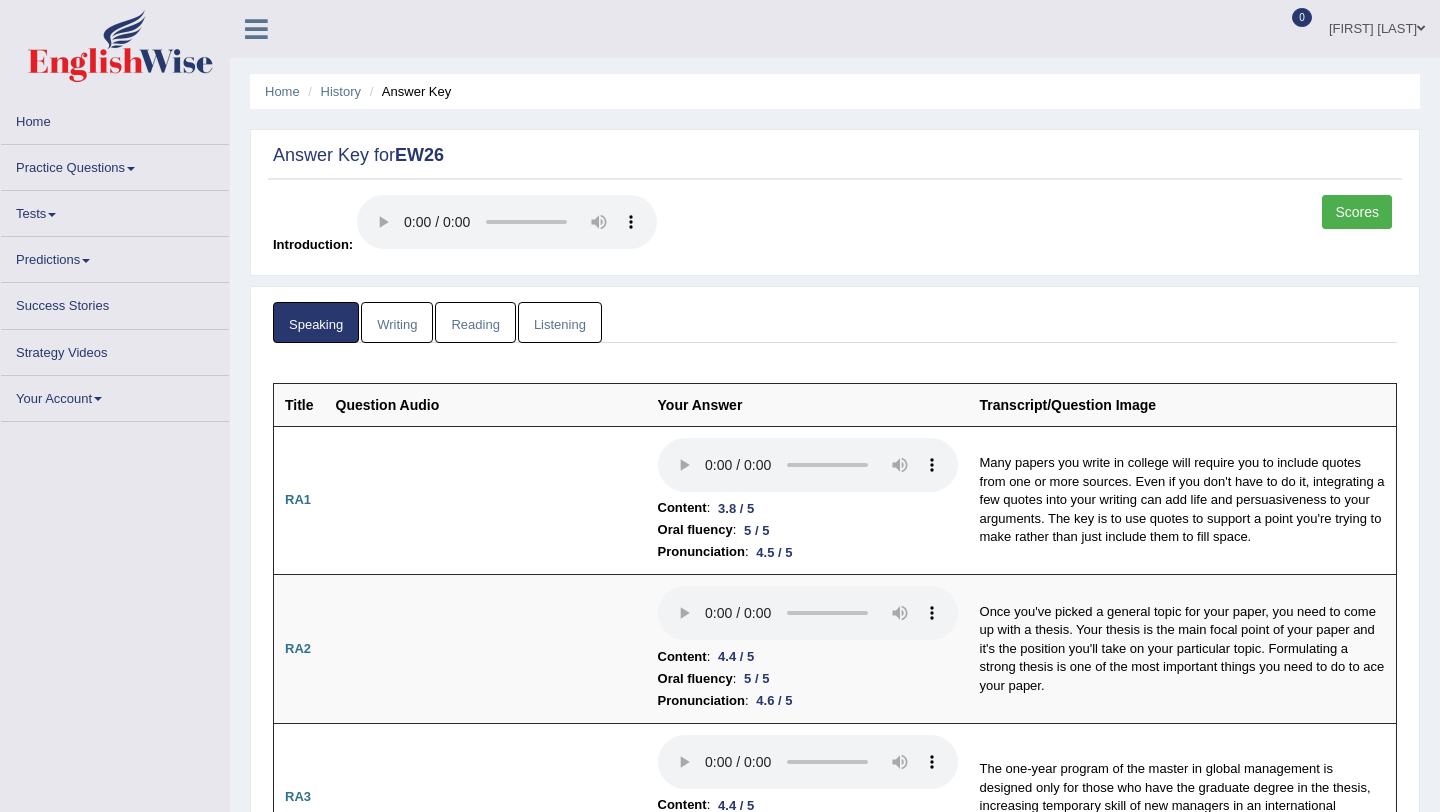 scroll, scrollTop: 0, scrollLeft: 0, axis: both 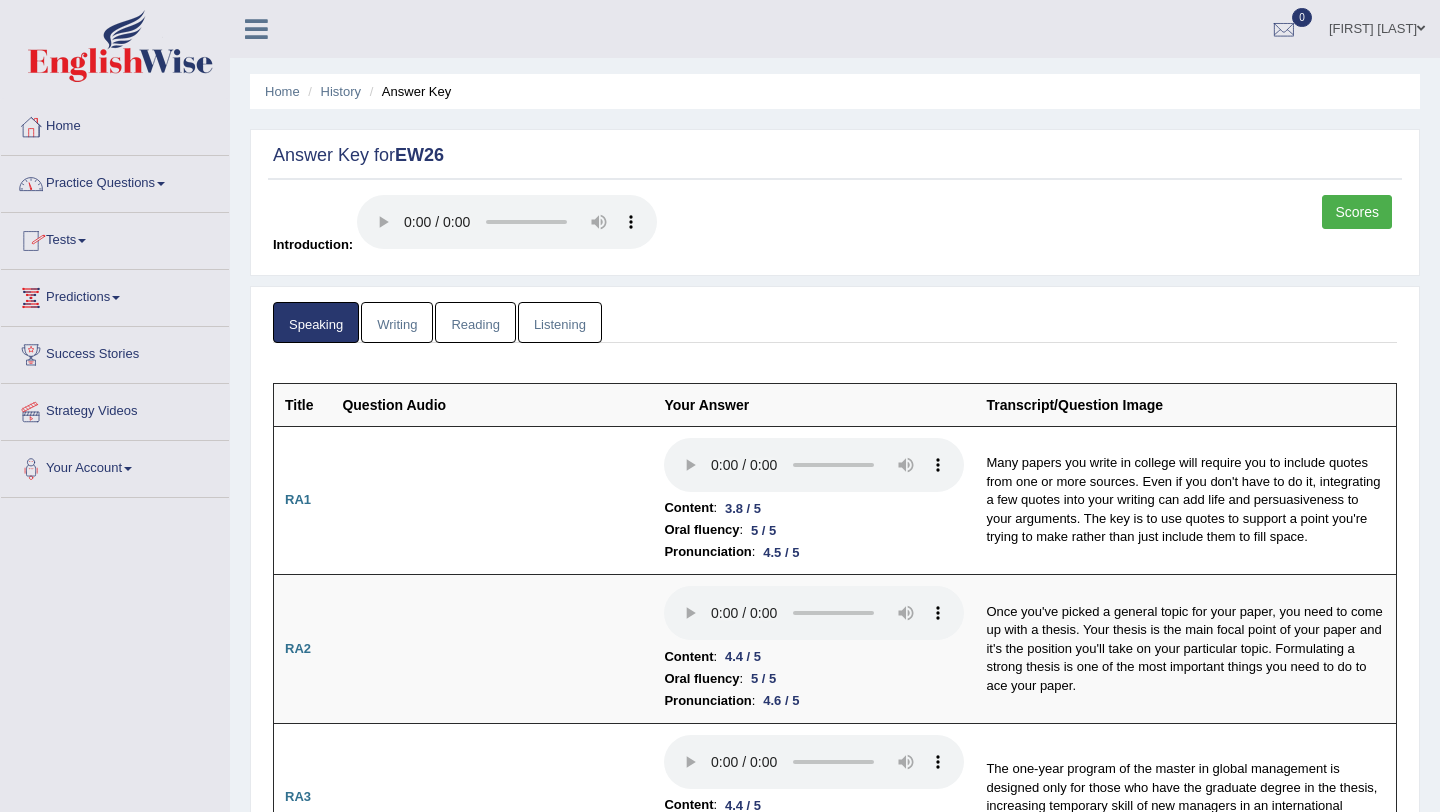 click on "Writing" at bounding box center (397, 322) 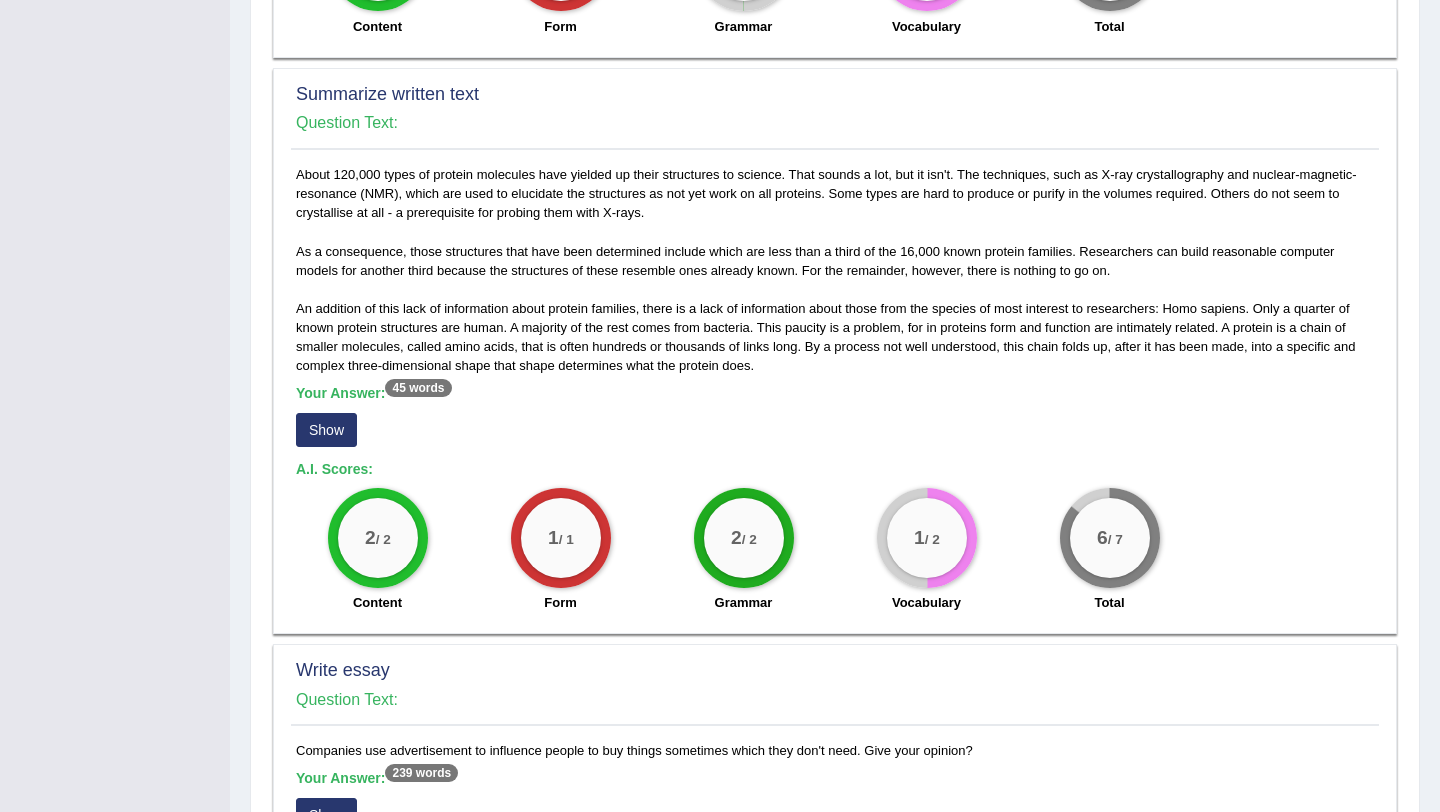 scroll, scrollTop: 880, scrollLeft: 0, axis: vertical 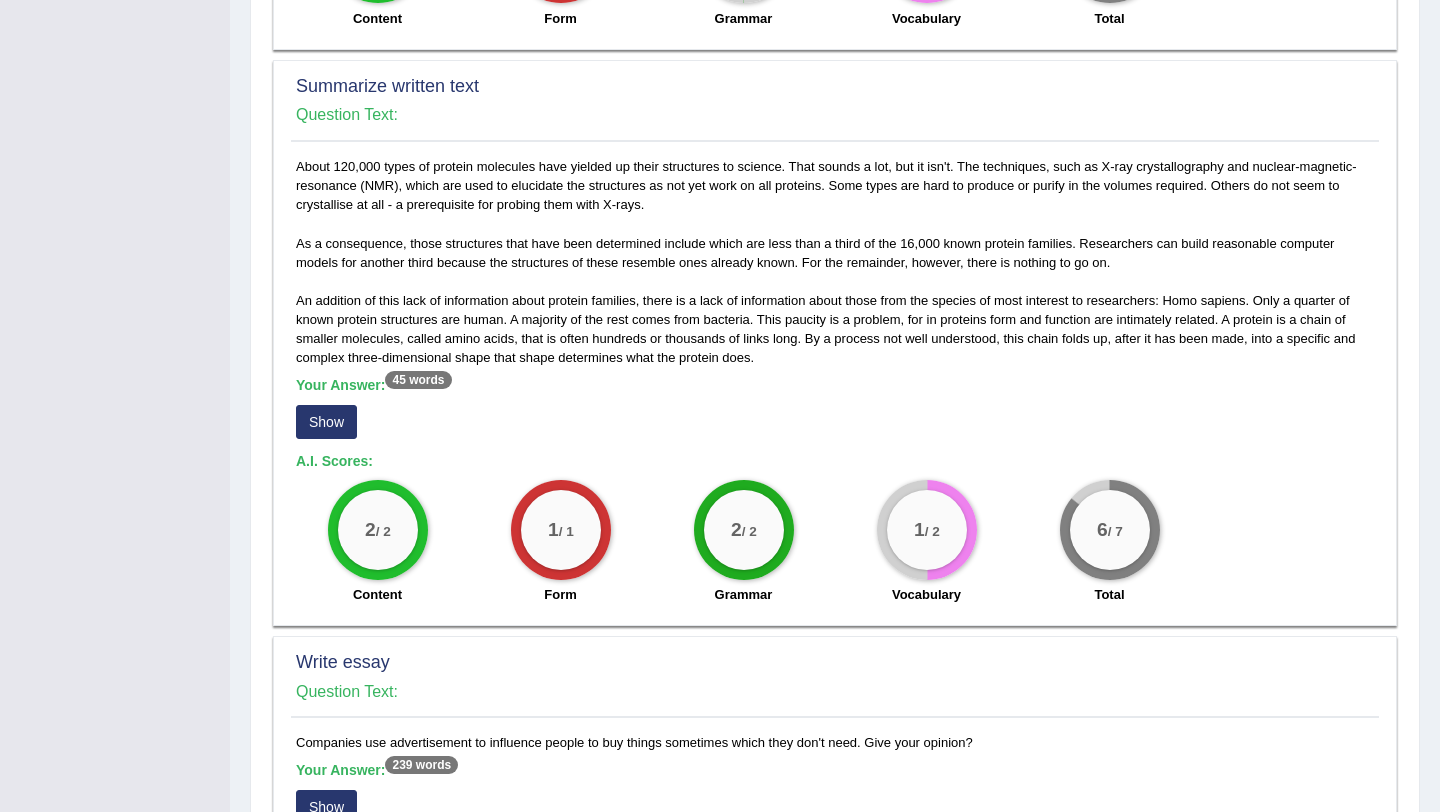 click on "Show" at bounding box center (326, 422) 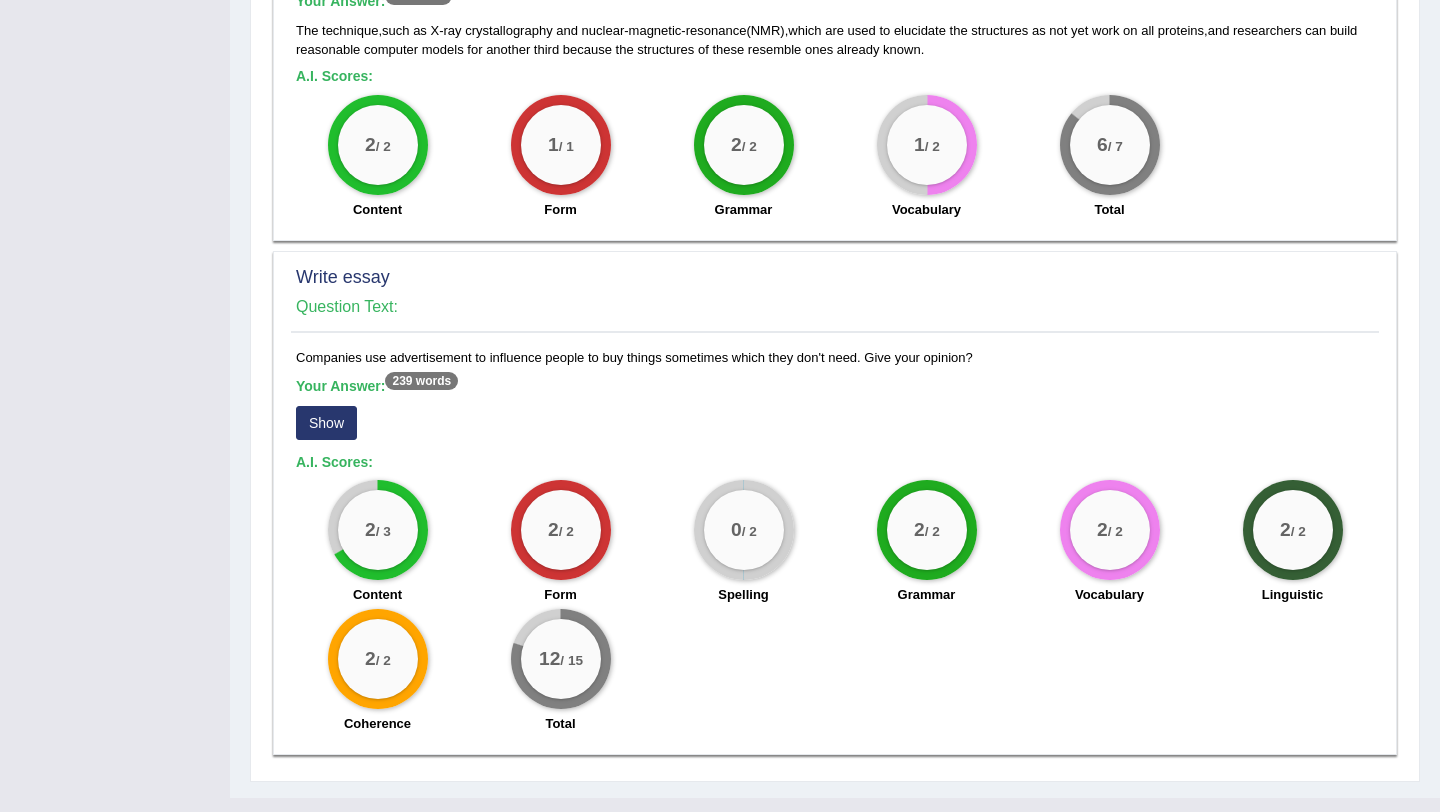 scroll, scrollTop: 1260, scrollLeft: 0, axis: vertical 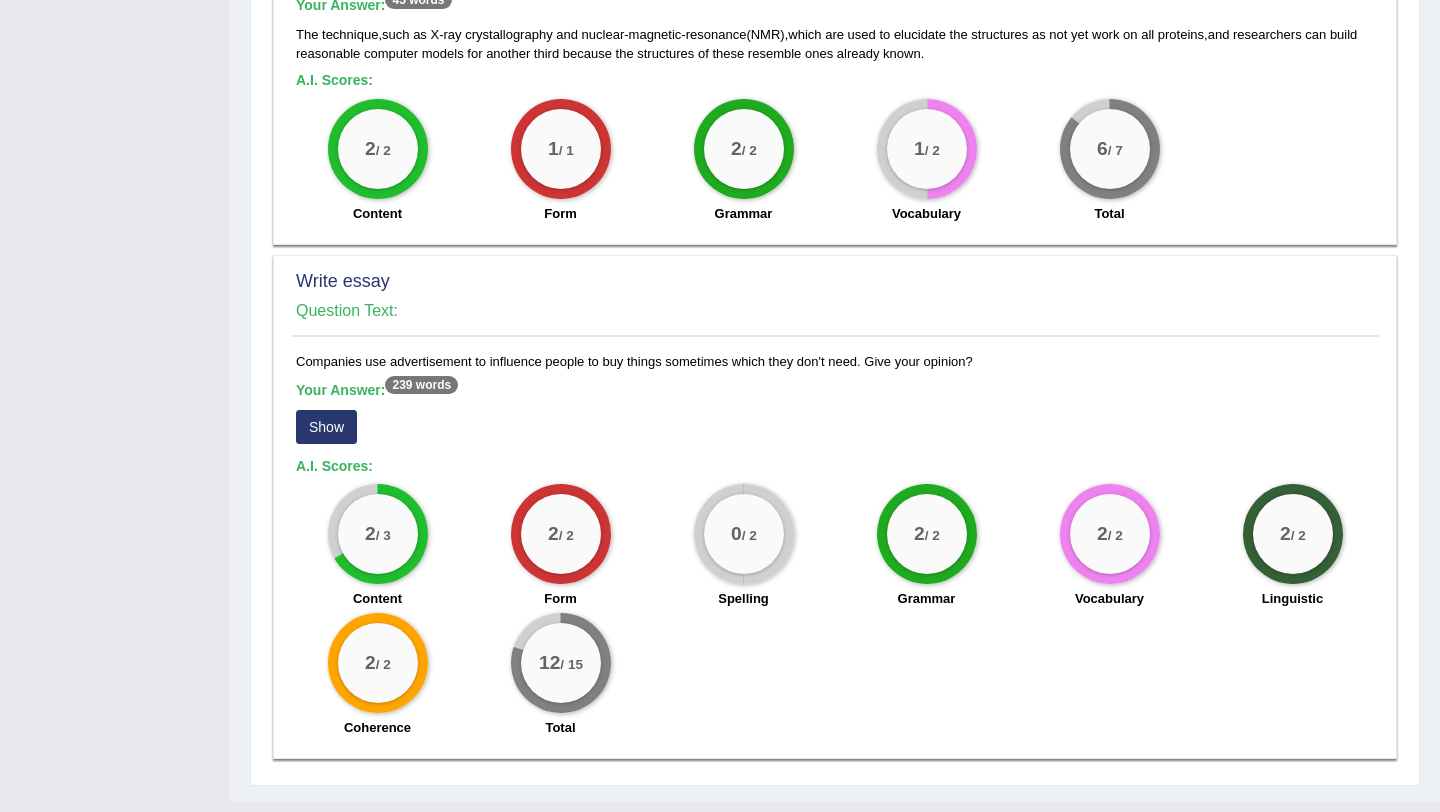 click on "Show" at bounding box center (326, 427) 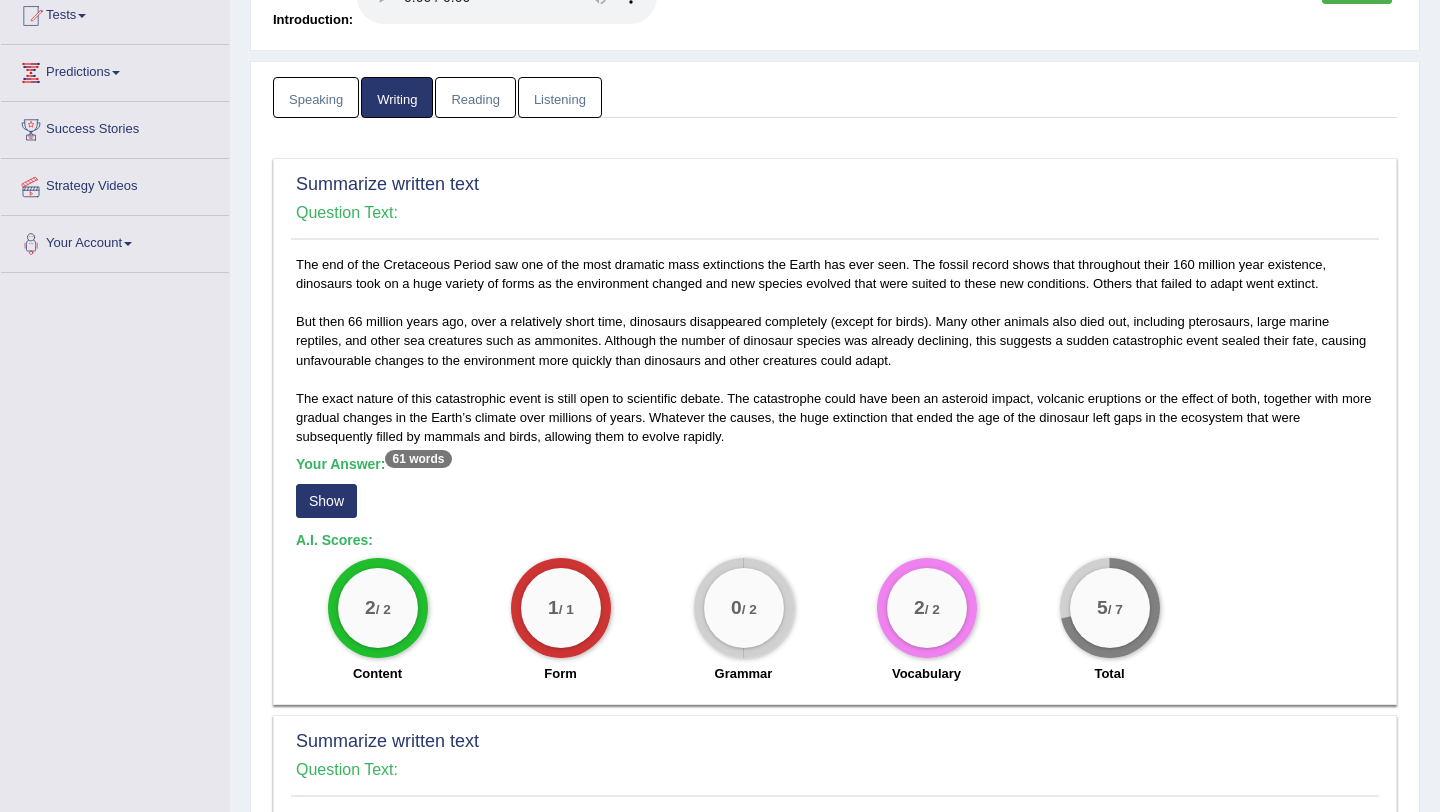 scroll, scrollTop: 211, scrollLeft: 0, axis: vertical 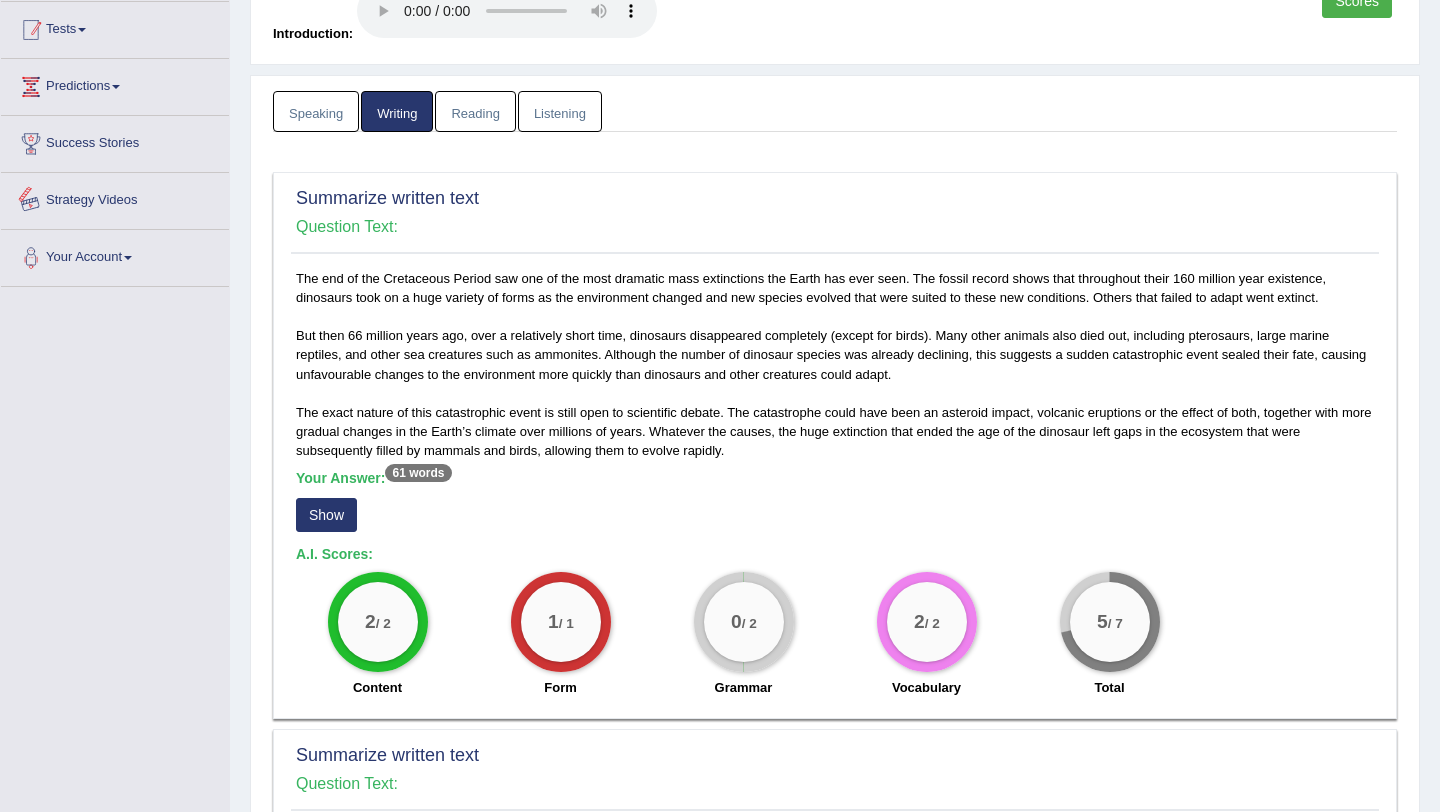 click on "Tests" at bounding box center (115, 27) 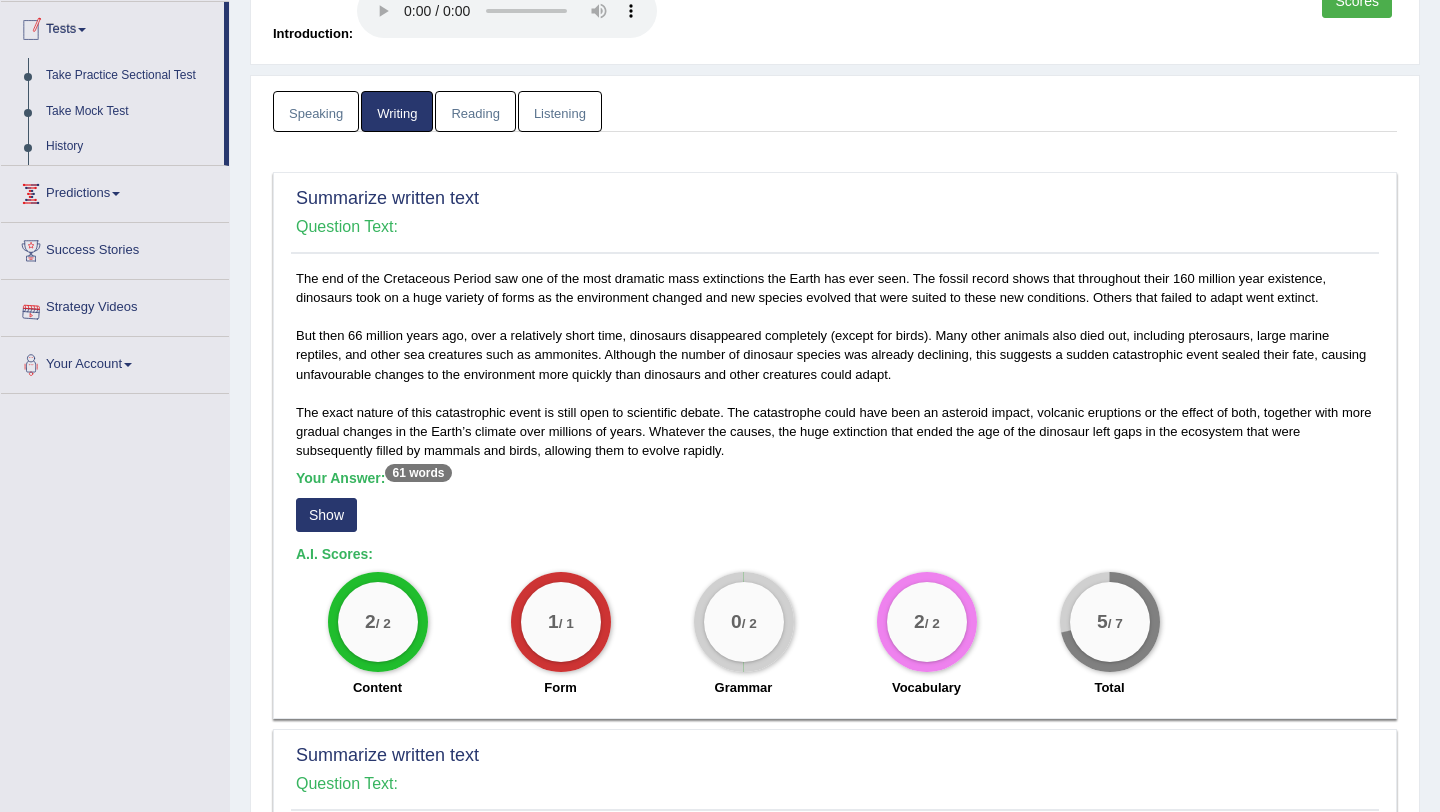 click on "Predictions" at bounding box center (115, 191) 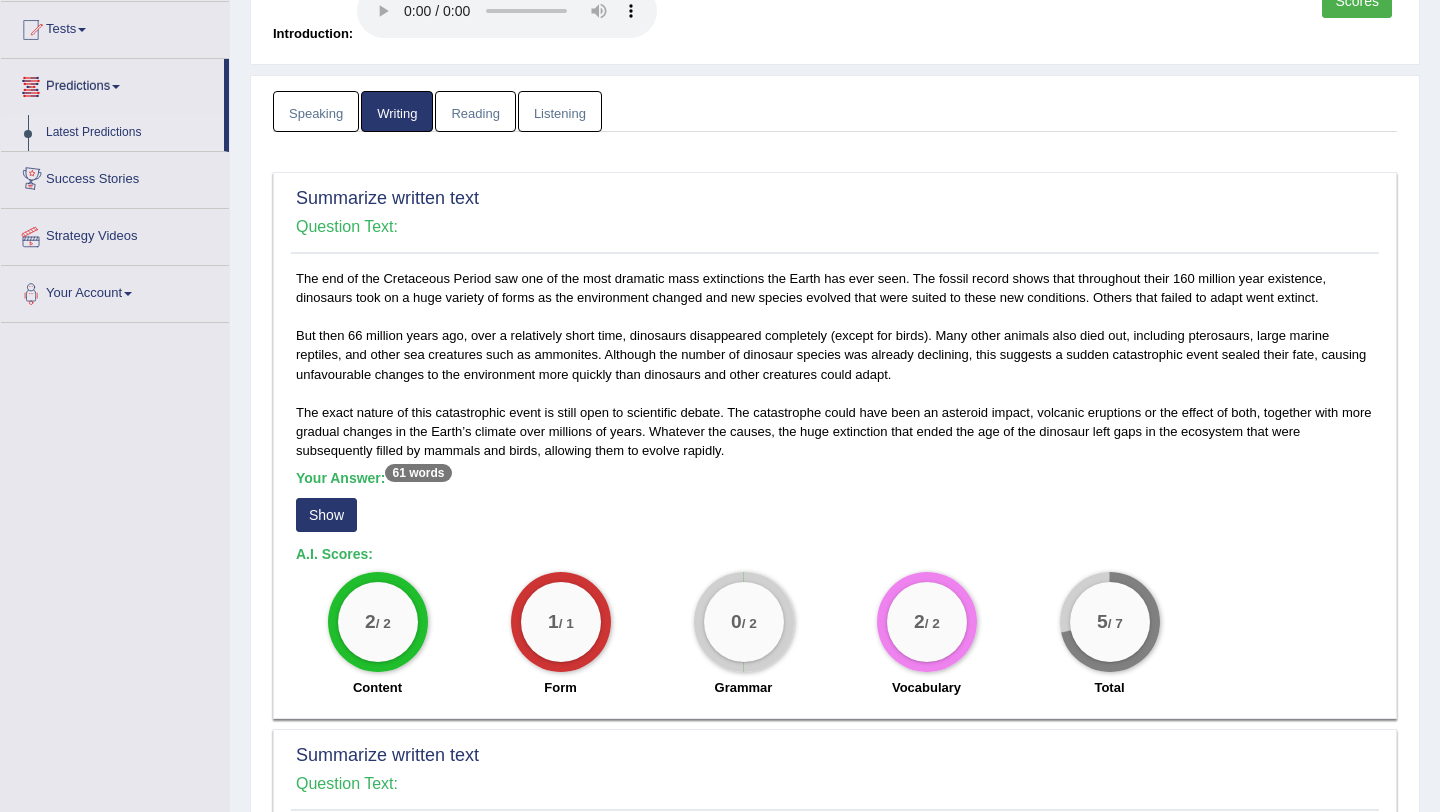 click on "Latest Predictions" at bounding box center (130, 133) 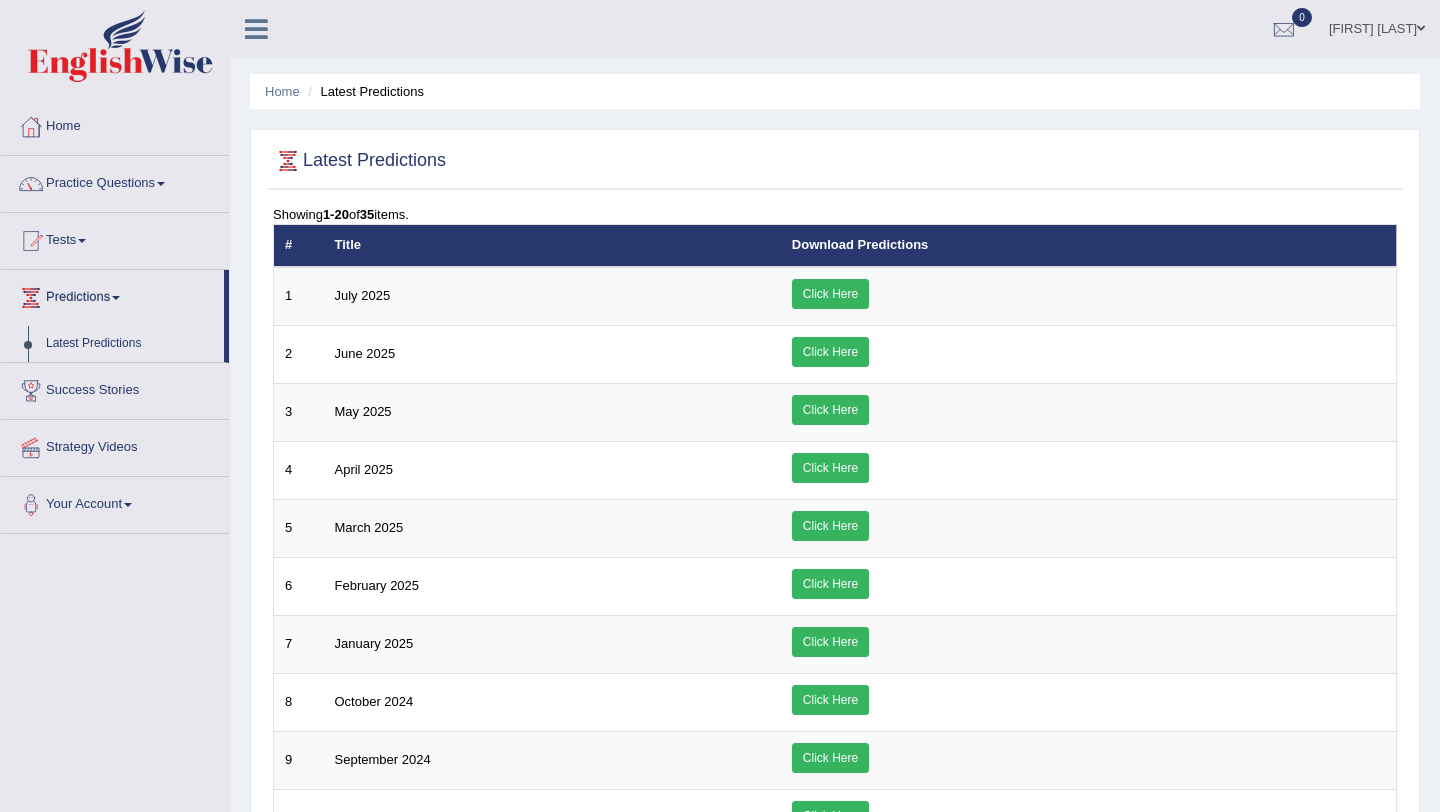 scroll, scrollTop: 0, scrollLeft: 0, axis: both 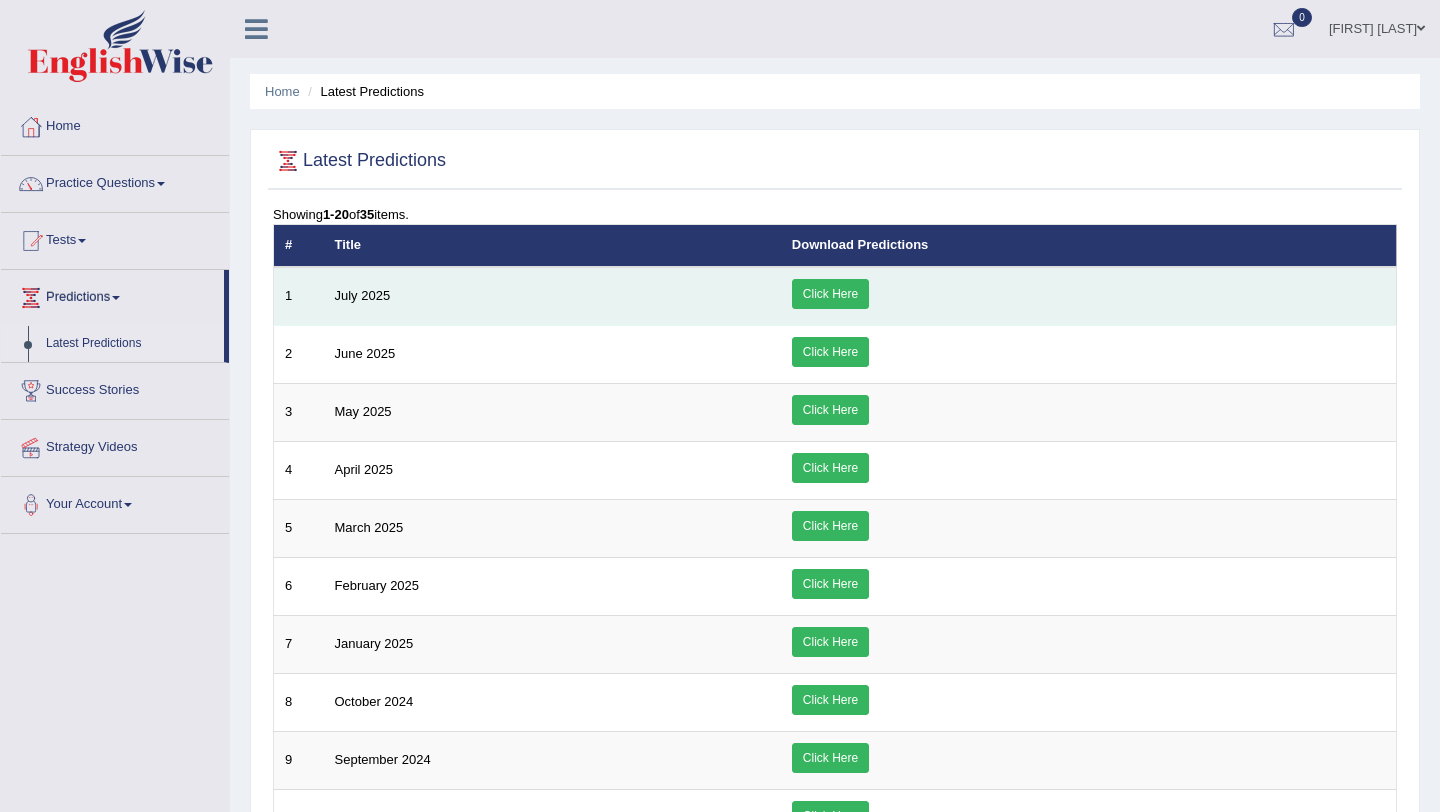 click on "Click Here" at bounding box center (830, 294) 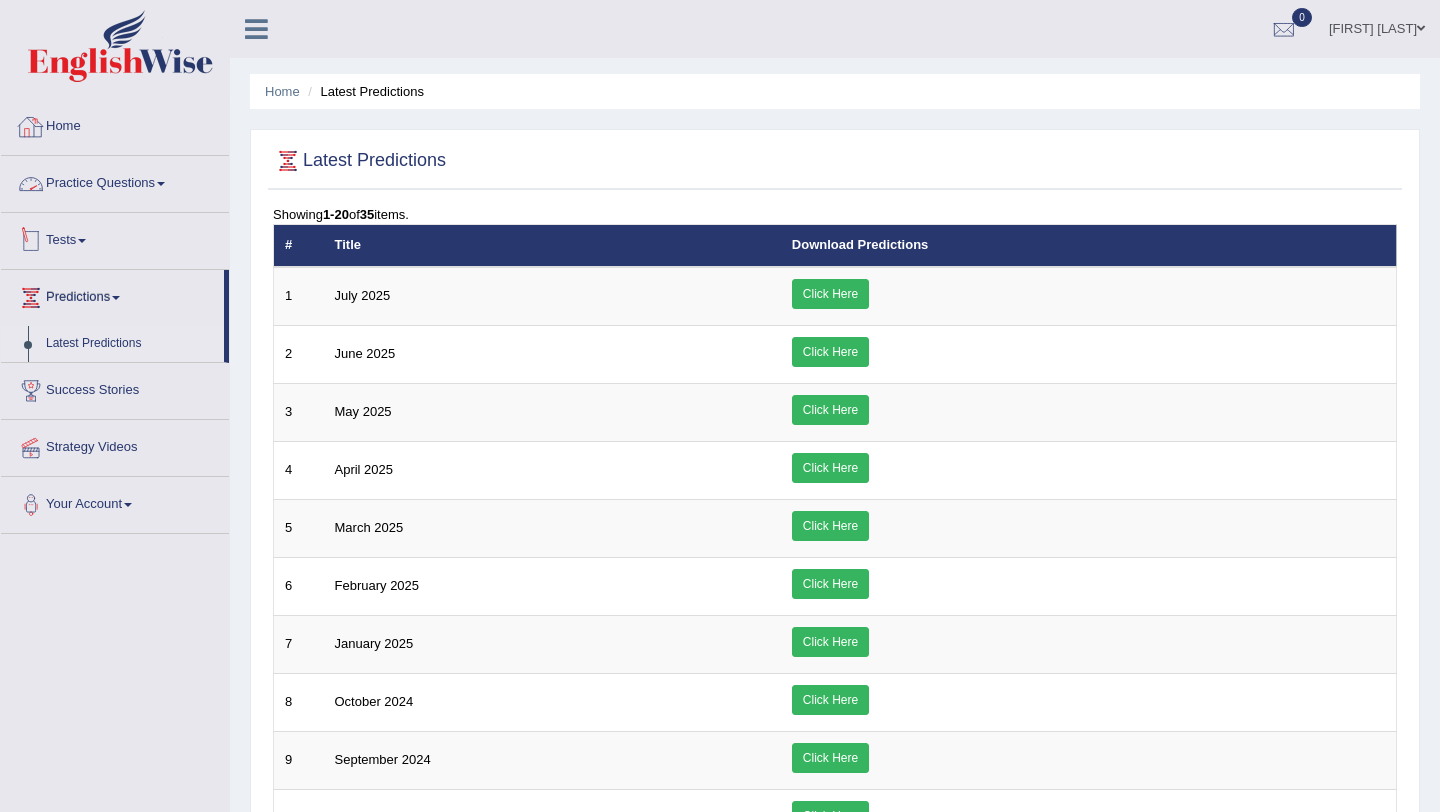 click on "Practice Questions" at bounding box center [115, 181] 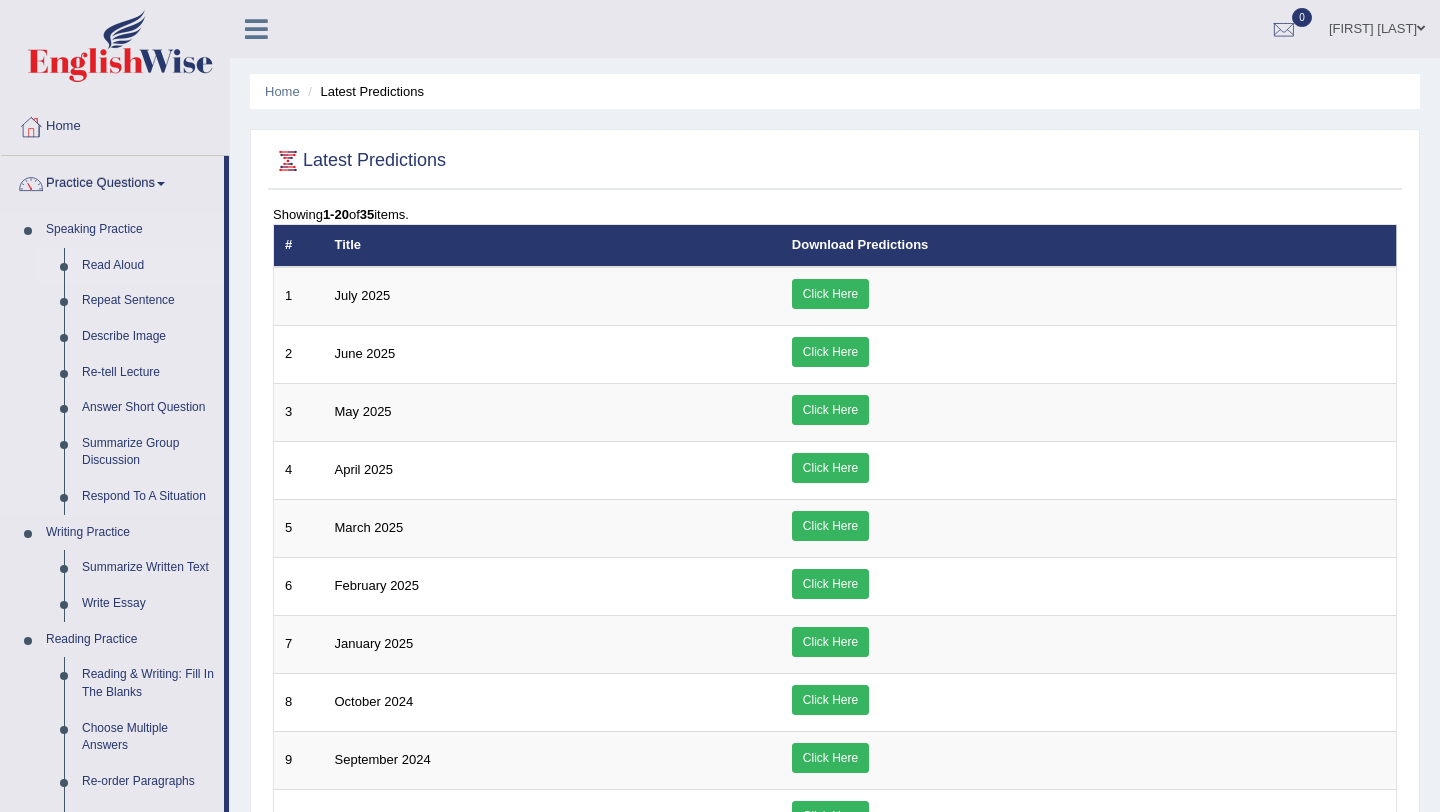 click on "Read Aloud" at bounding box center (148, 266) 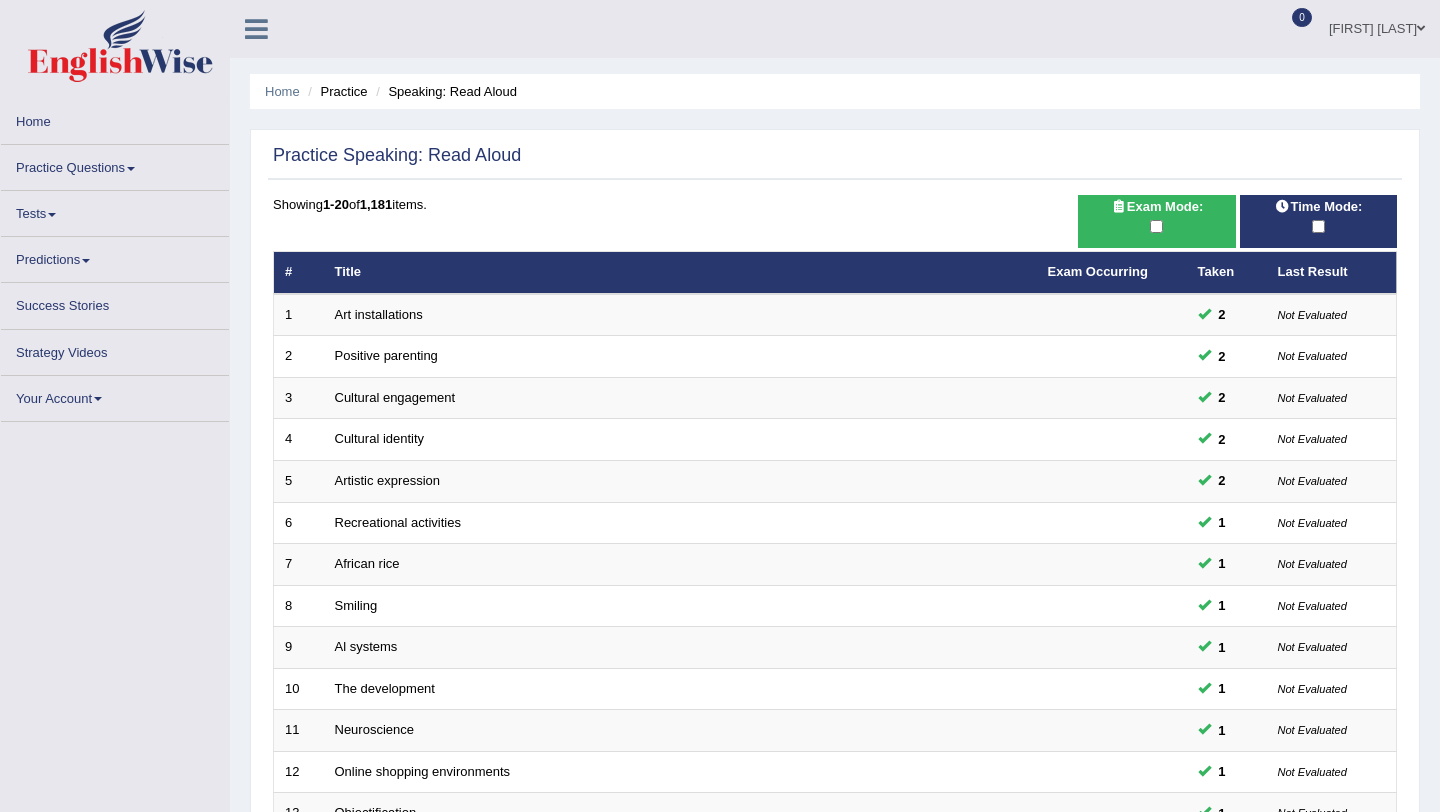 scroll, scrollTop: 0, scrollLeft: 0, axis: both 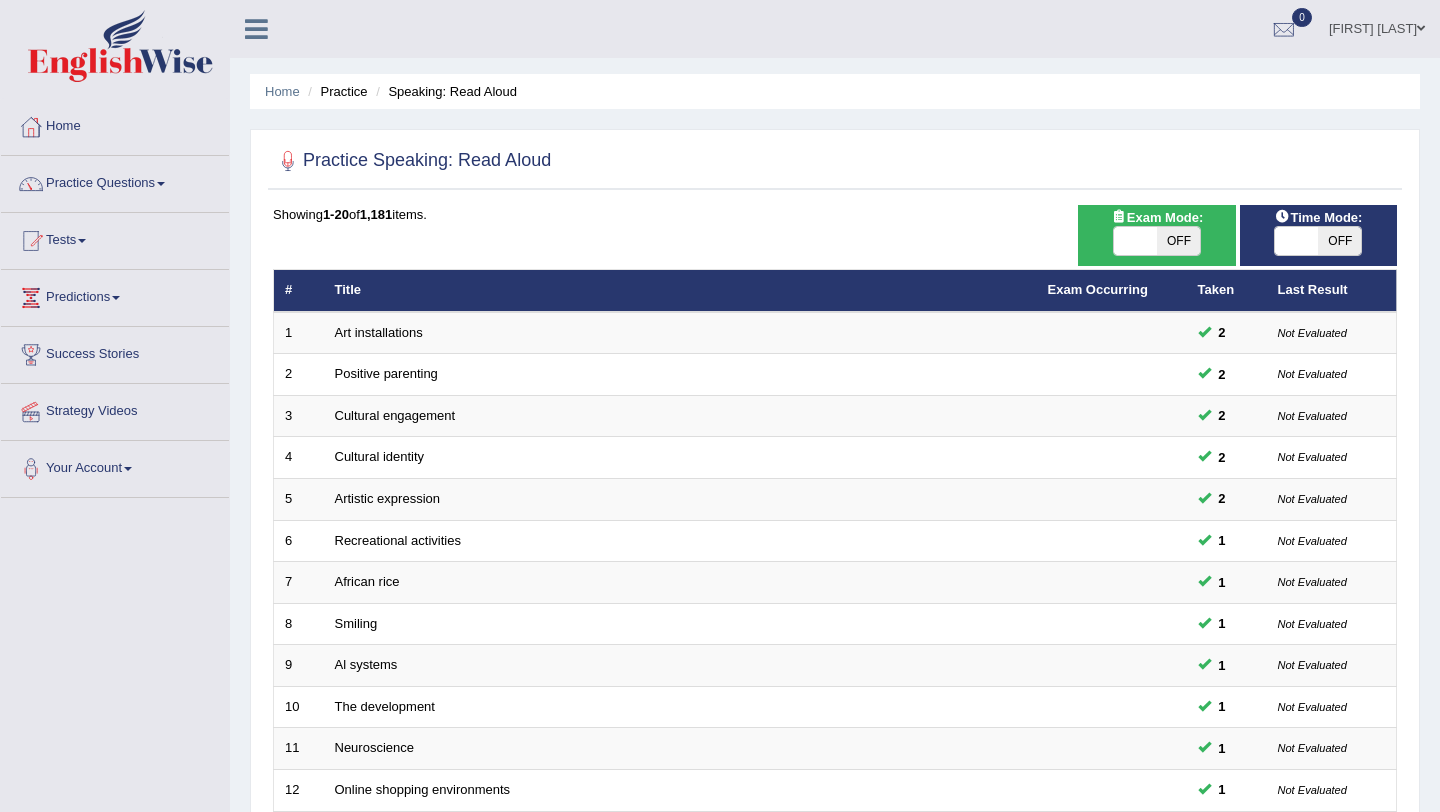 click on "Home
Practice
Speaking: Read Aloud
Practice Speaking: Read Aloud
Time Mode:
ON   OFF
Exam Mode:
ON   OFF
Showing  1-20  of  1,181  items.
# Title Exam Occurring Taken Last Result
1 Art installations 2 Not Evaluated
2 Positive parenting 2 Not Evaluated
3 Cultural engagement 2 Not Evaluated
4 Cultural identity 2 Not Evaluated
5 Artistic expression 2 Not Evaluated
6 Recreational activities 1 Not Evaluated
7 African rice 1 Not Evaluated
8 Smiling 1 Not Evaluated
9 Al systems 1 Not Evaluated
10 The development 1 Not Evaluated
11 Neuroscience 1 Not Evaluated
12 Online shopping environments 1 Not Evaluated
13 Objectification 1 Not Evaluated
14 Lenient parenting 1 Not Evaluated" at bounding box center (835, 637) 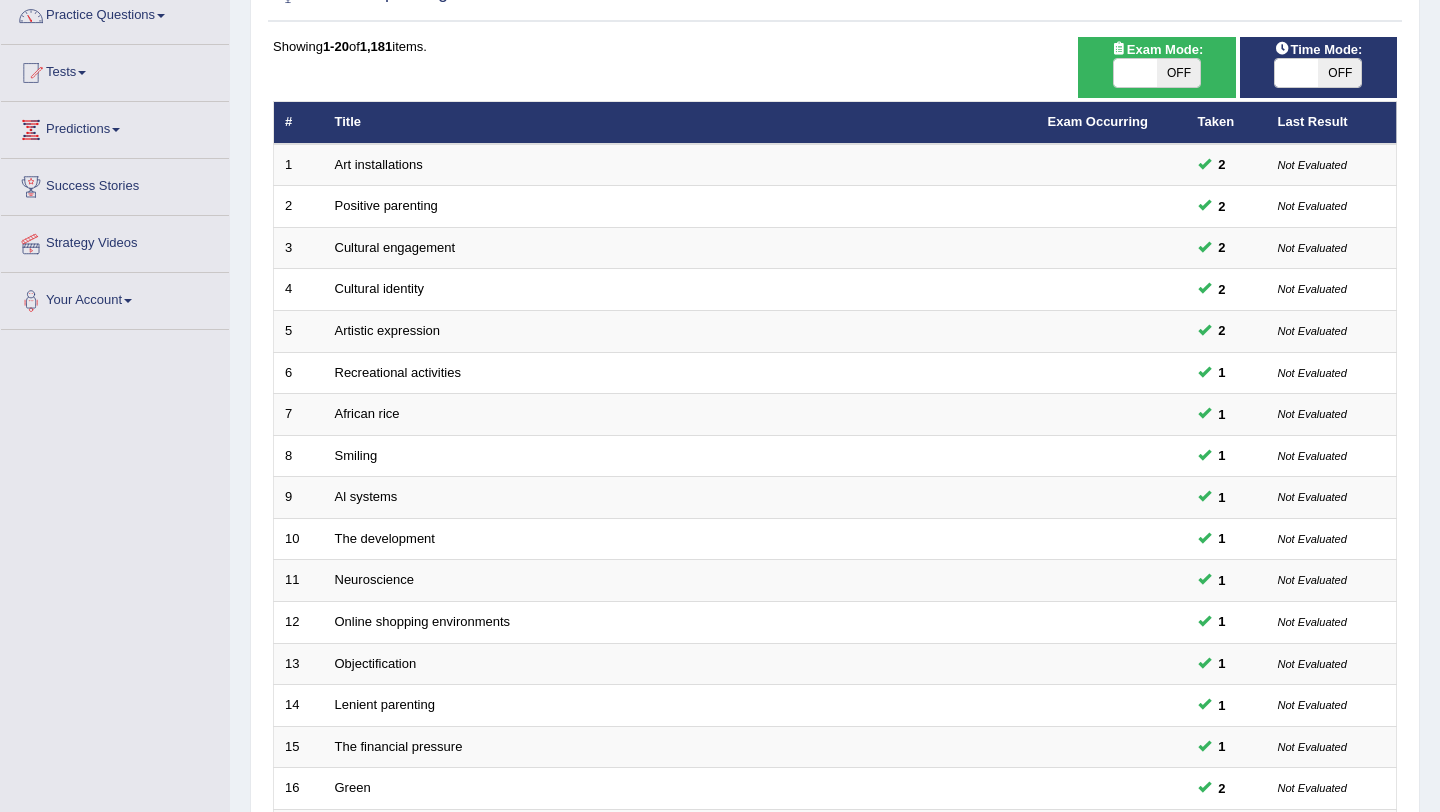 scroll, scrollTop: 160, scrollLeft: 0, axis: vertical 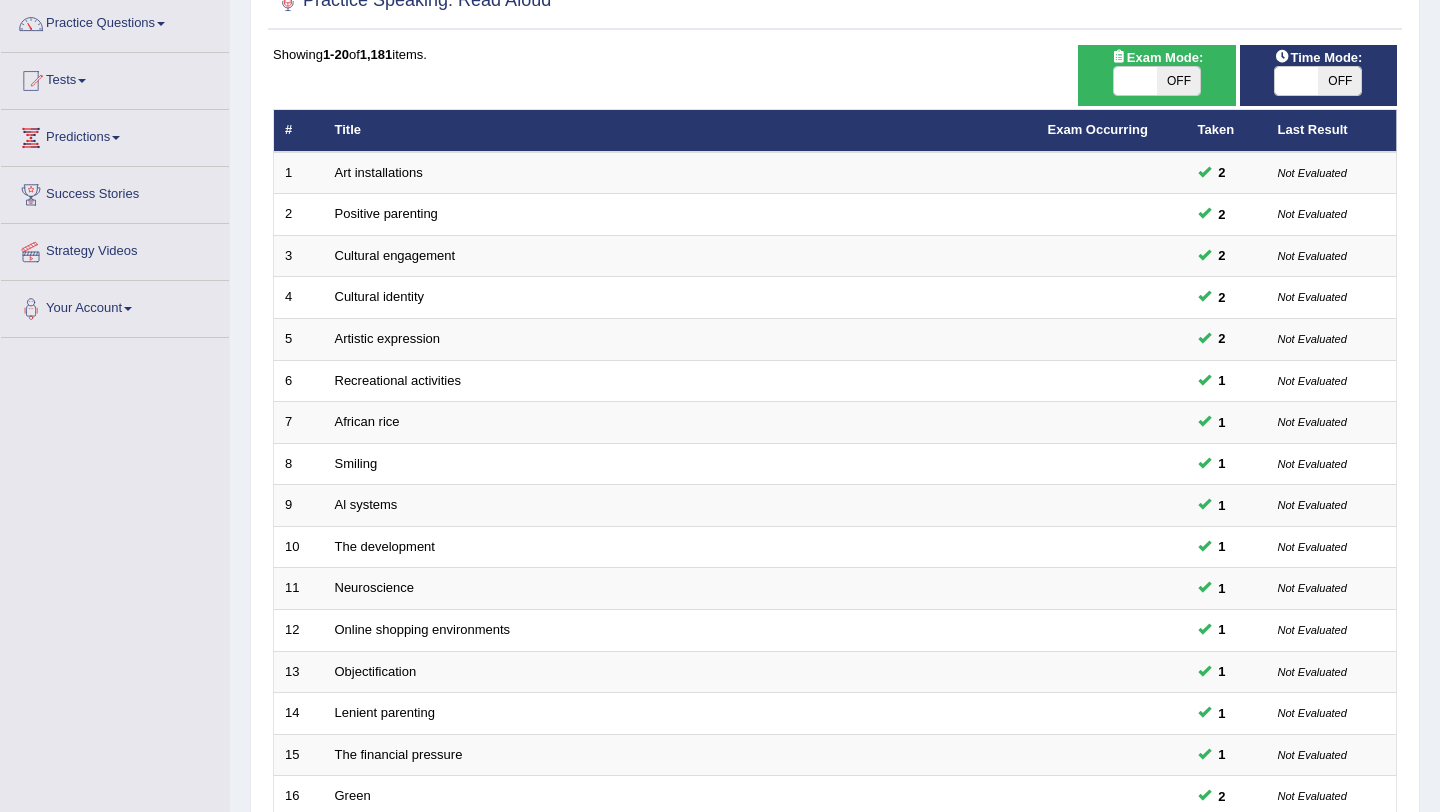 click on "OFF" at bounding box center (1339, 81) 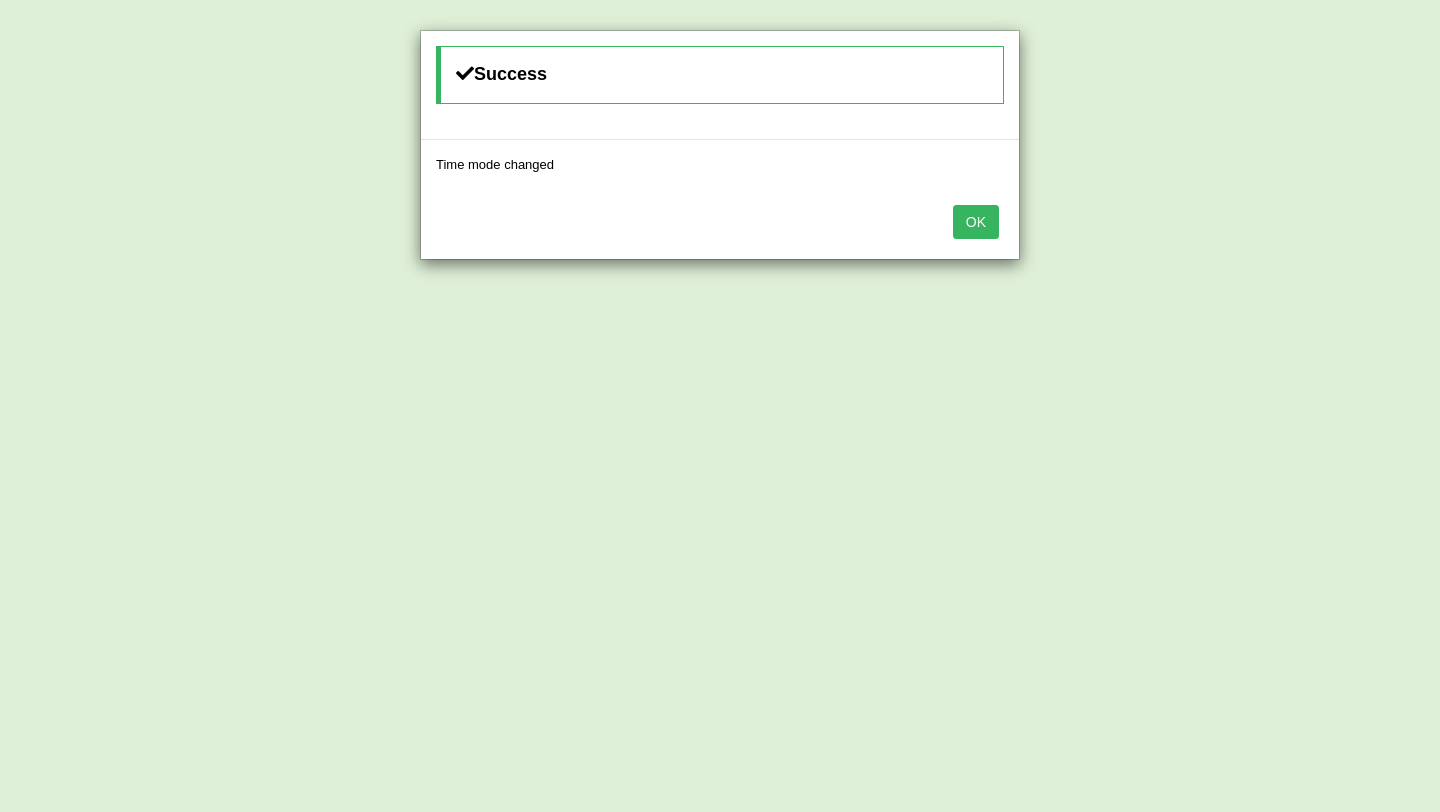 click on "OK" at bounding box center [976, 222] 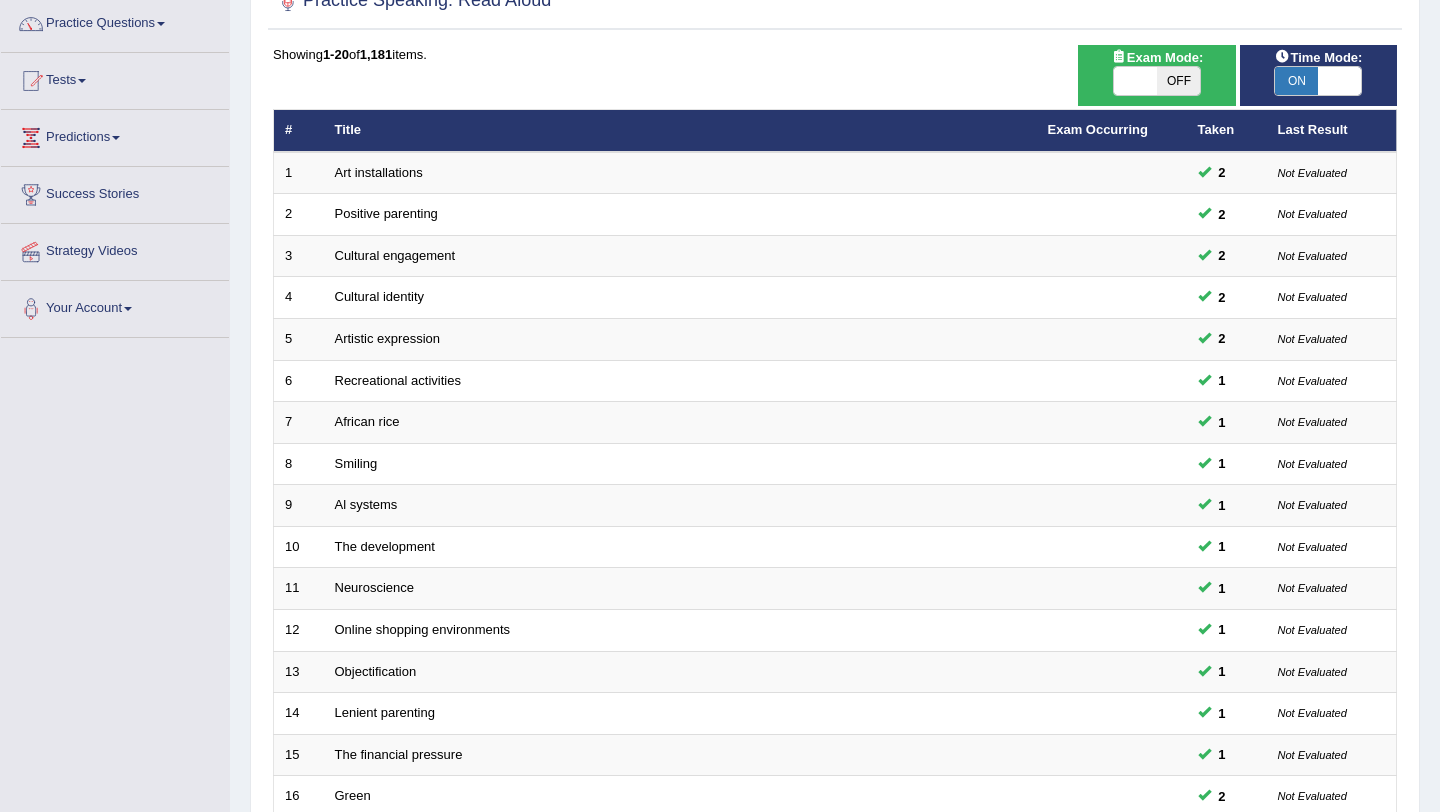 click on "OFF" at bounding box center (1178, 81) 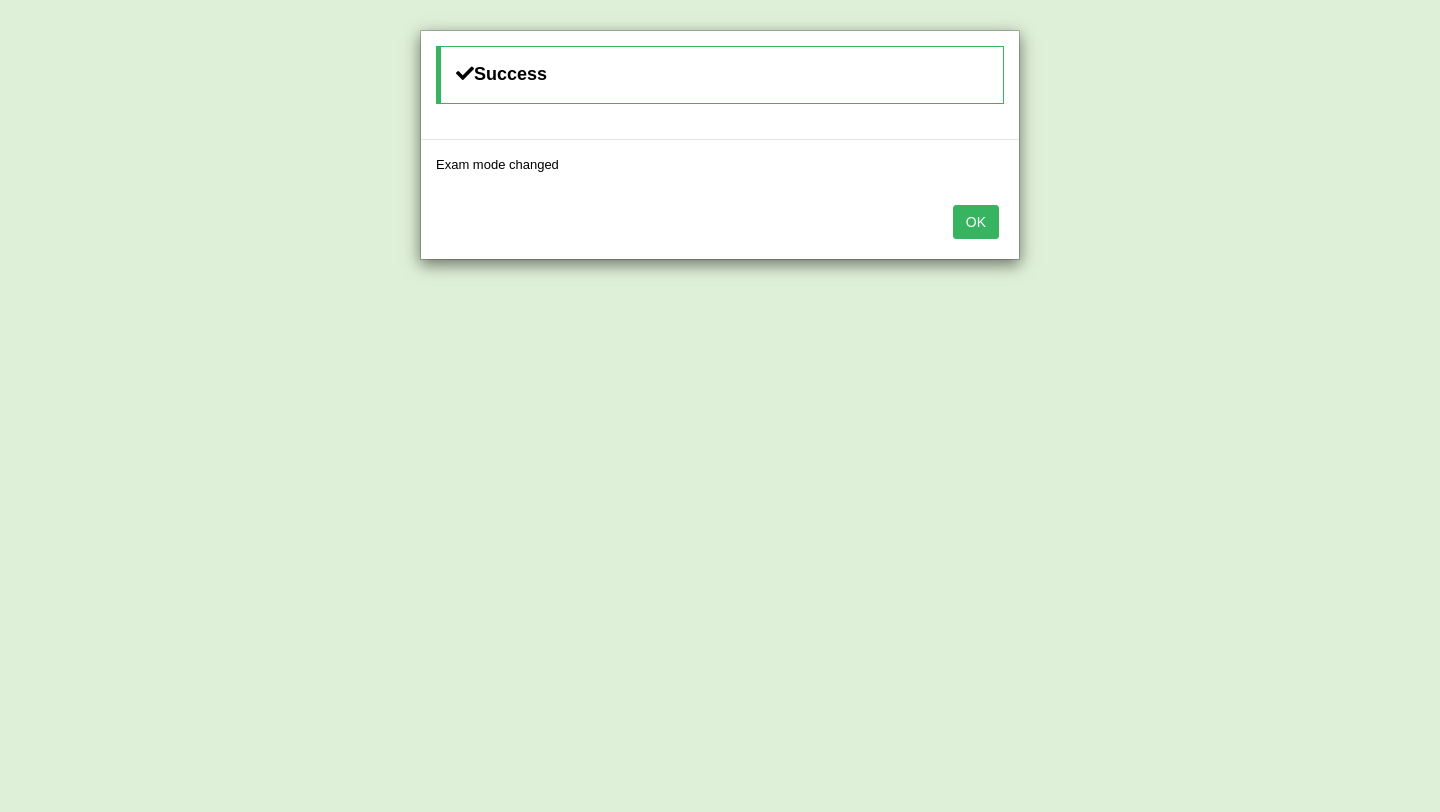 click on "OK" at bounding box center (976, 222) 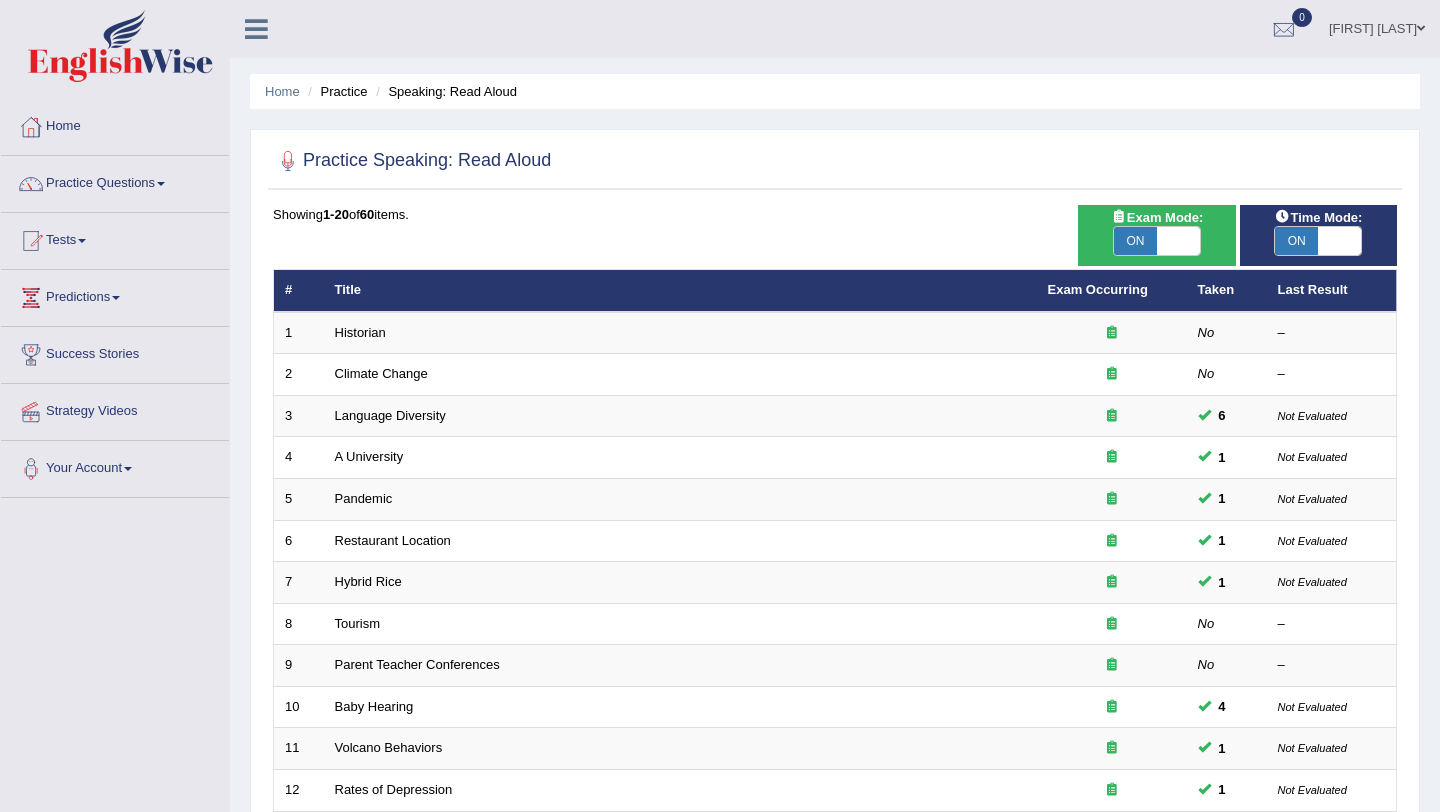 scroll, scrollTop: 160, scrollLeft: 0, axis: vertical 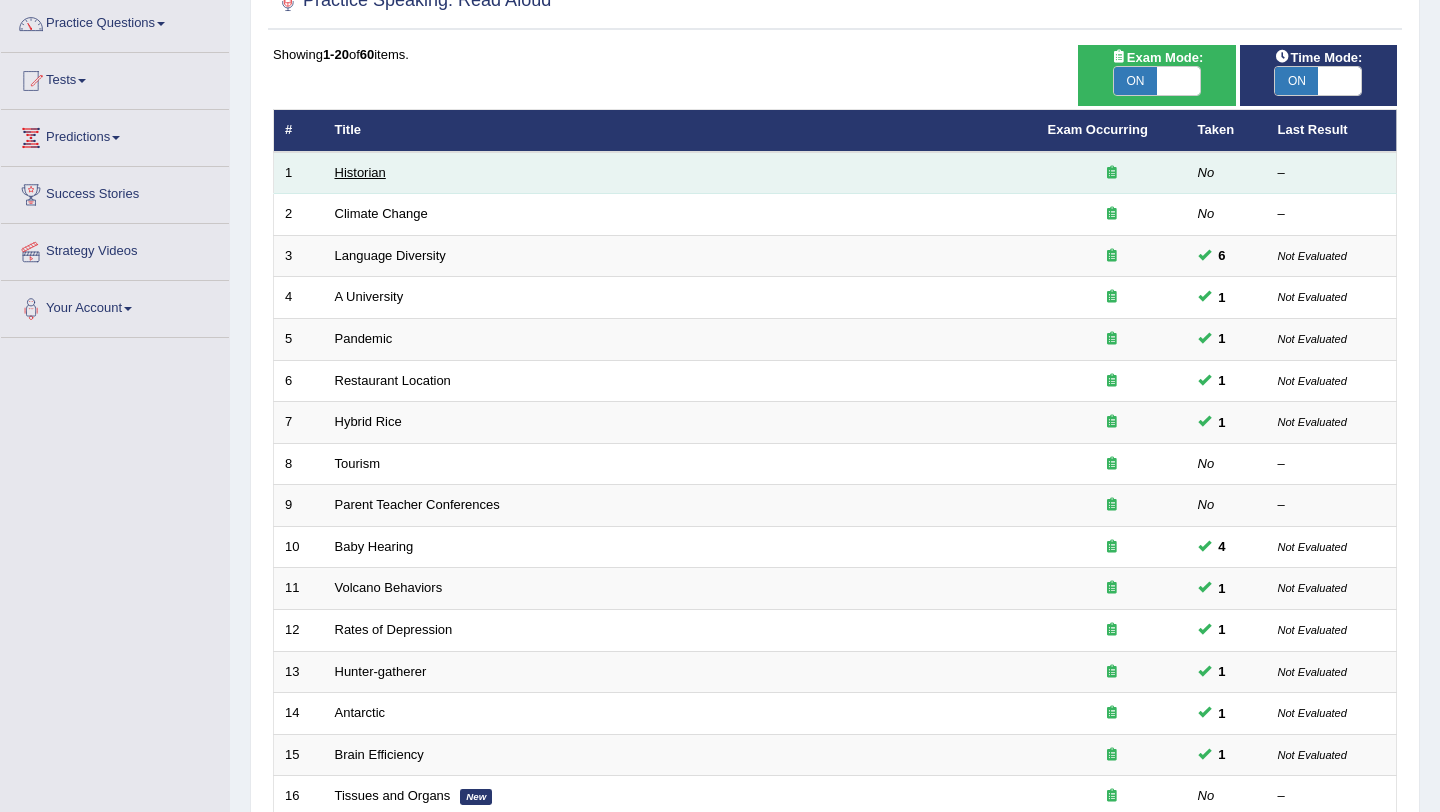 click on "Historian" at bounding box center (360, 172) 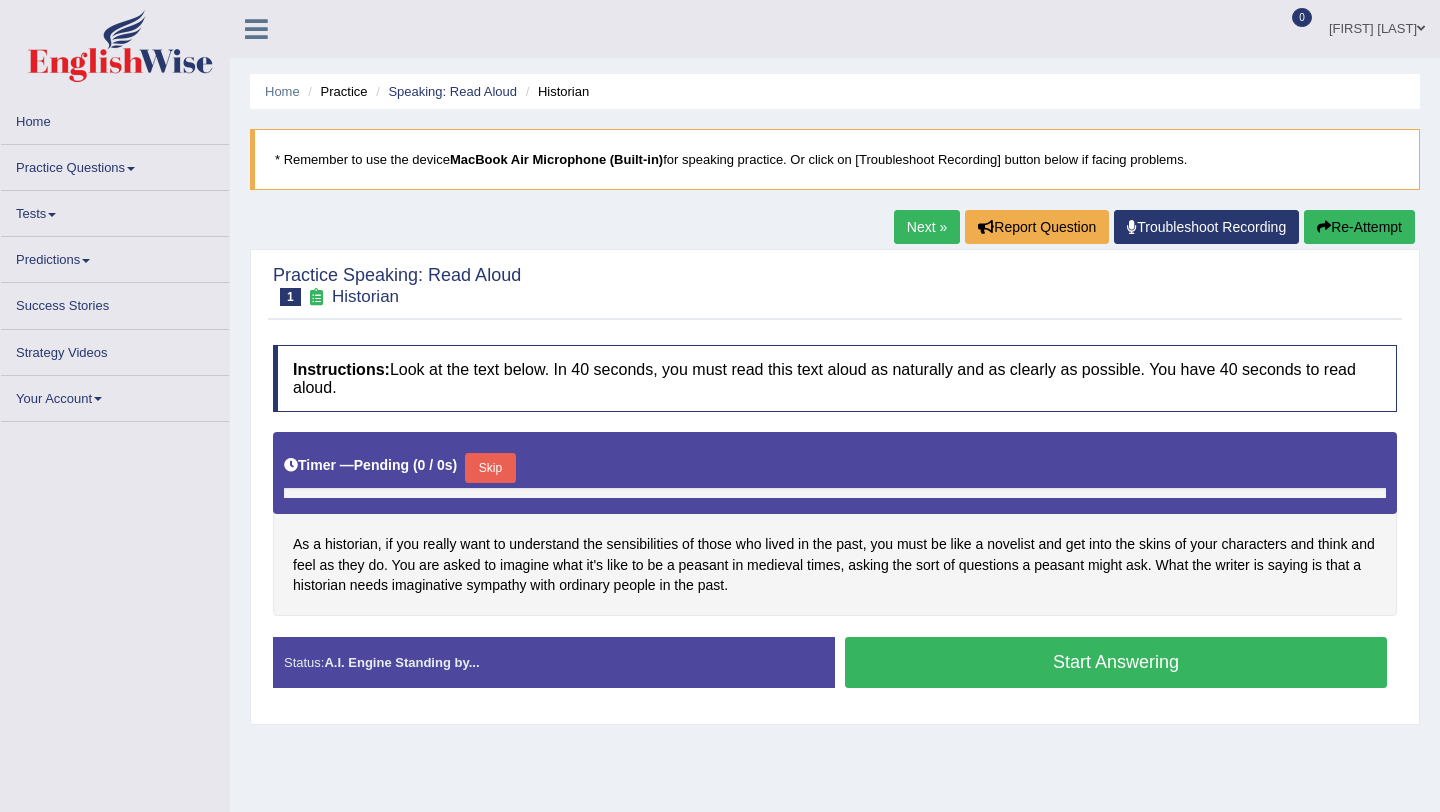 scroll, scrollTop: 0, scrollLeft: 0, axis: both 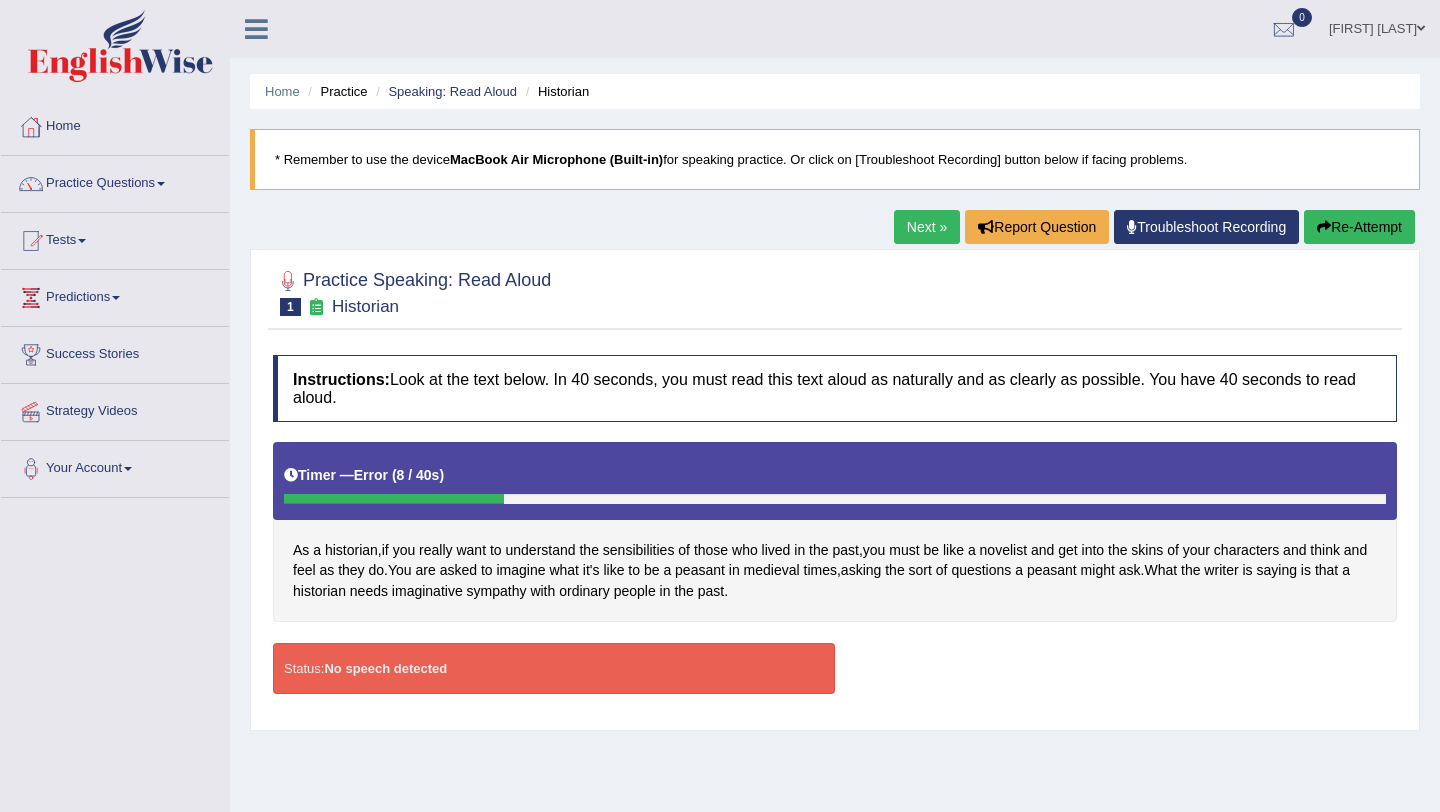 click on "Re-Attempt" at bounding box center [1359, 227] 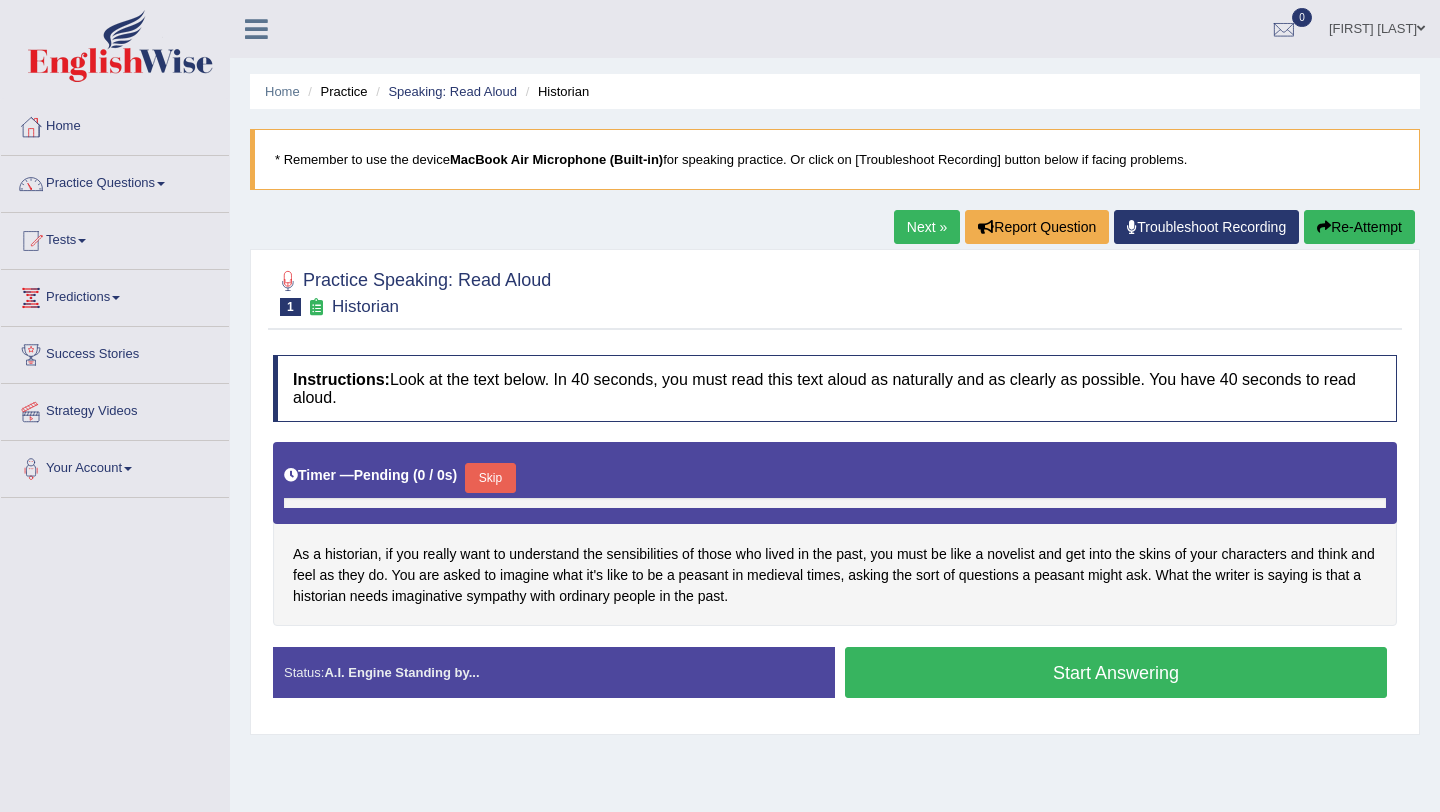 scroll, scrollTop: 0, scrollLeft: 0, axis: both 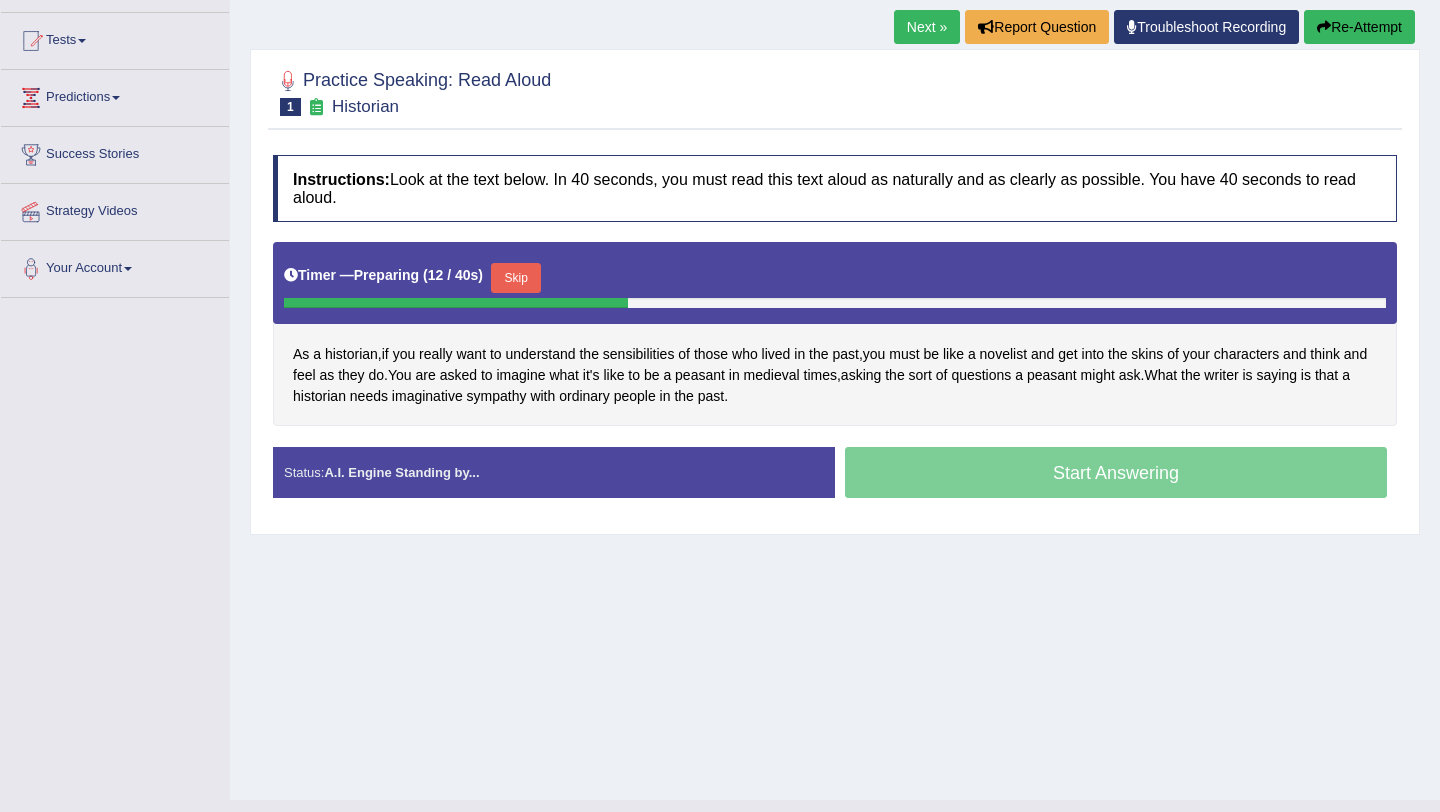 click on "Skip" at bounding box center [516, 278] 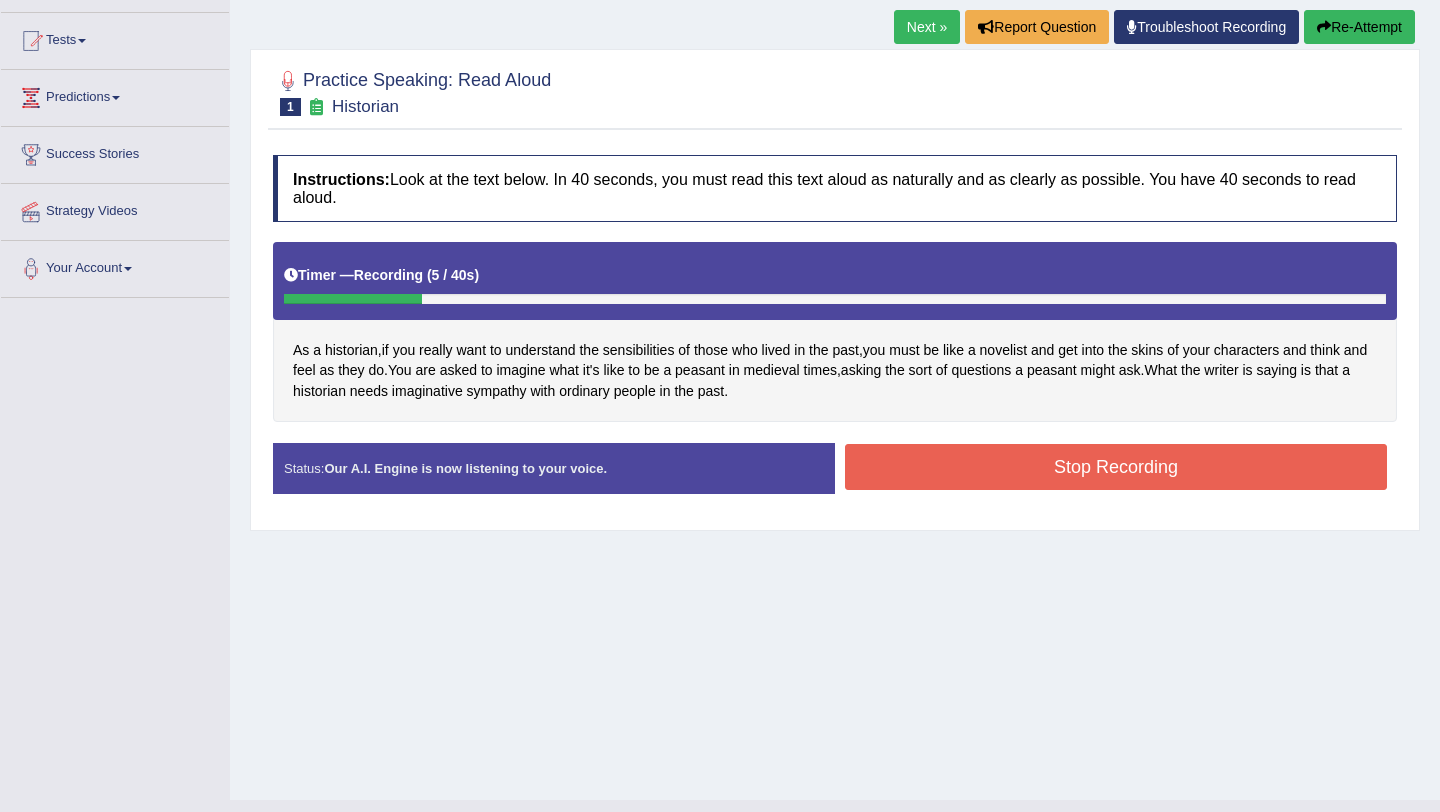 click on "Stop Recording" at bounding box center (1116, 467) 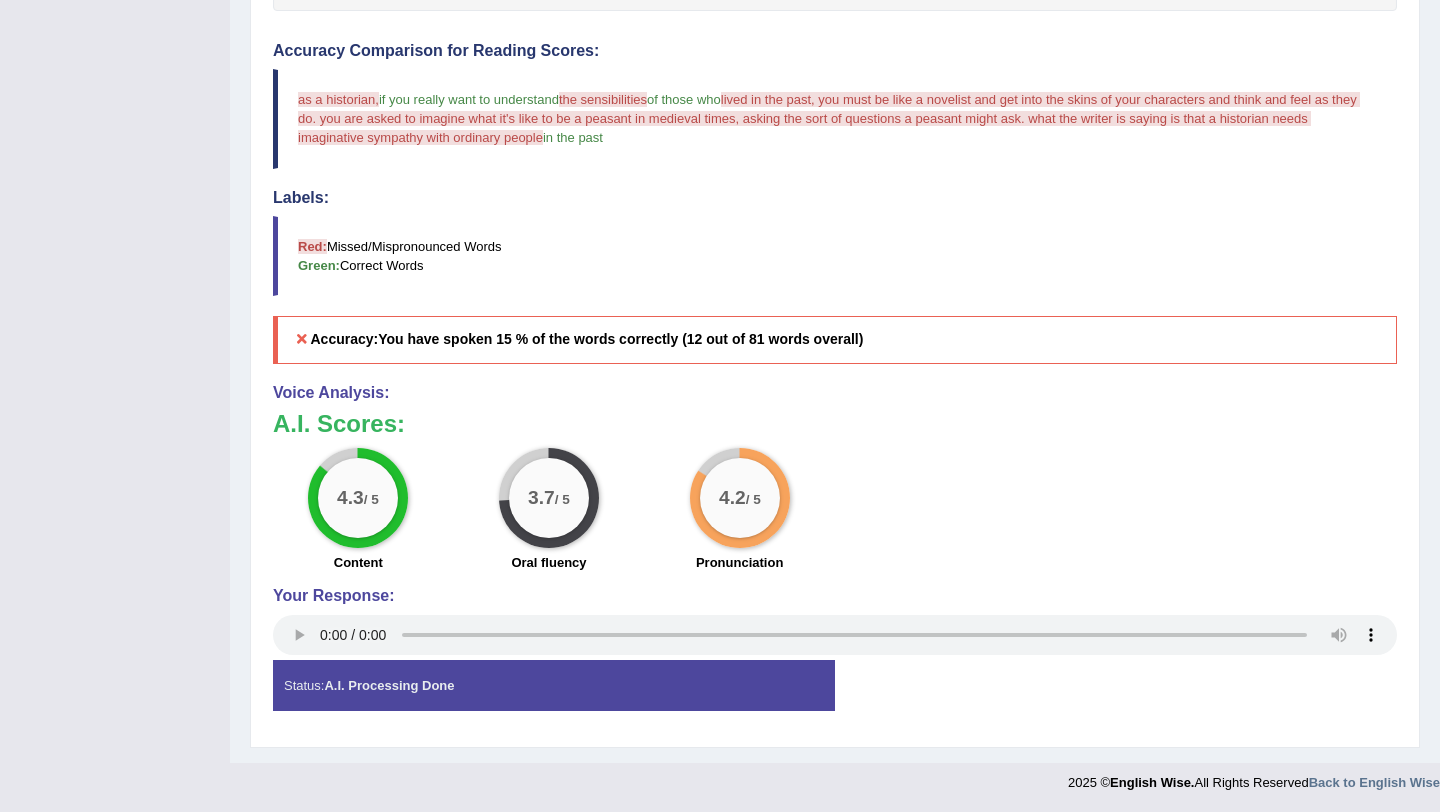 scroll, scrollTop: 612, scrollLeft: 0, axis: vertical 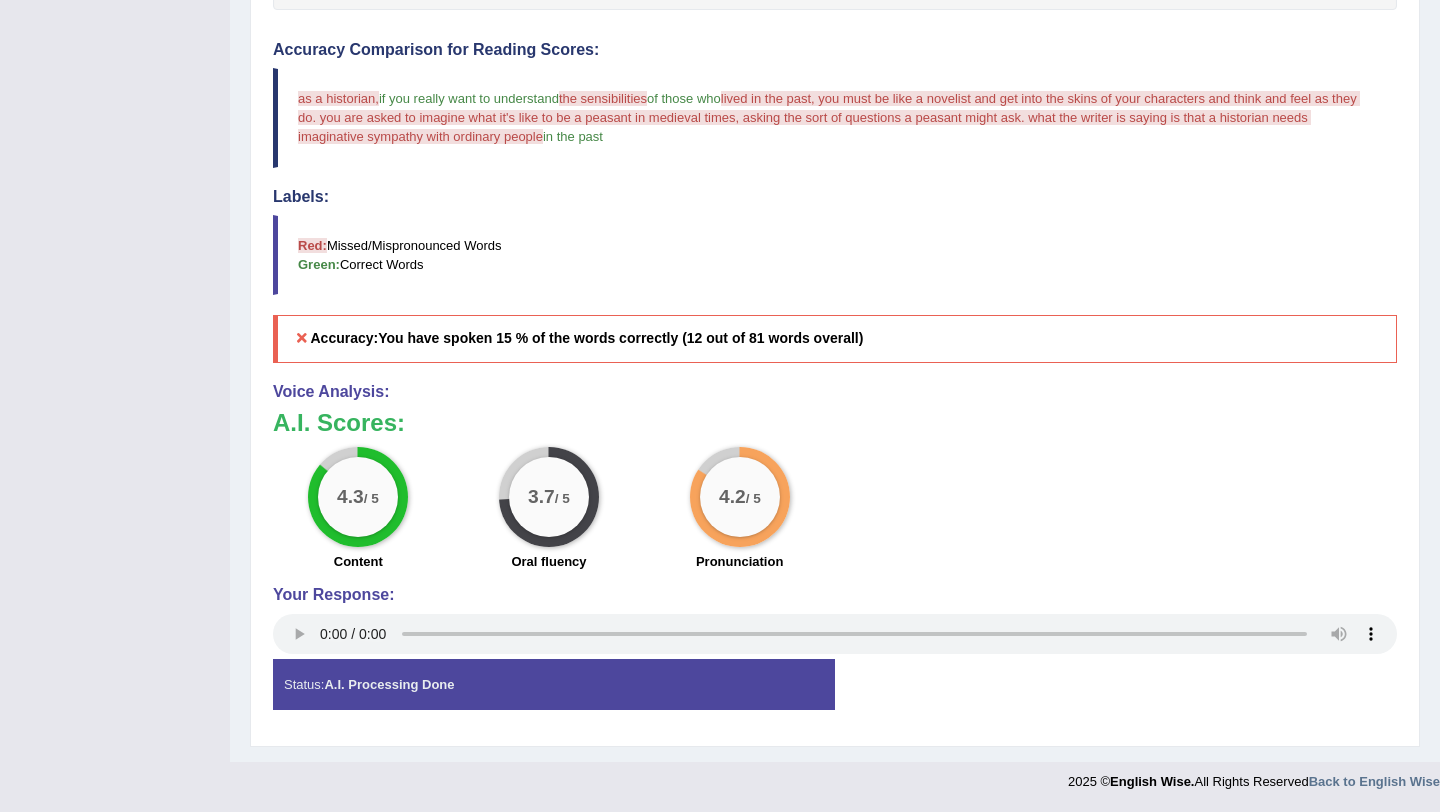 click on "Red:  Missed/Mispronounced Words
Green:  Correct Words" at bounding box center [835, 255] 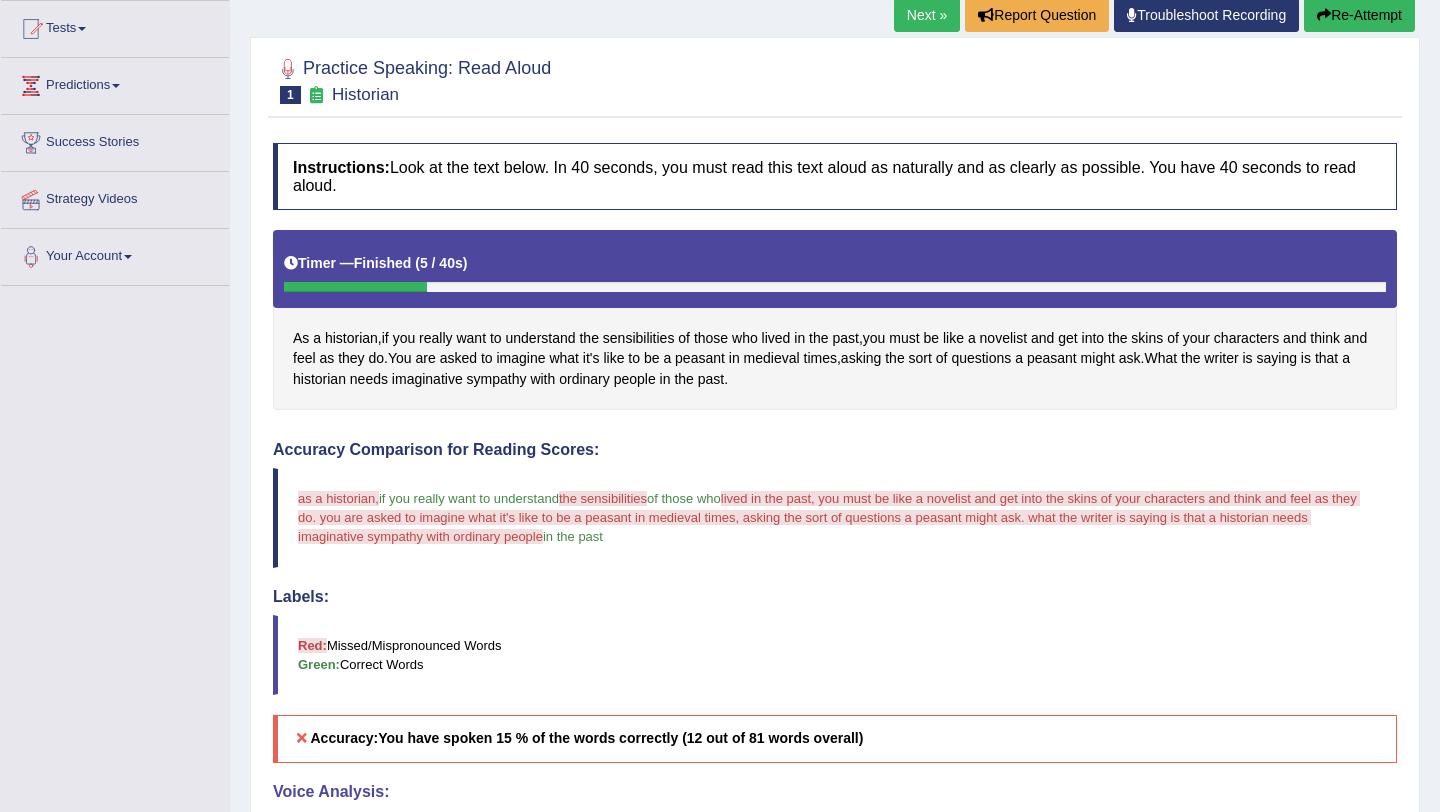 scroll, scrollTop: 172, scrollLeft: 0, axis: vertical 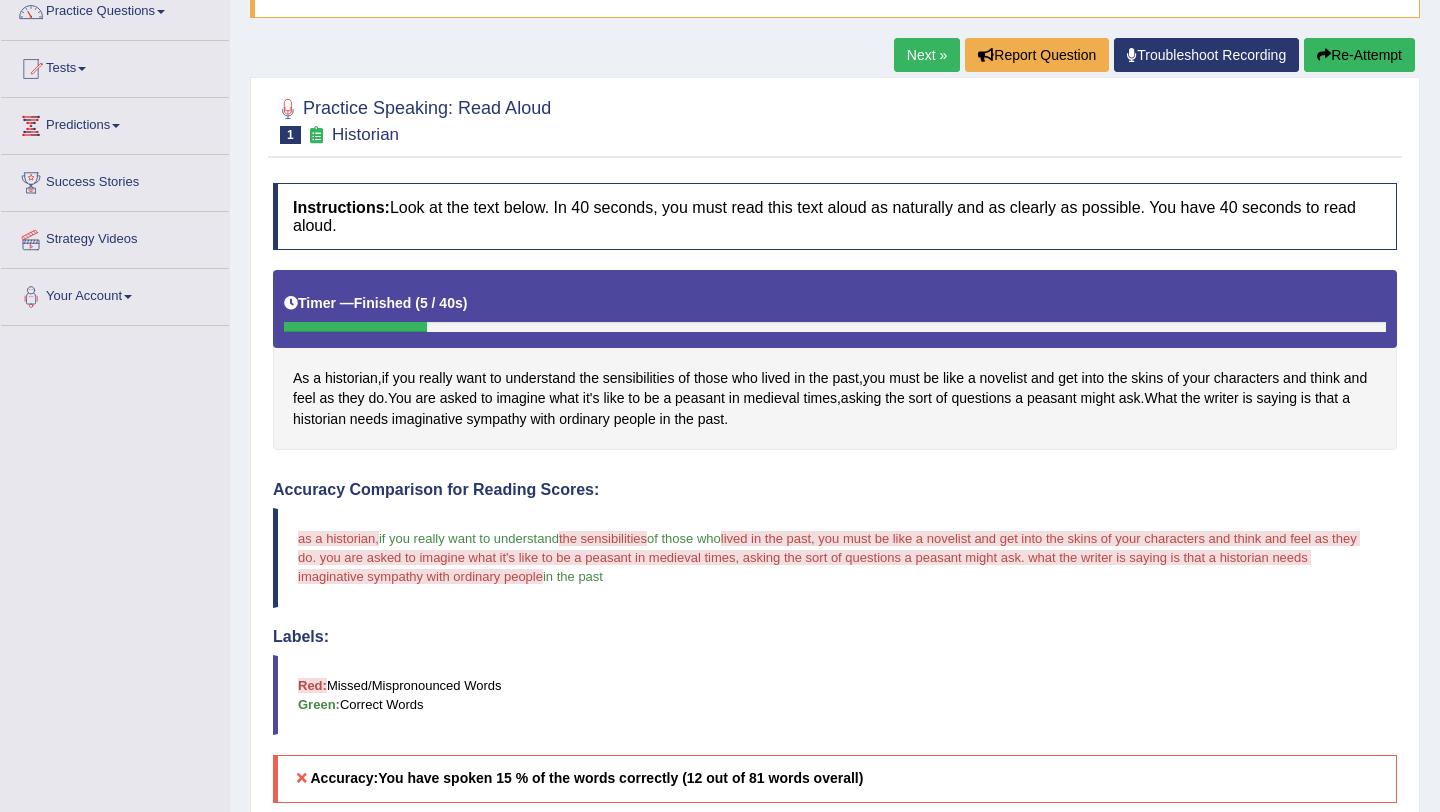click on "Next »" at bounding box center [927, 55] 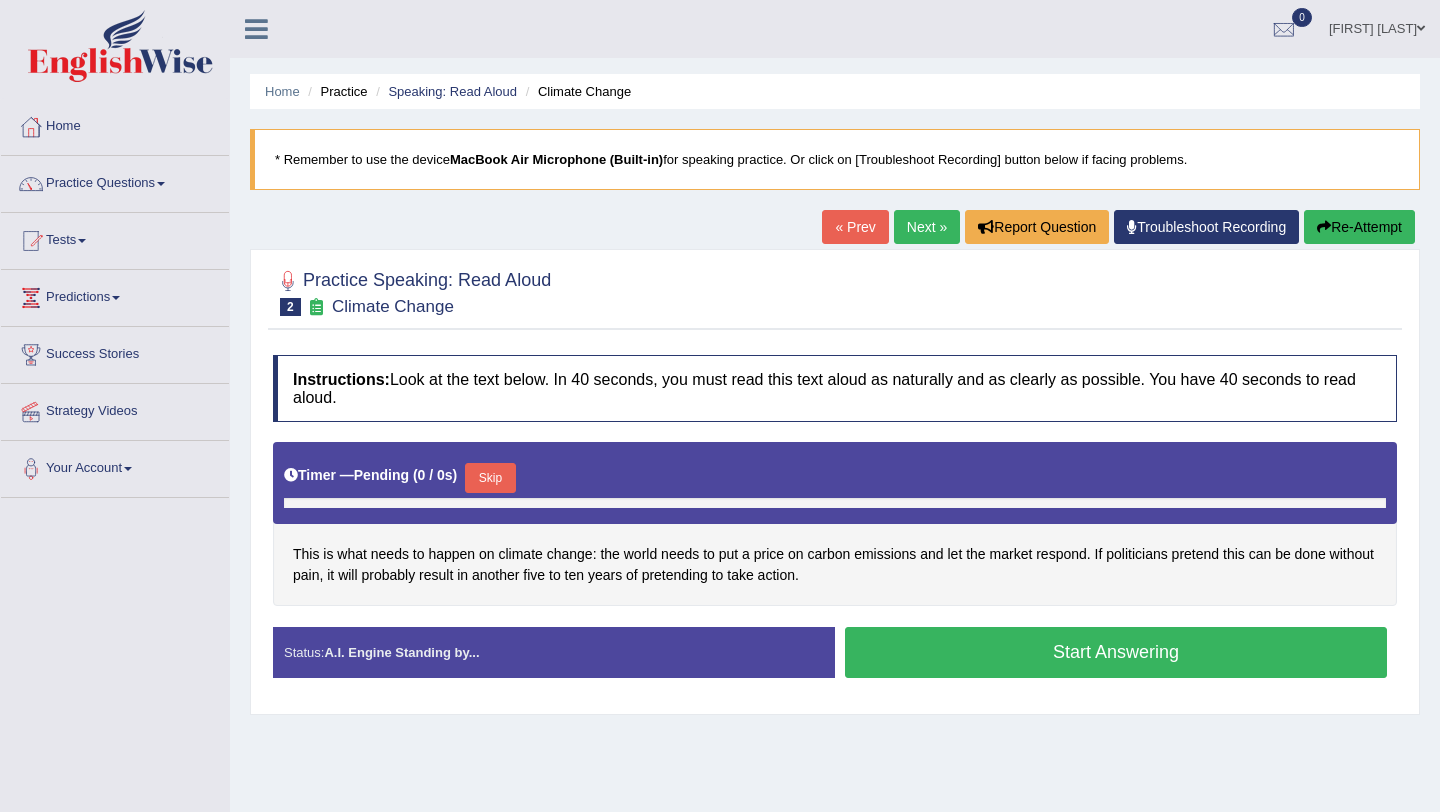 scroll, scrollTop: 0, scrollLeft: 0, axis: both 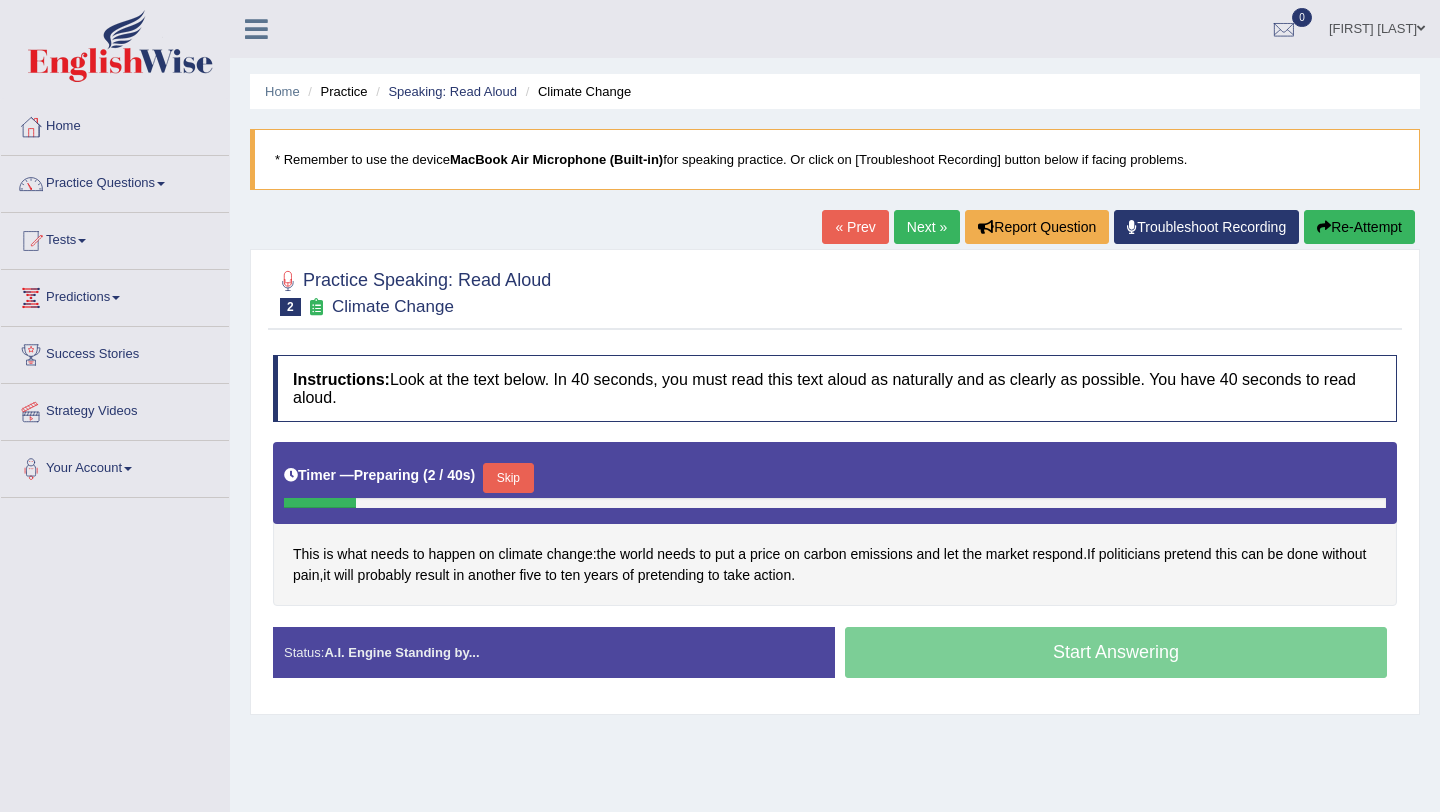 click on "Skip" at bounding box center (508, 478) 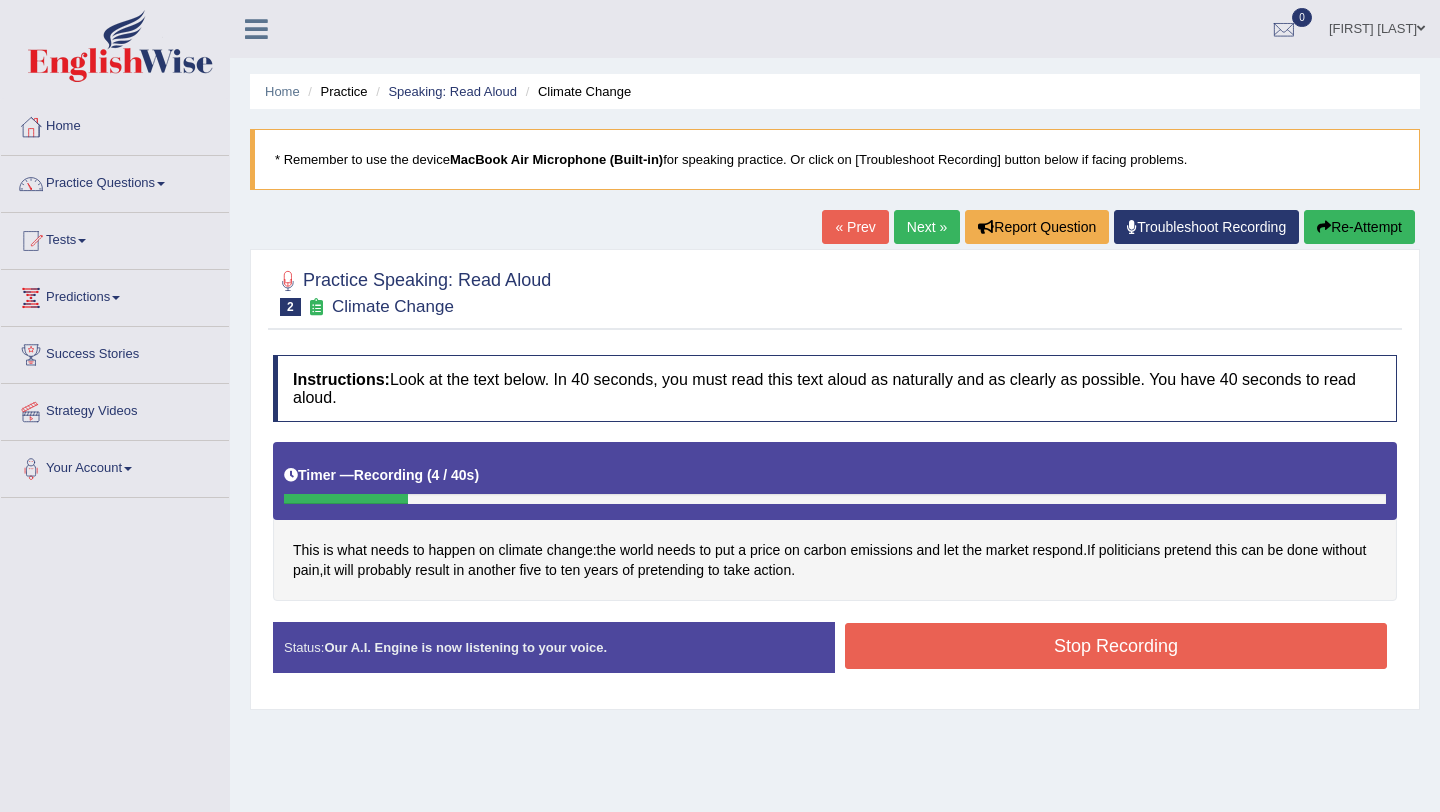 click on "Stop Recording" at bounding box center [1116, 646] 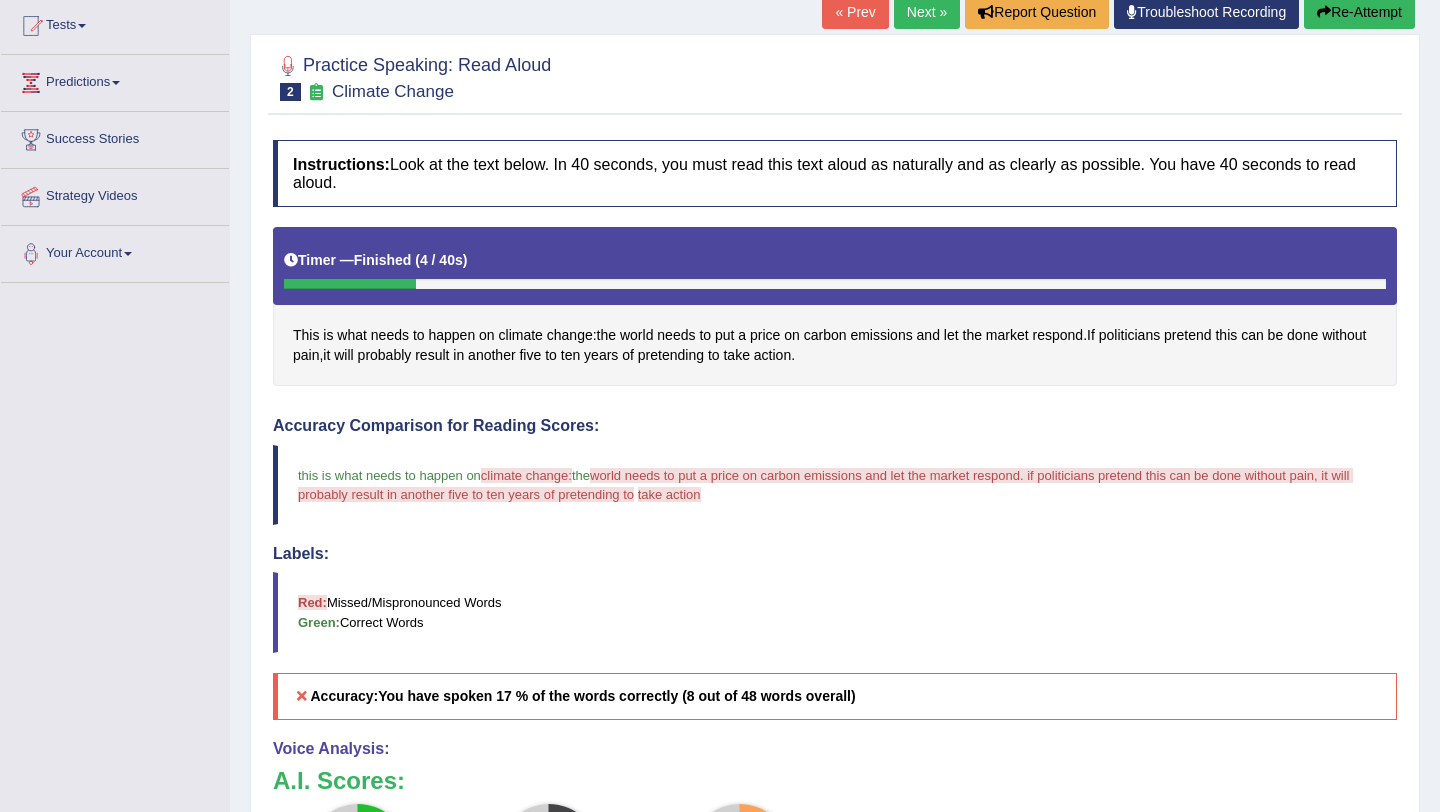 scroll, scrollTop: 212, scrollLeft: 0, axis: vertical 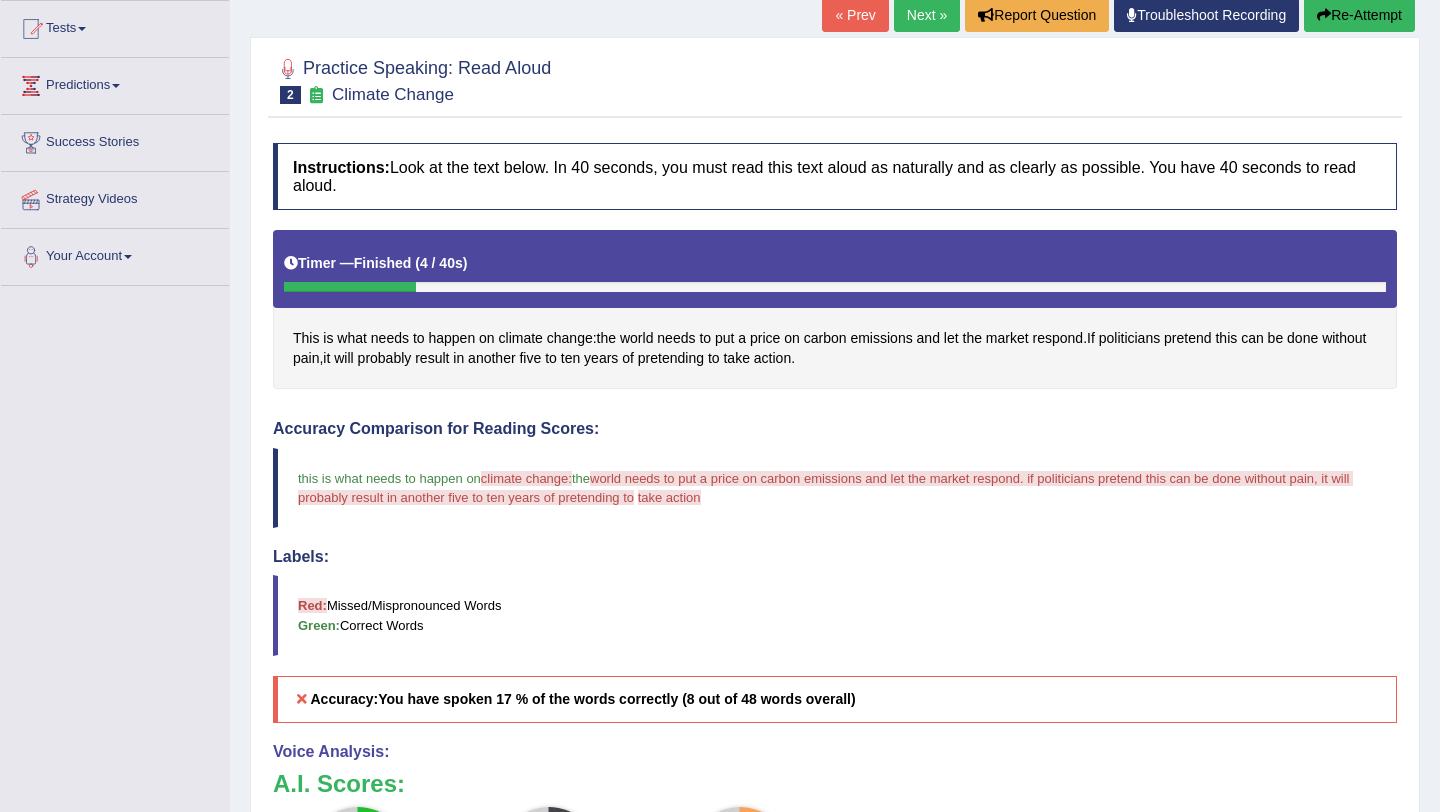 click on "Re-Attempt" at bounding box center (1359, 15) 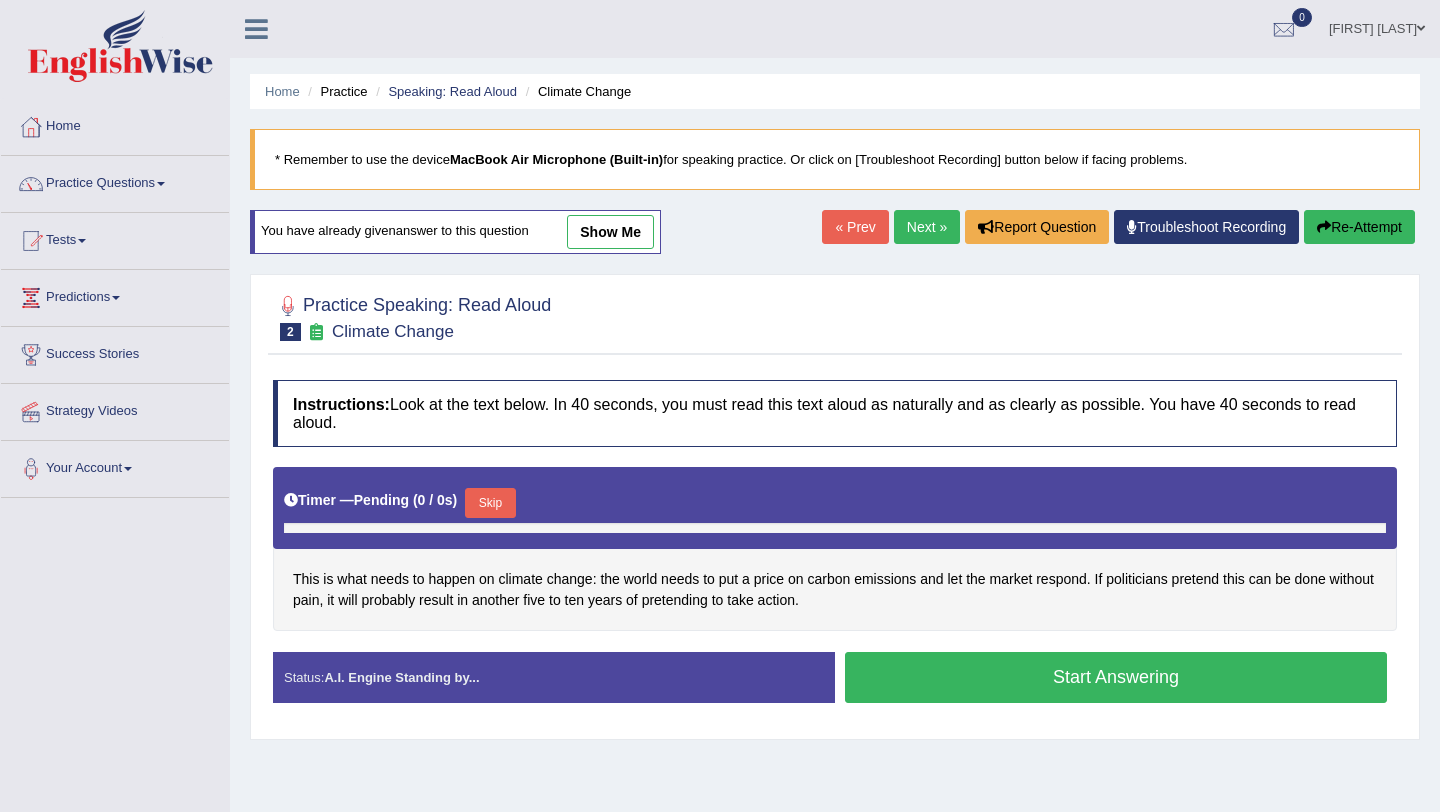 scroll, scrollTop: 228, scrollLeft: 0, axis: vertical 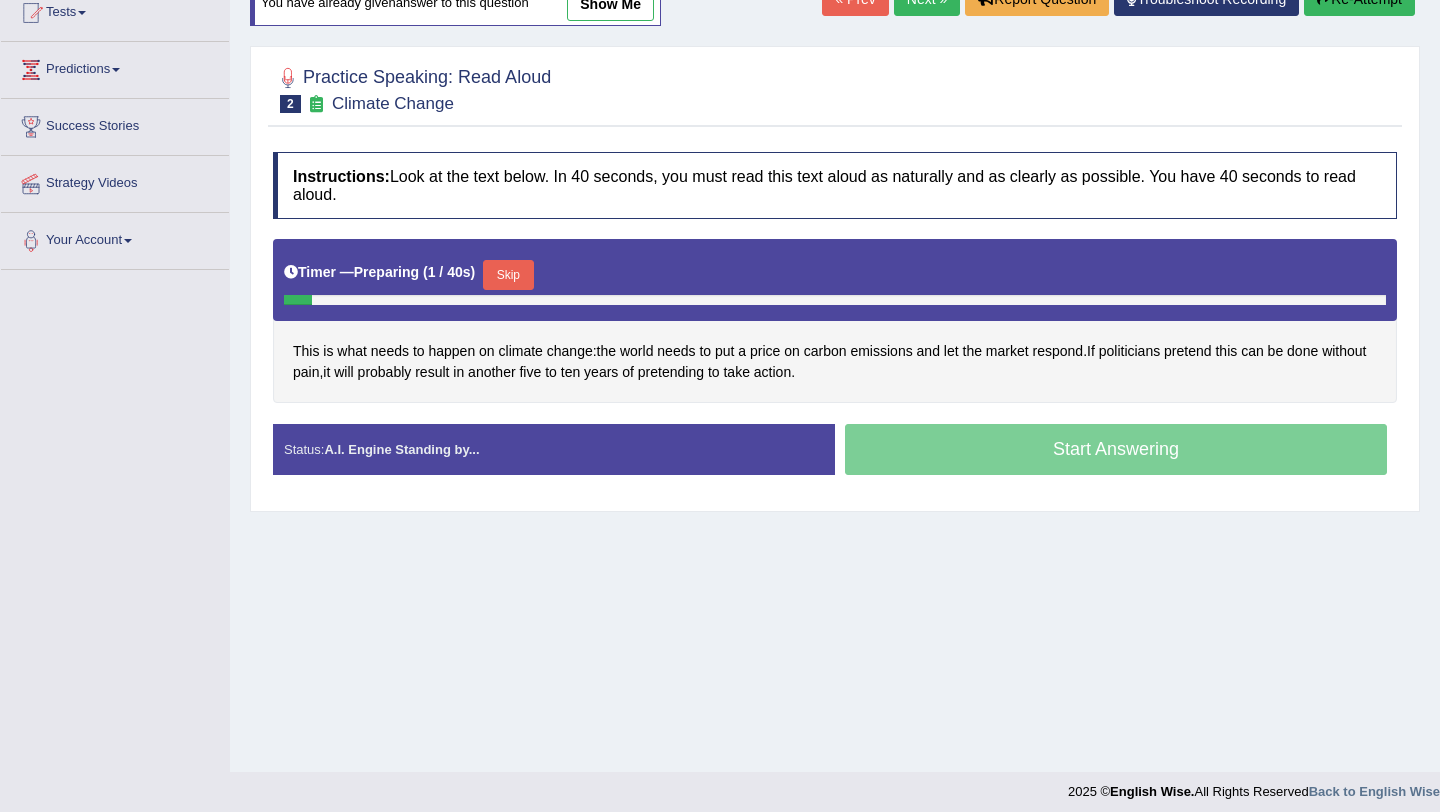 click on "Skip" at bounding box center [508, 275] 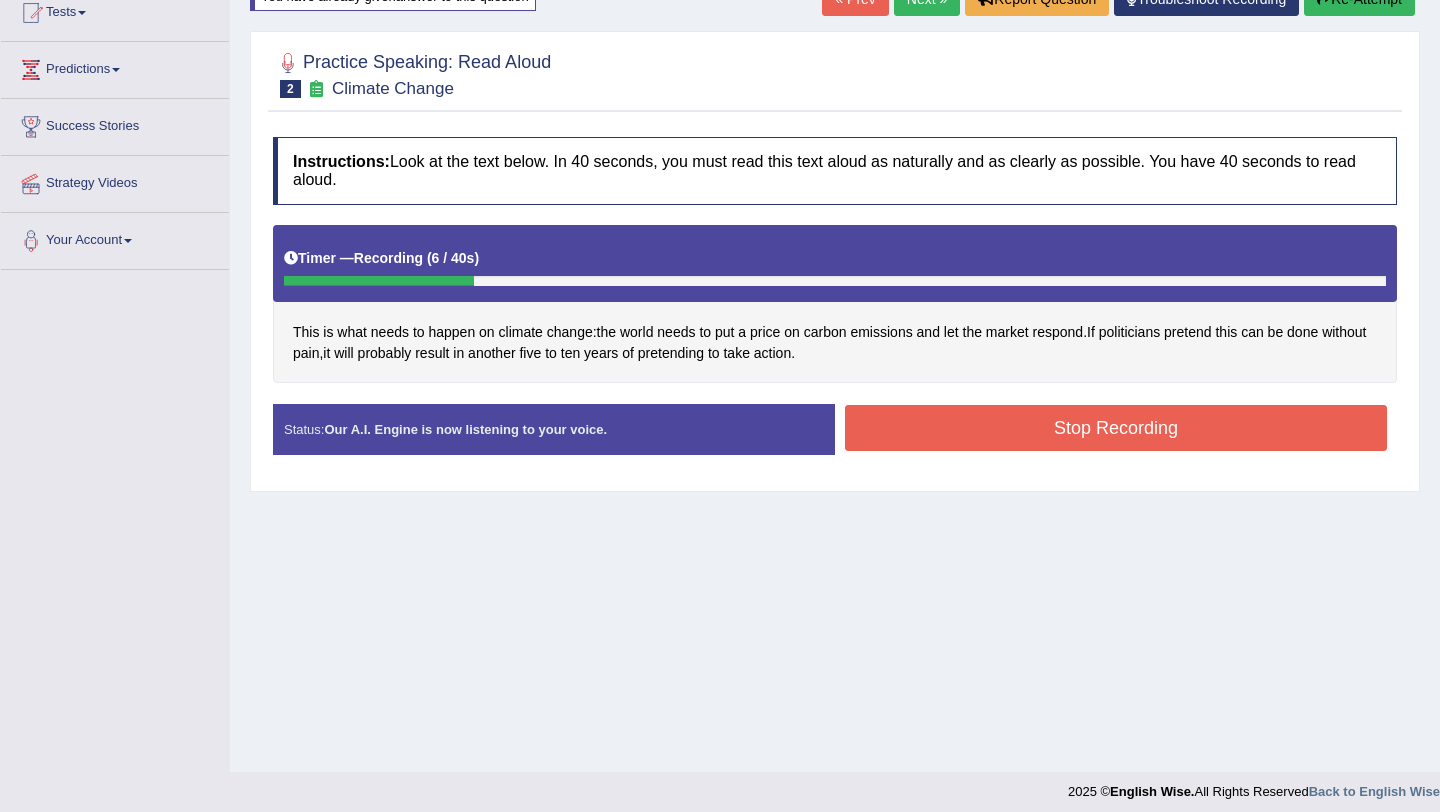 click on "Stop Recording" at bounding box center [1116, 428] 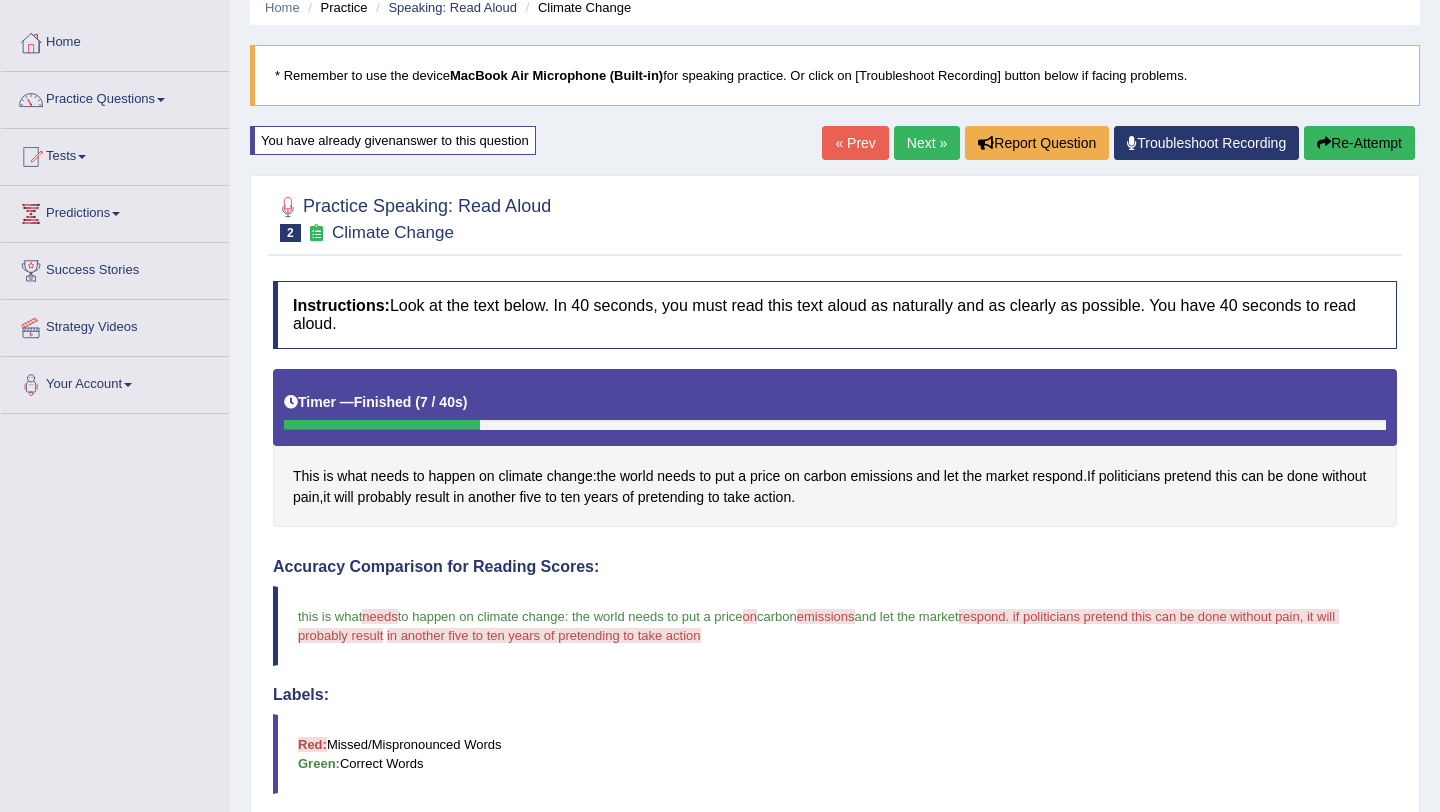 scroll, scrollTop: 63, scrollLeft: 0, axis: vertical 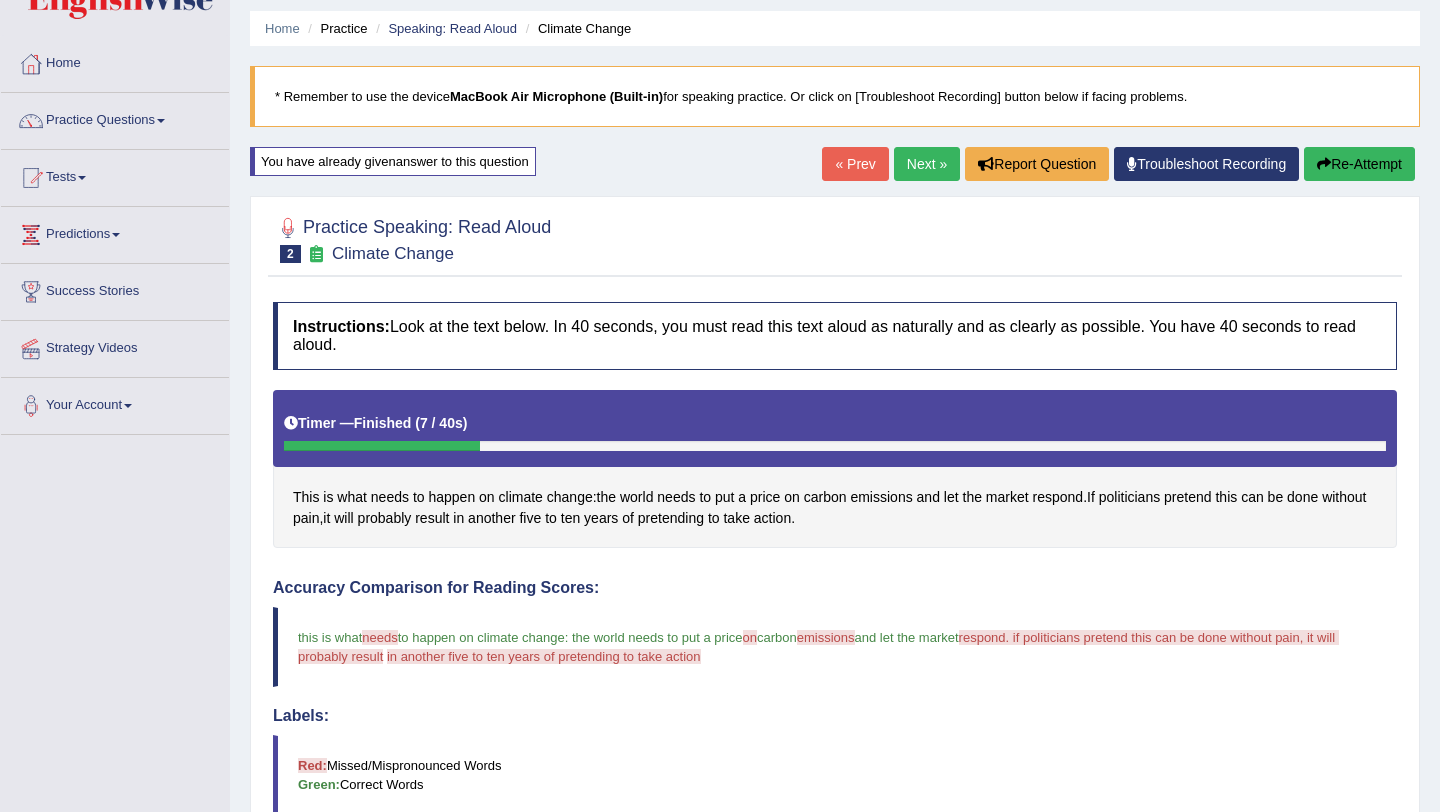 click at bounding box center [1324, 164] 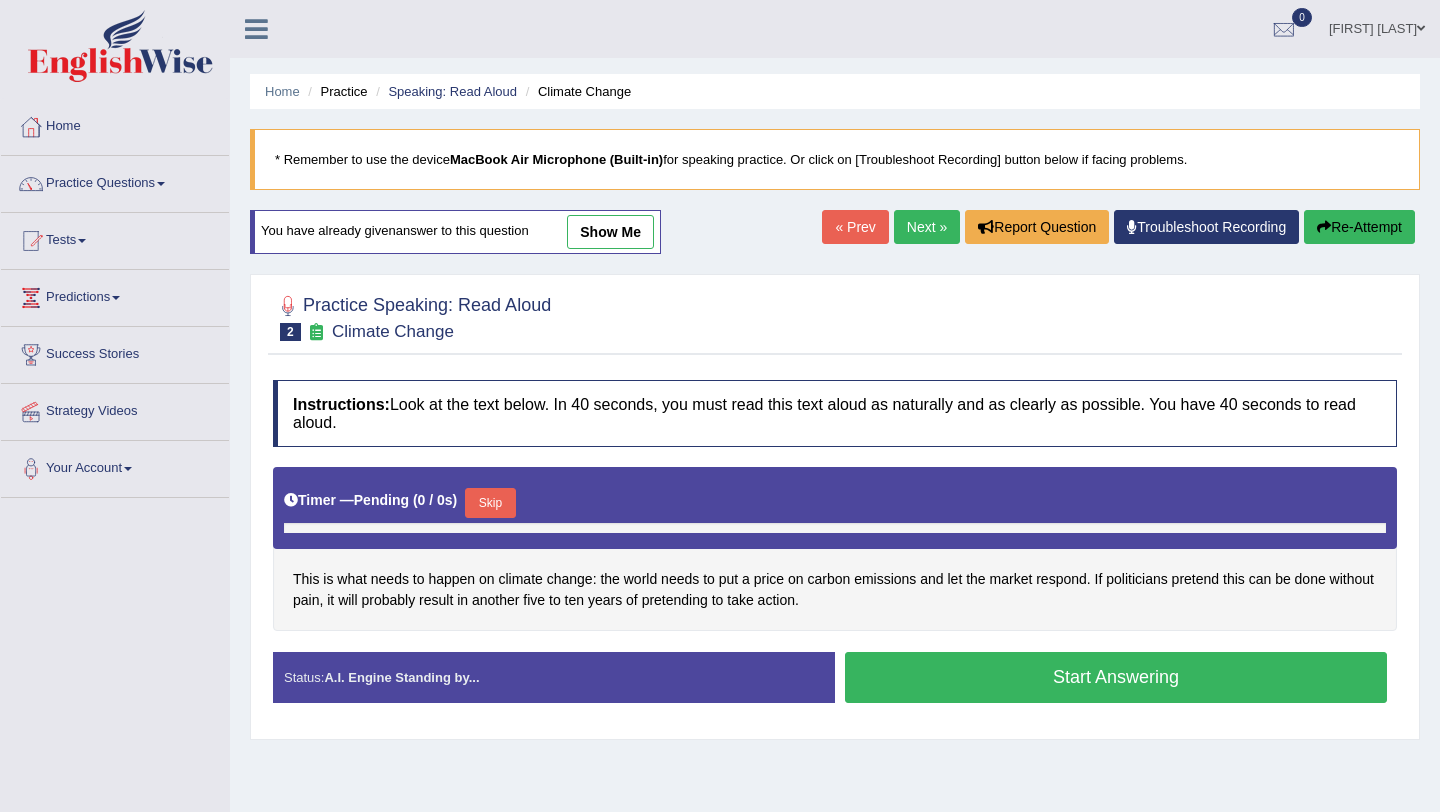 scroll, scrollTop: 63, scrollLeft: 0, axis: vertical 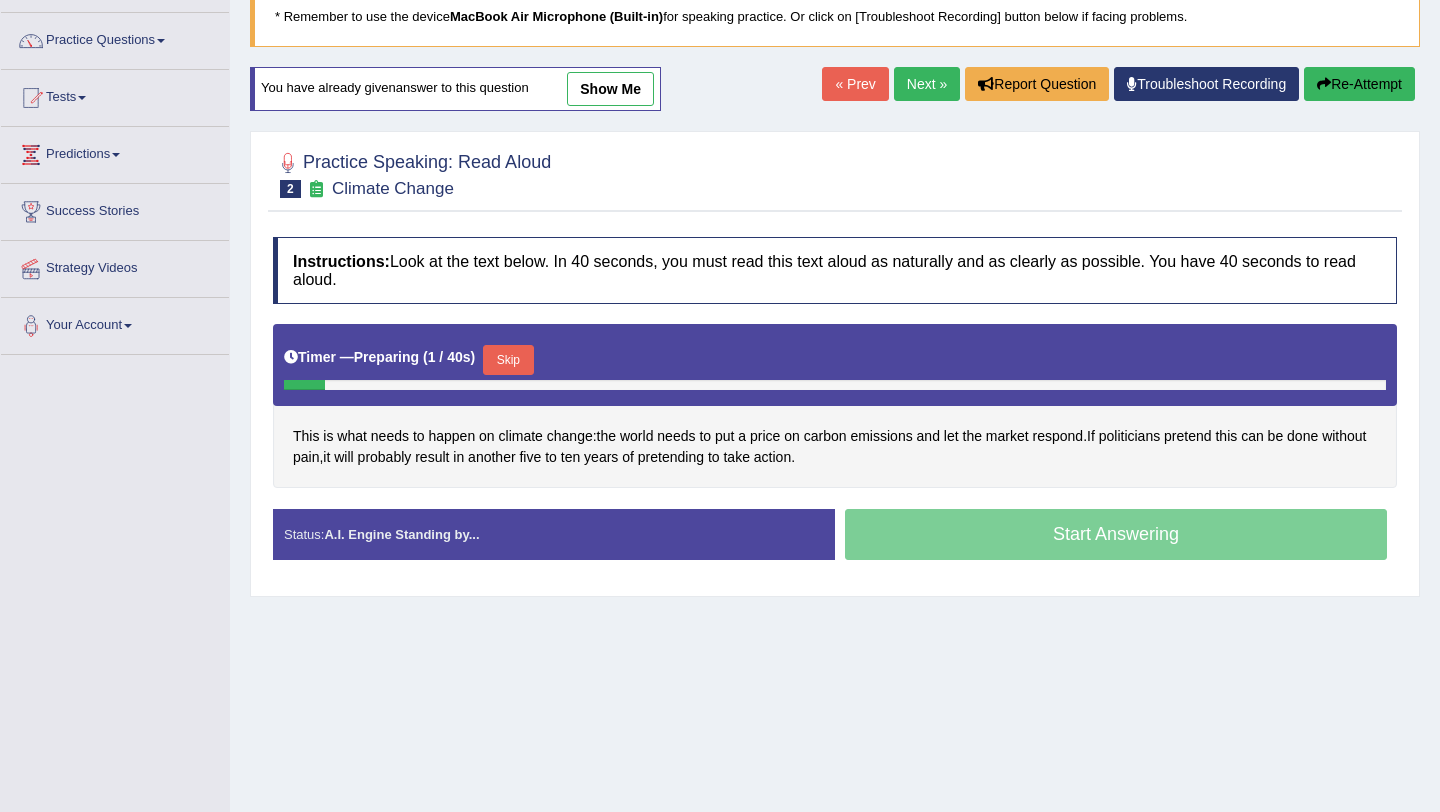click on "Skip" at bounding box center (508, 360) 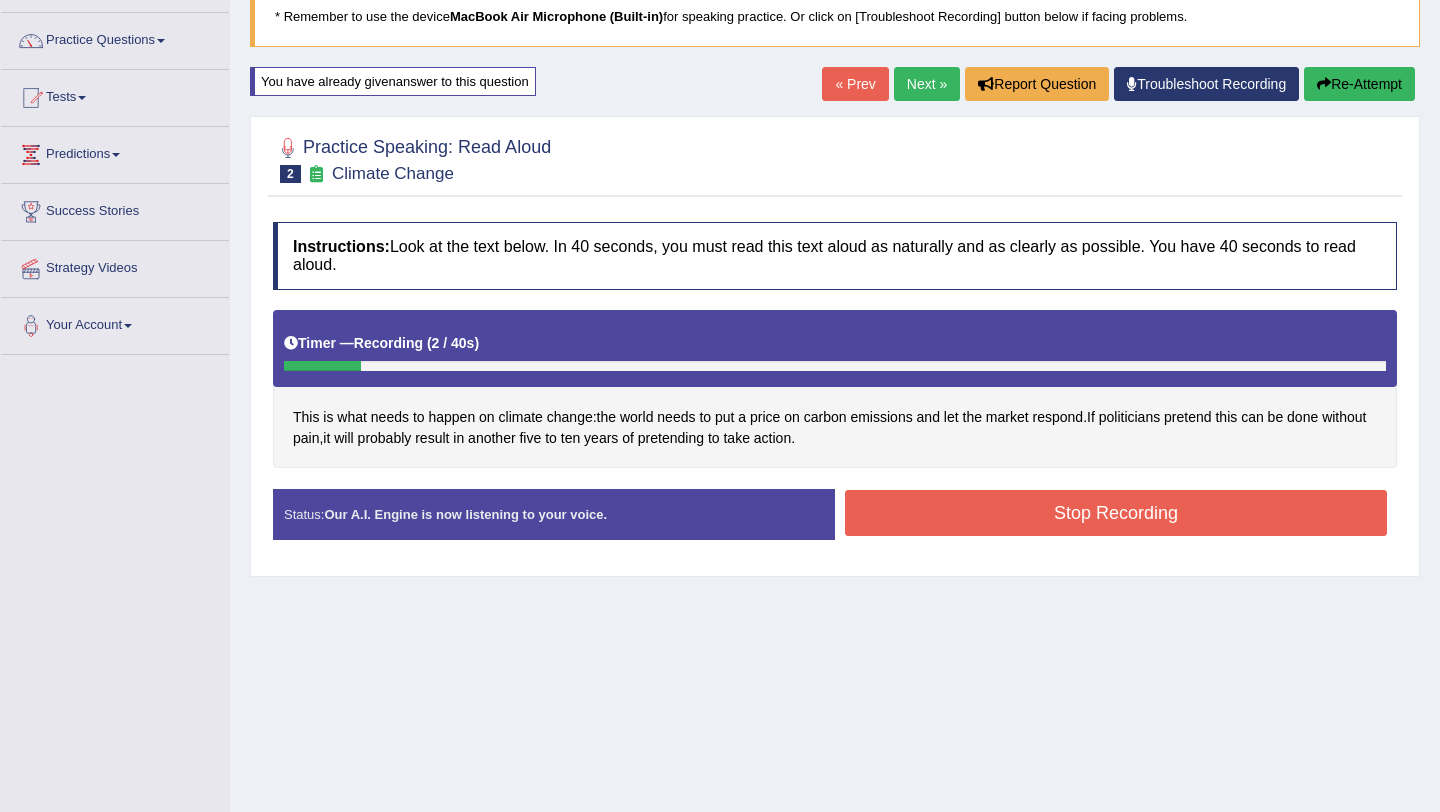 click on "Re-Attempt" at bounding box center (1359, 84) 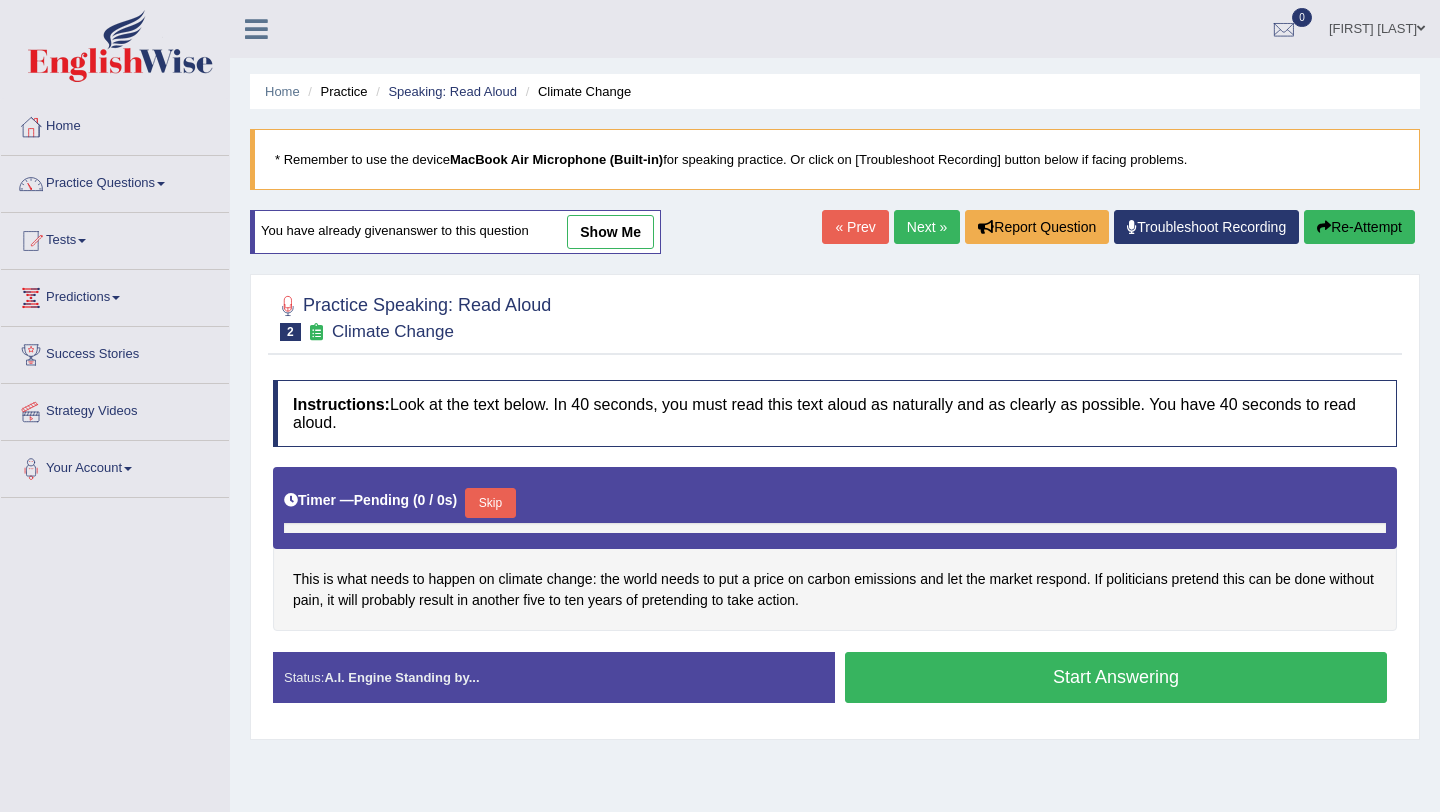 scroll, scrollTop: 143, scrollLeft: 0, axis: vertical 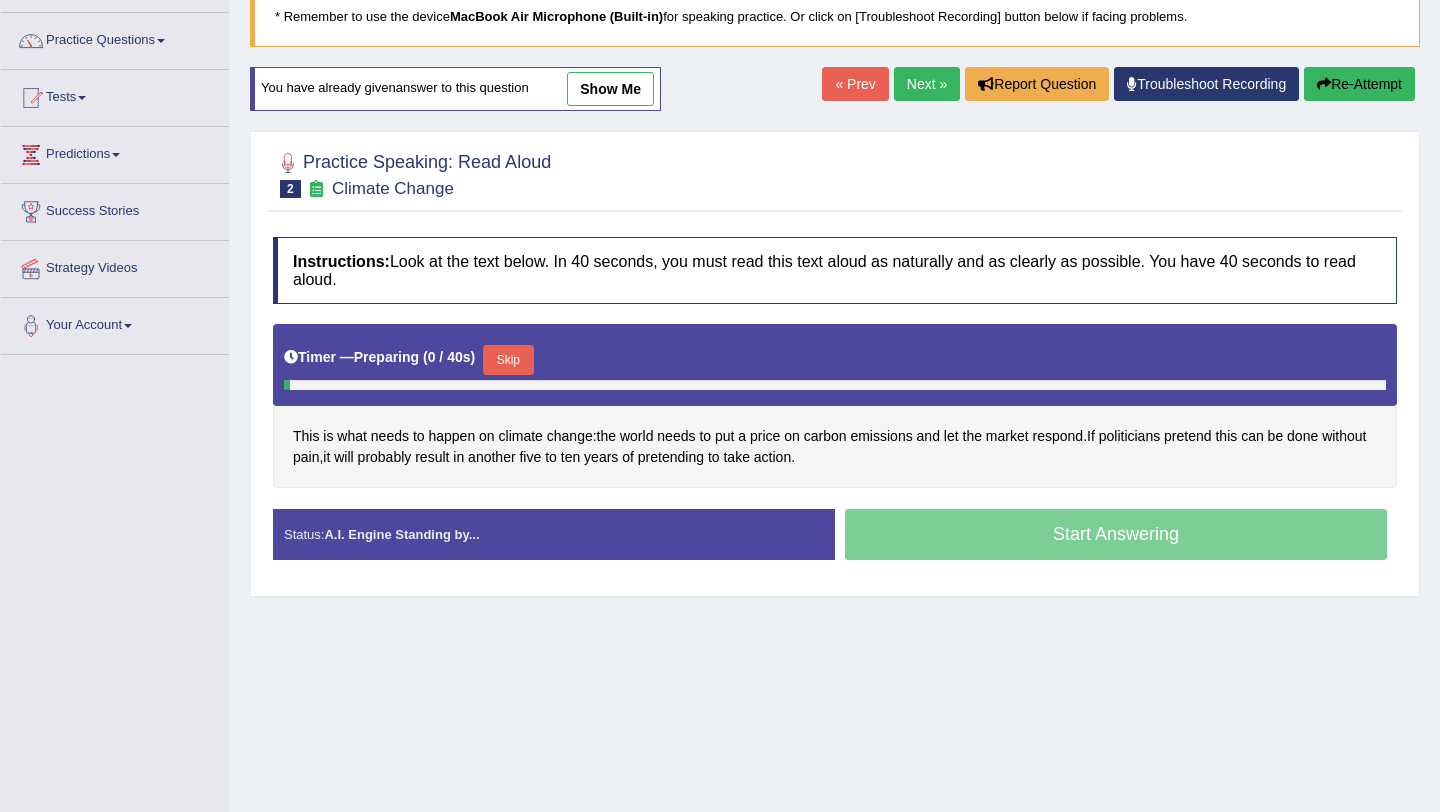click on "Skip" at bounding box center [508, 360] 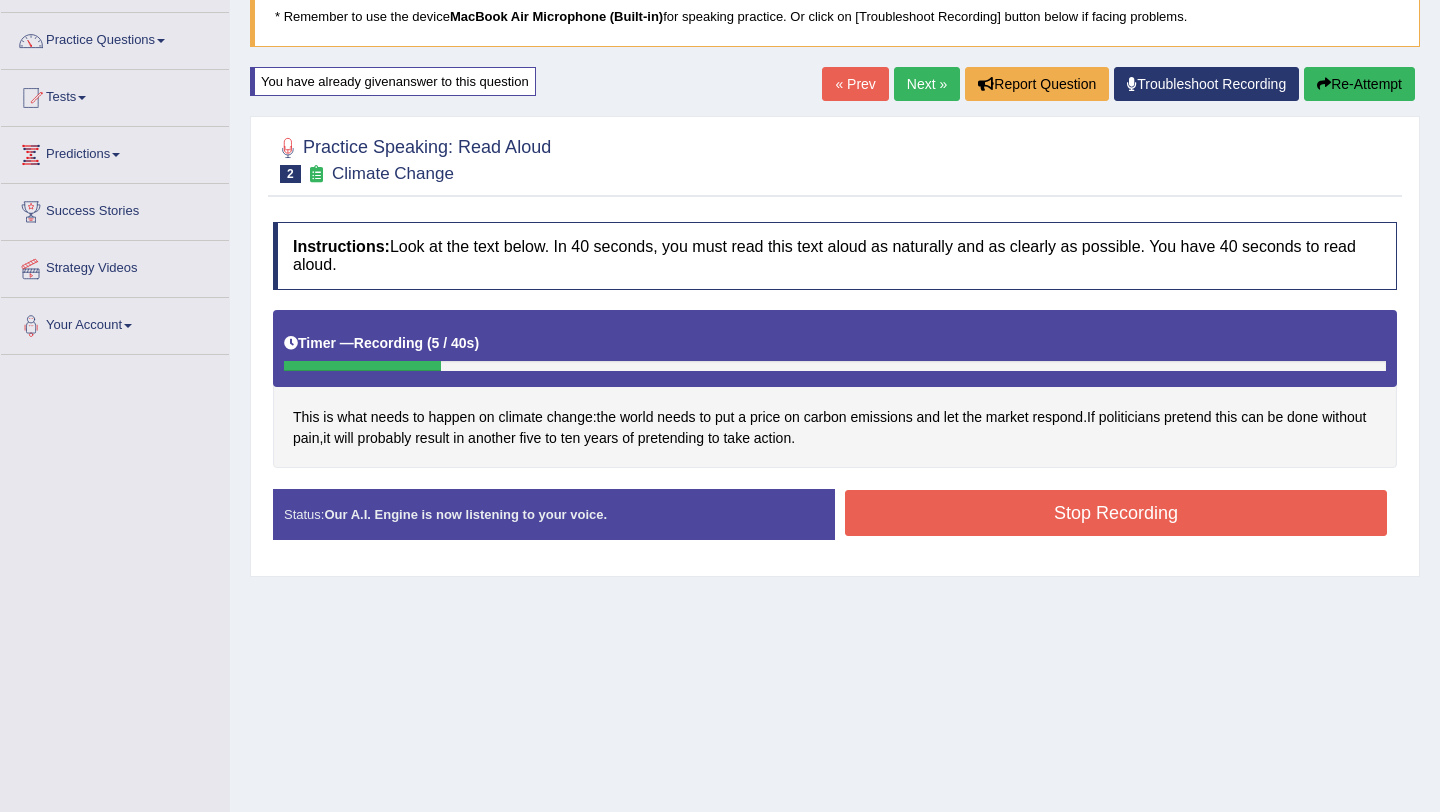 click on "Re-Attempt" at bounding box center [1359, 84] 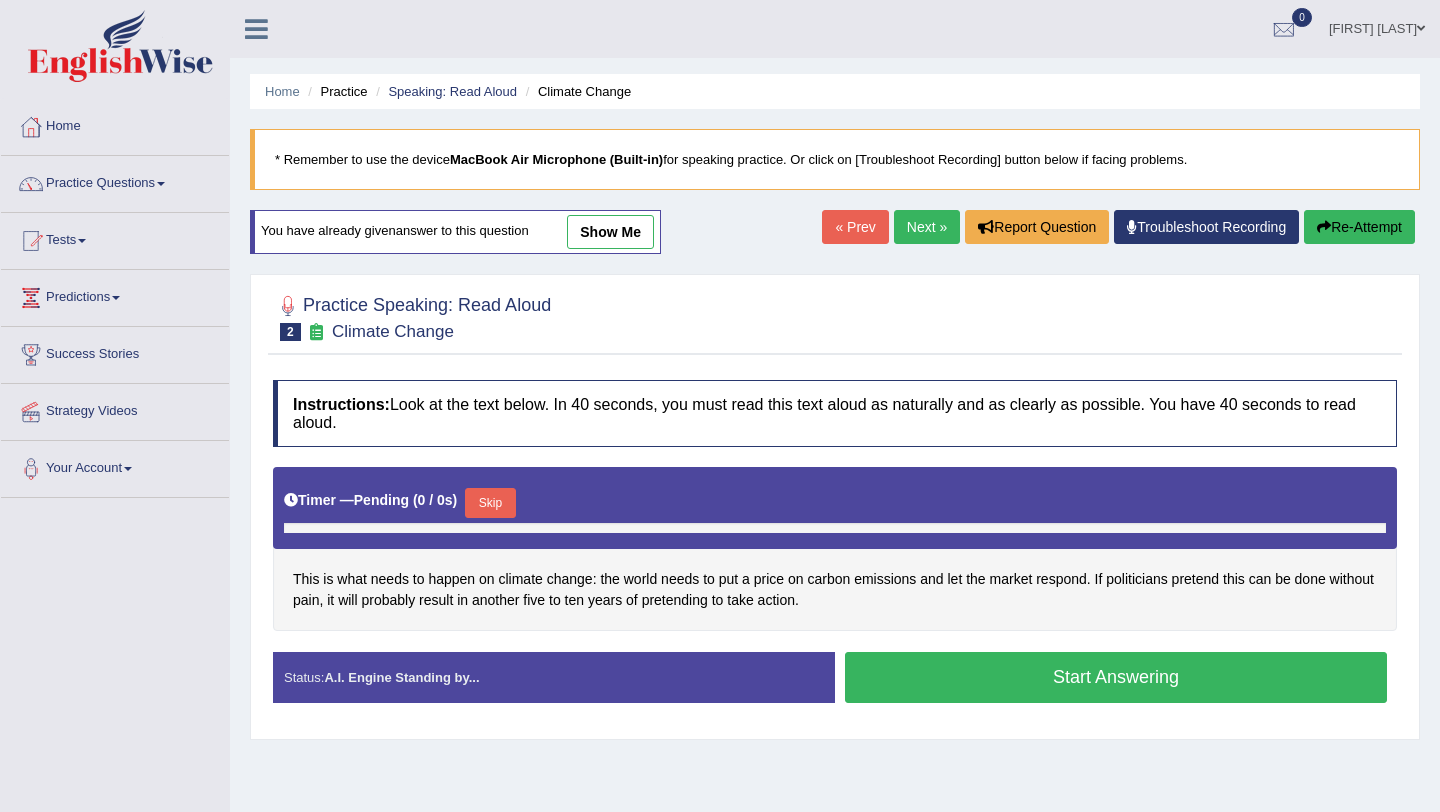 scroll, scrollTop: 143, scrollLeft: 0, axis: vertical 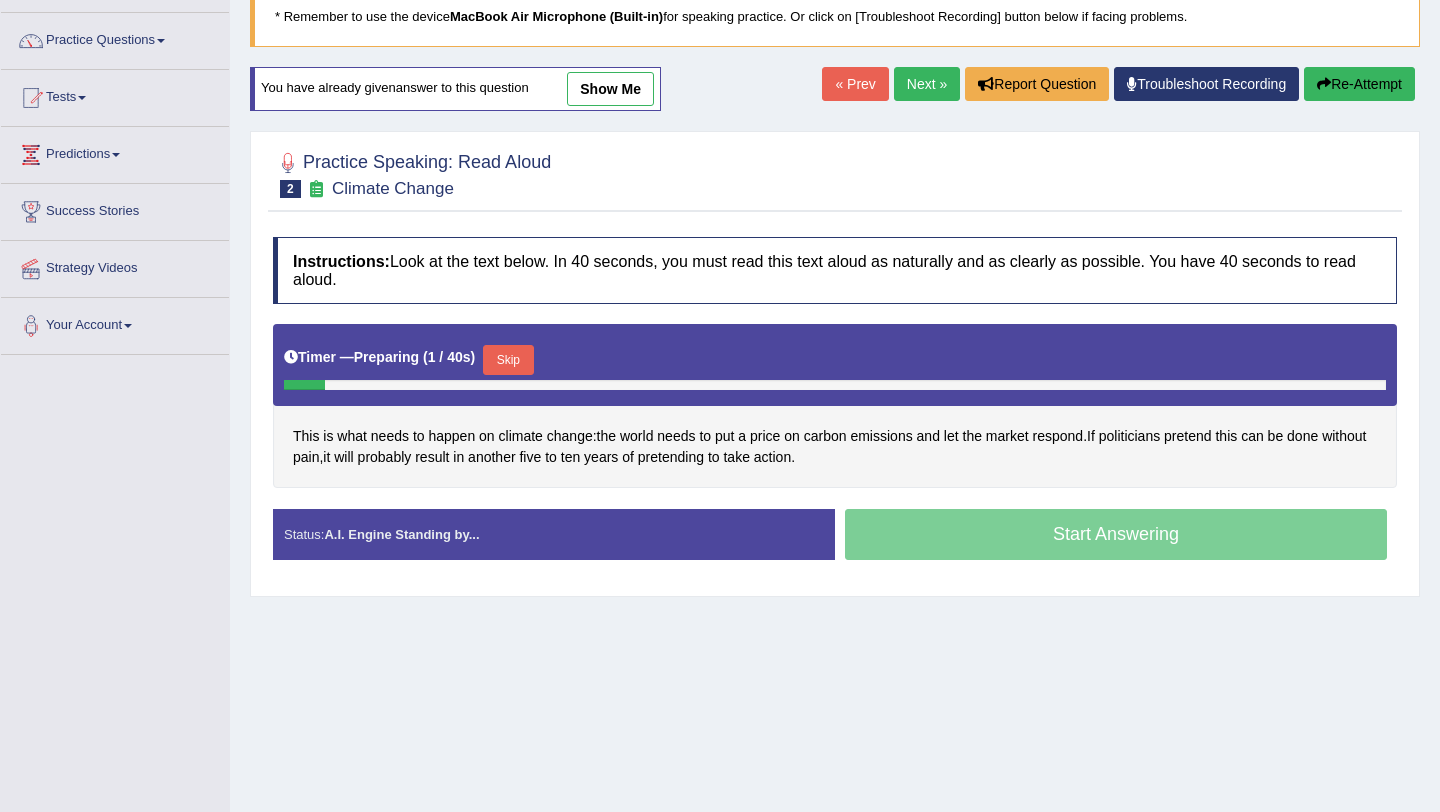 click on "Skip" at bounding box center [508, 360] 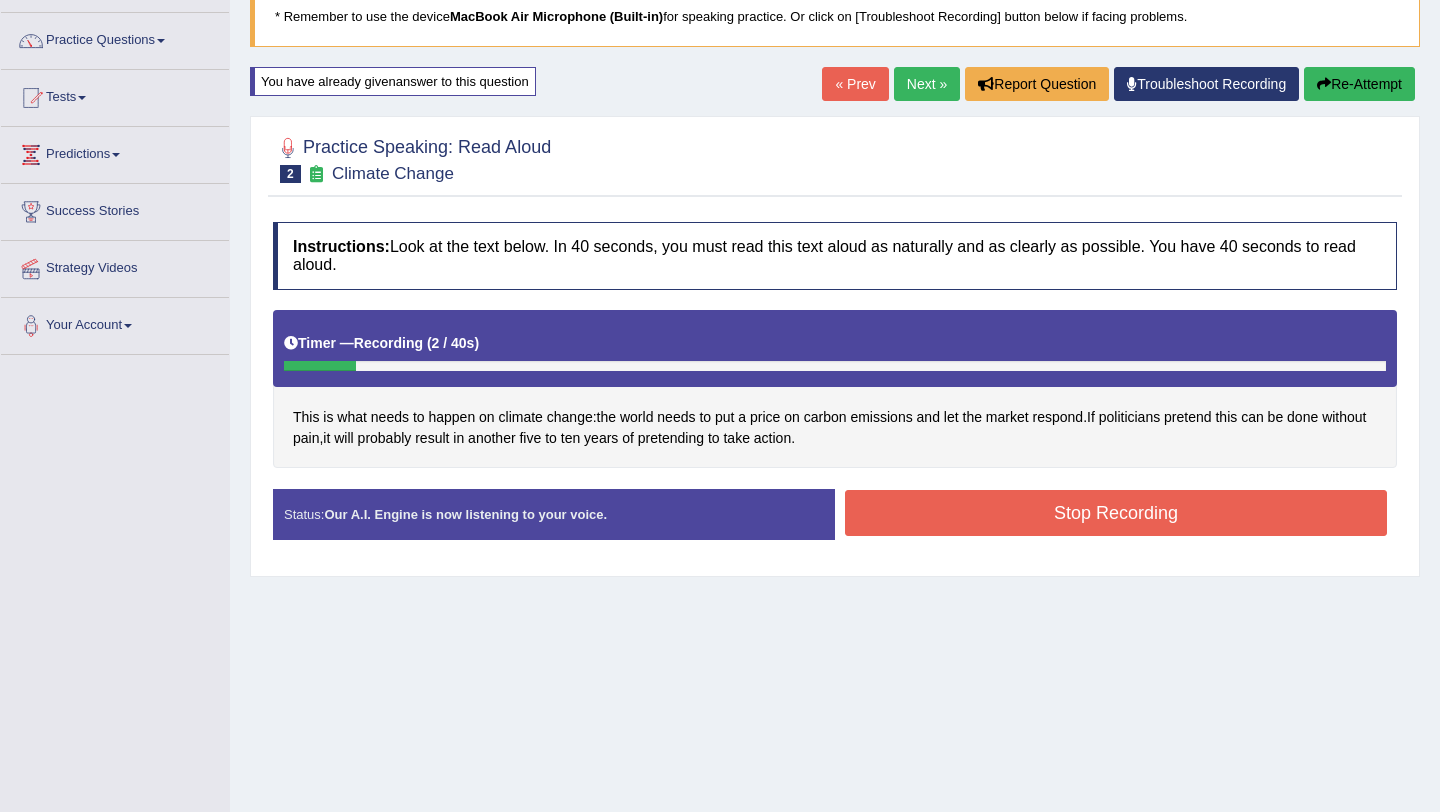 click on "Re-Attempt" at bounding box center (1359, 84) 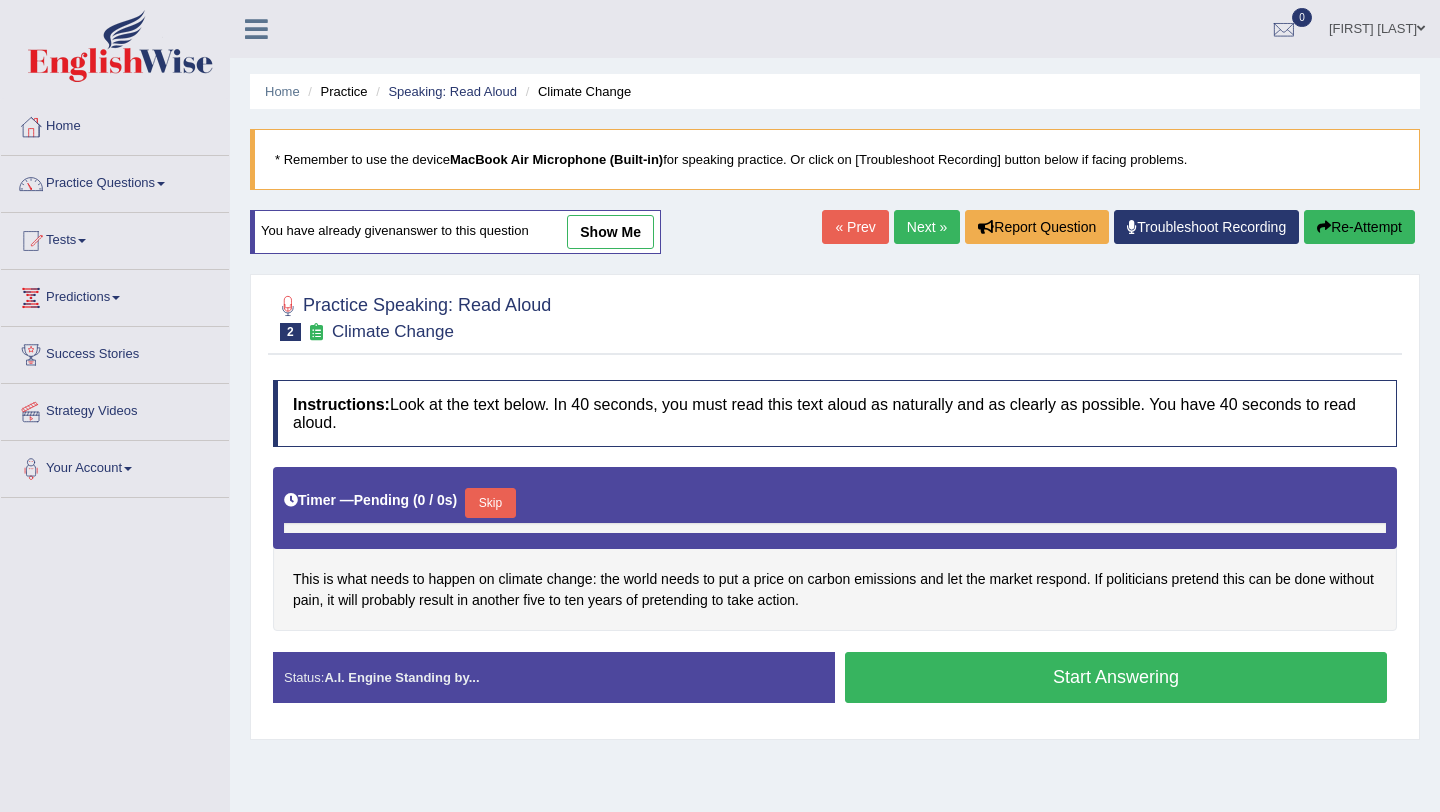 scroll, scrollTop: 143, scrollLeft: 0, axis: vertical 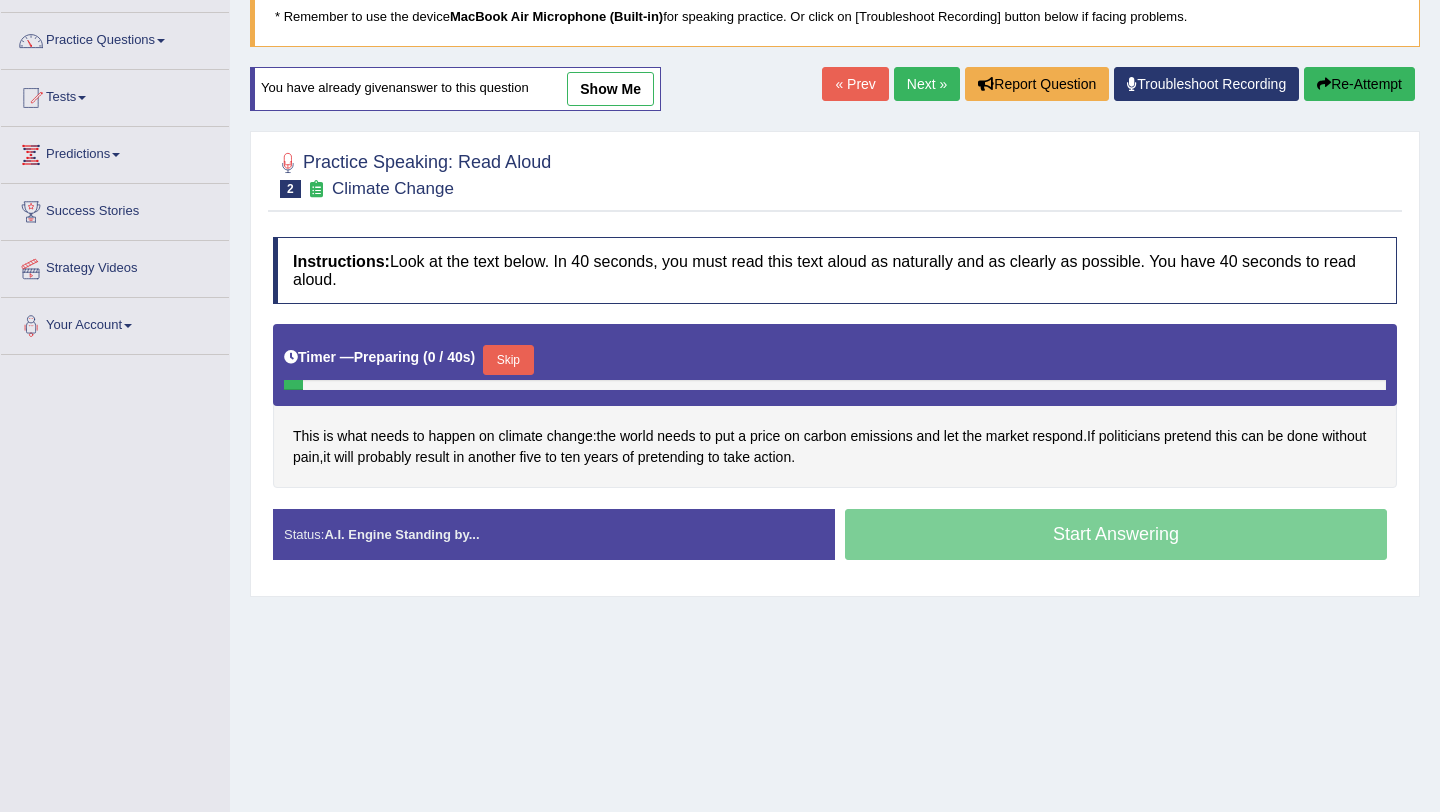 click on "Skip" at bounding box center (508, 360) 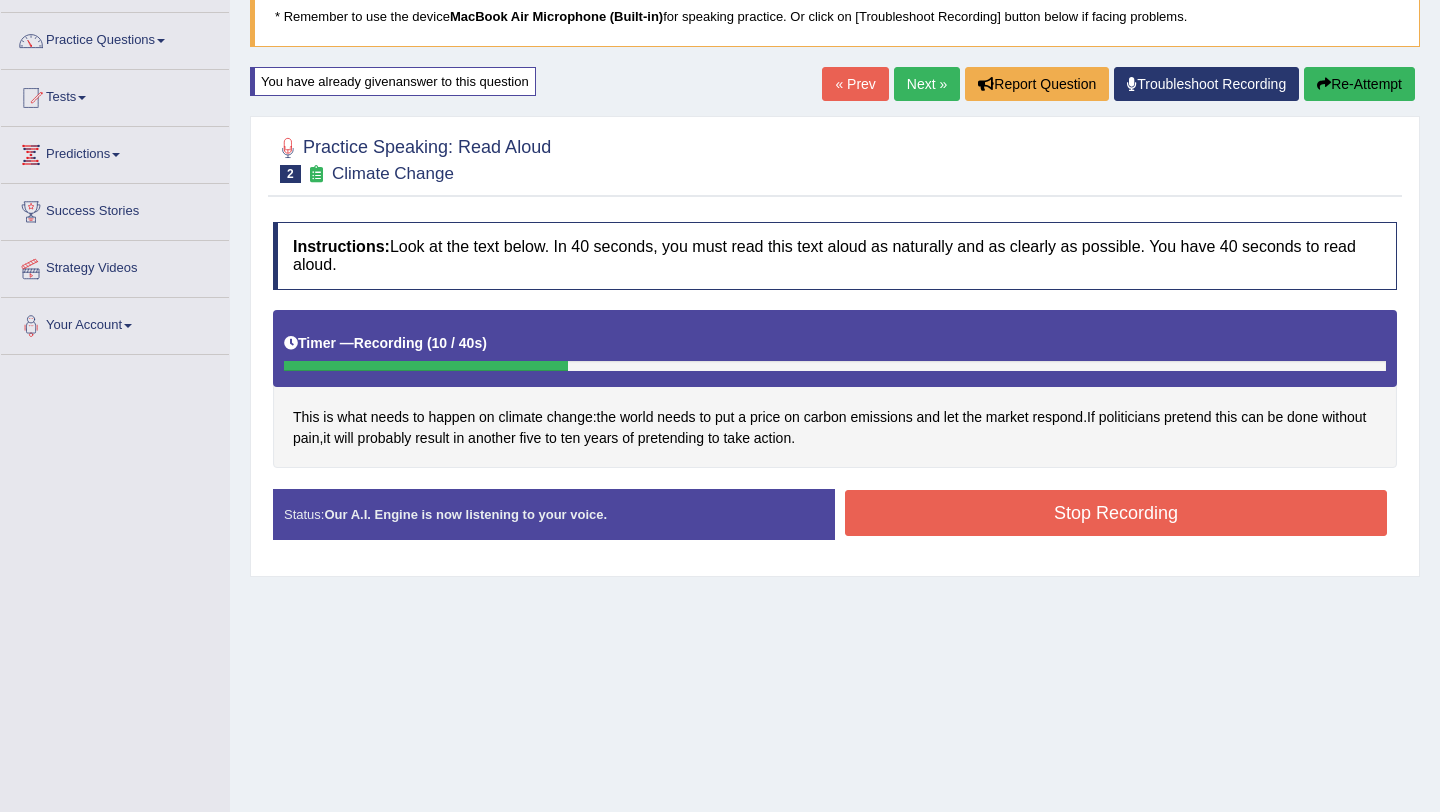 click on "Stop Recording" at bounding box center (1116, 513) 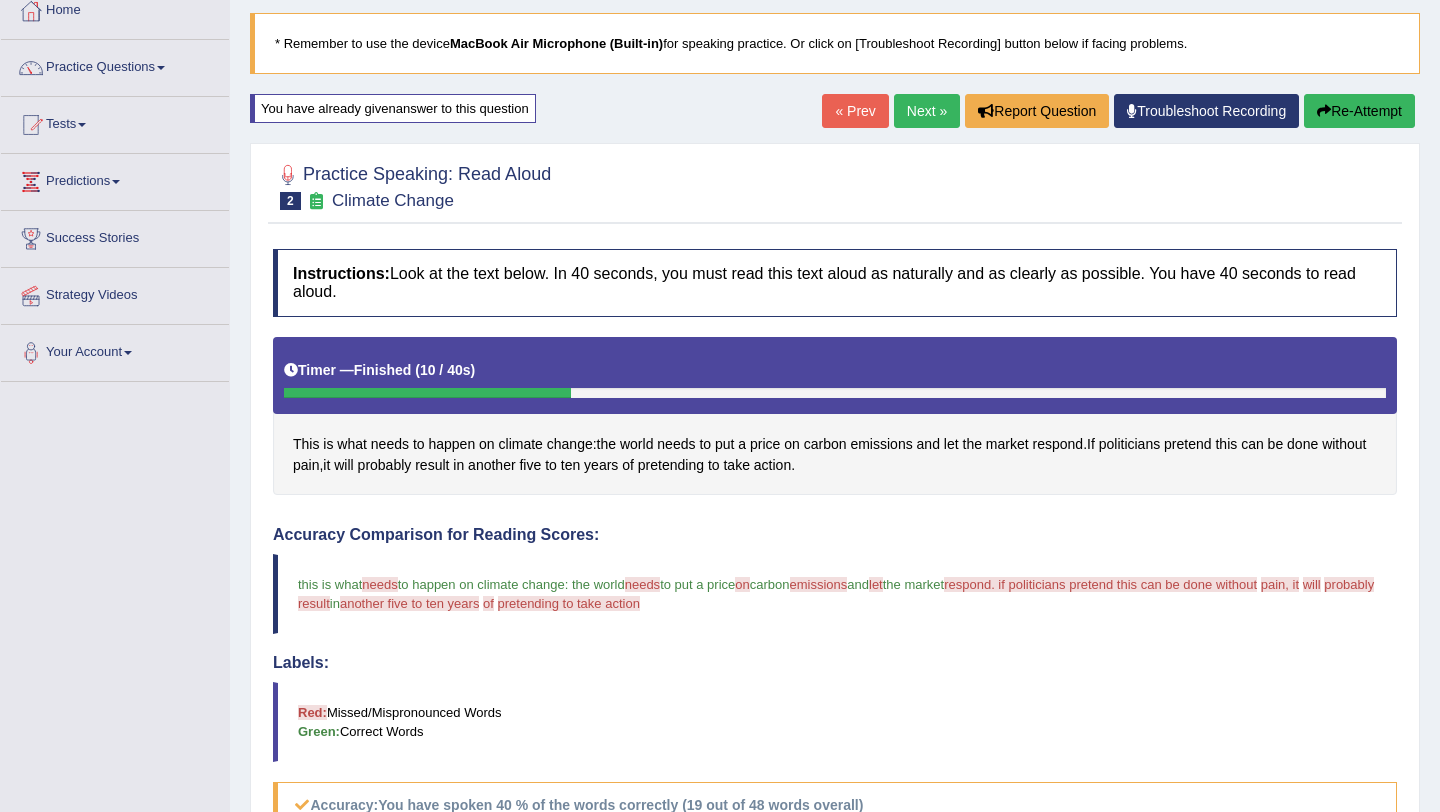 scroll, scrollTop: 103, scrollLeft: 0, axis: vertical 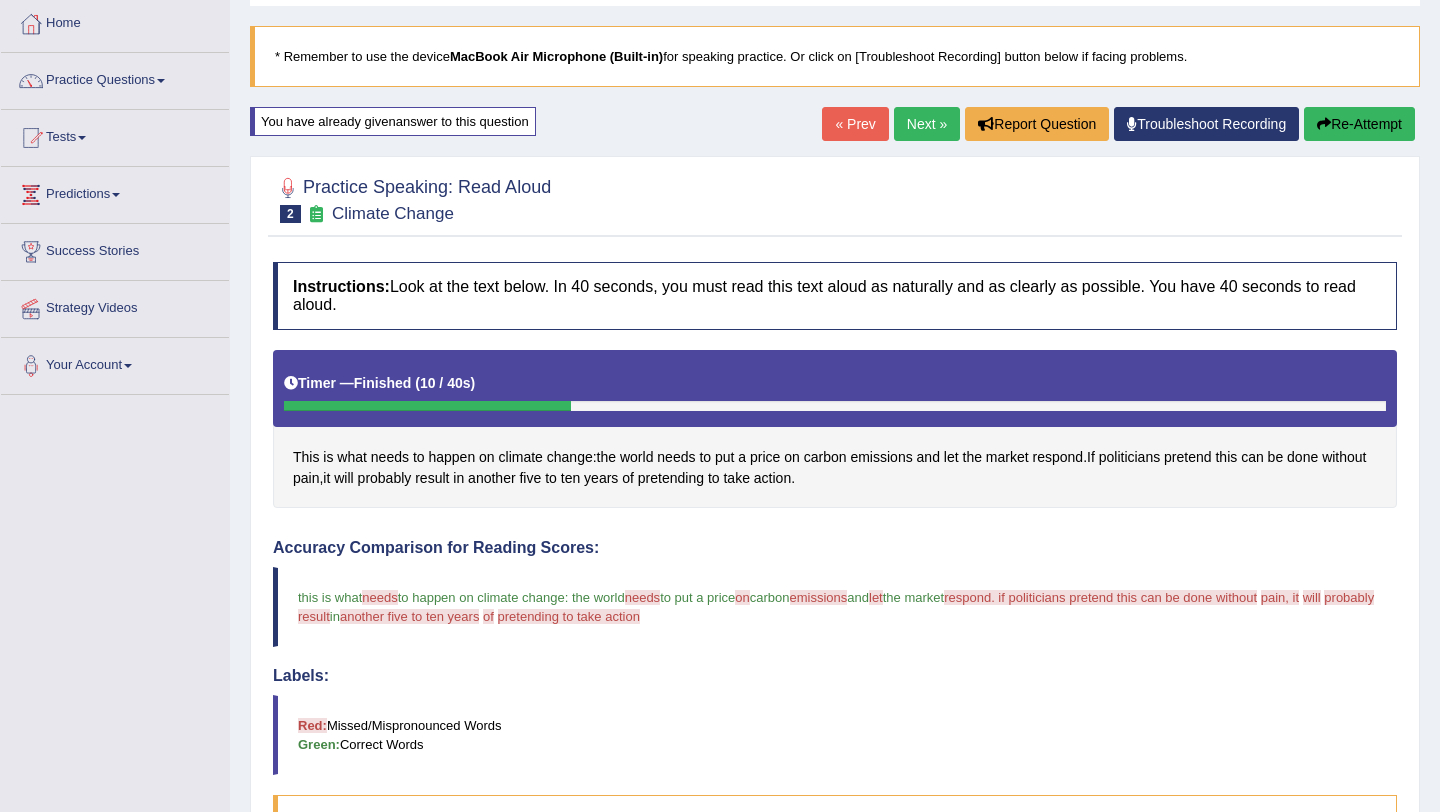 click on "Next »" at bounding box center (927, 124) 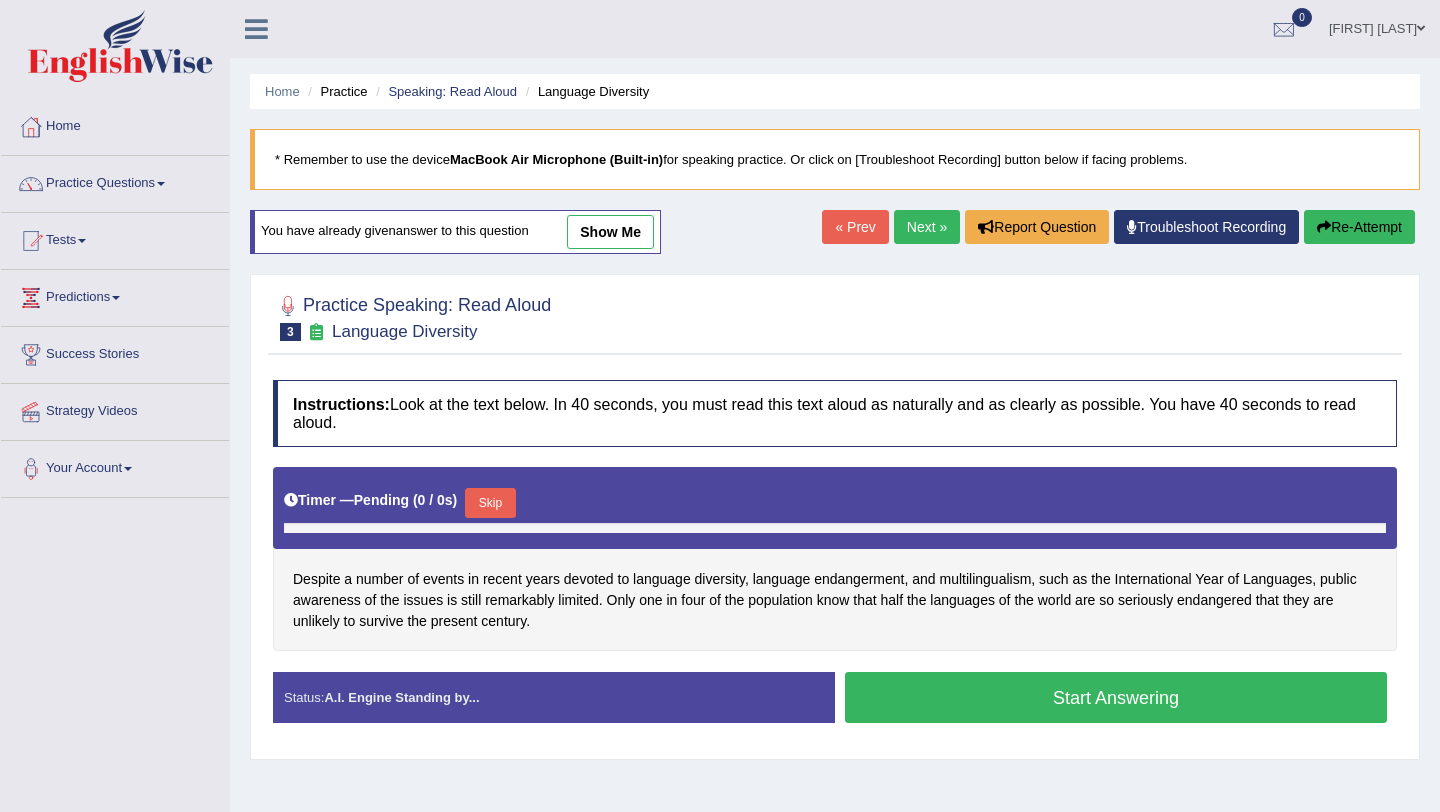 scroll, scrollTop: 0, scrollLeft: 0, axis: both 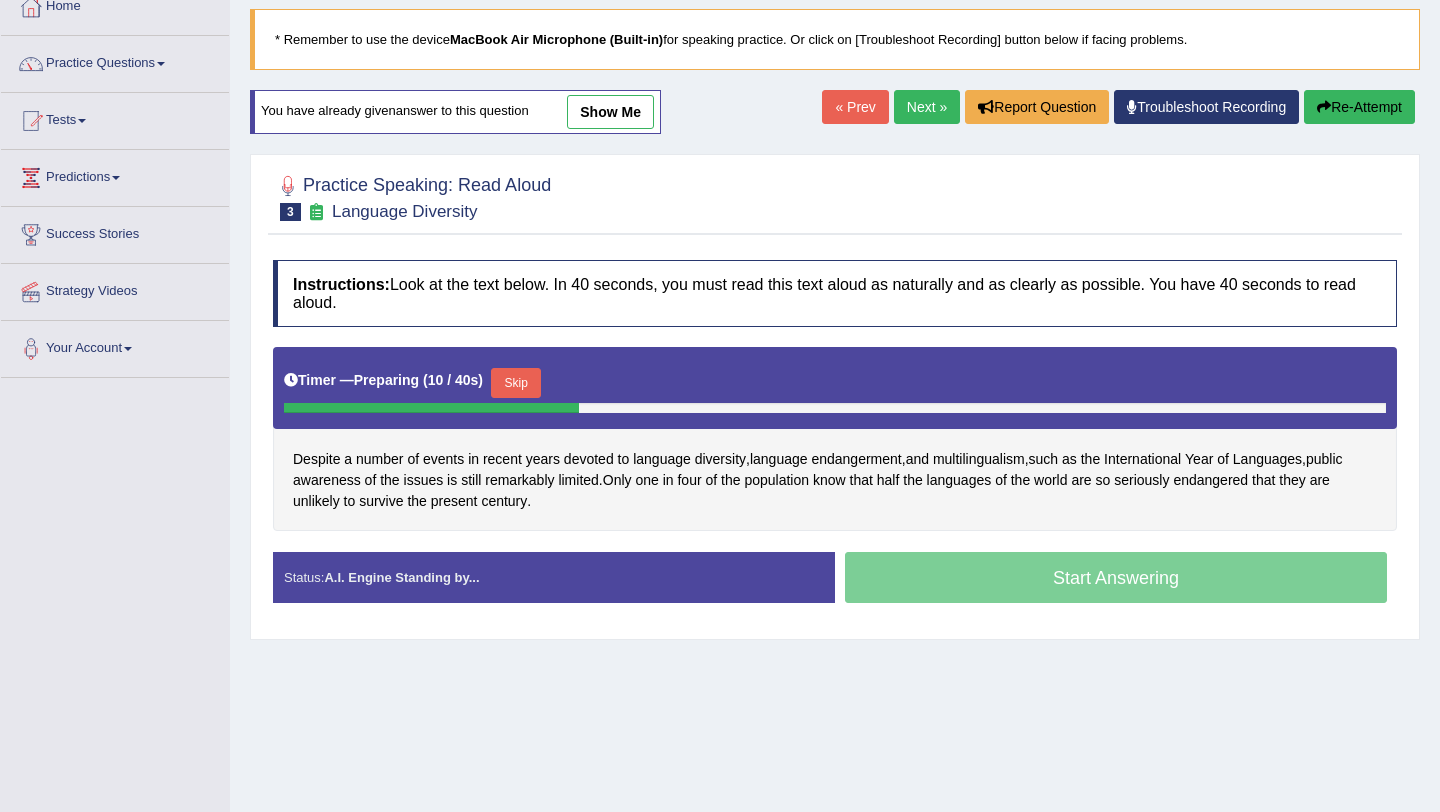 click on "Skip" at bounding box center (516, 383) 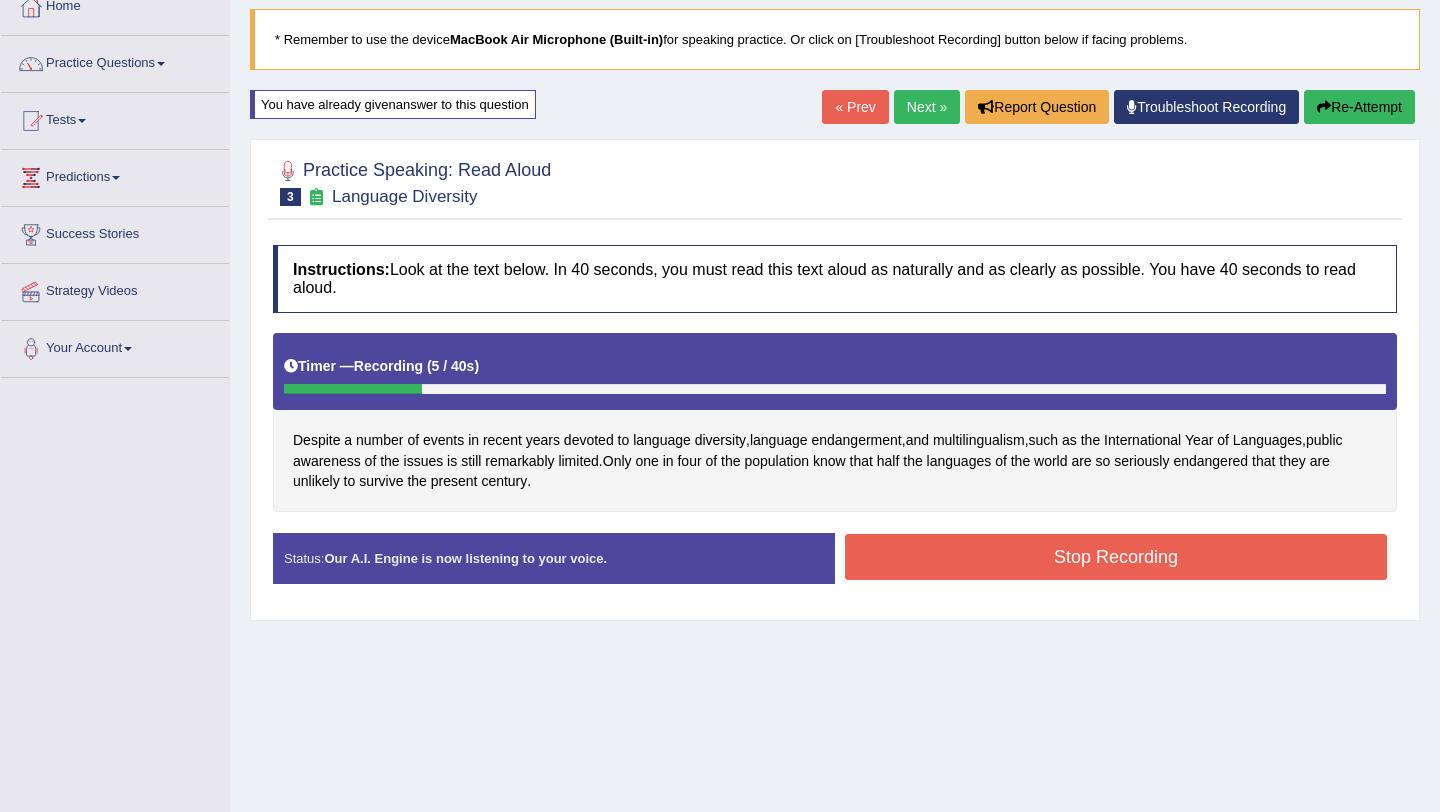 click on "Stop Recording" at bounding box center [1116, 557] 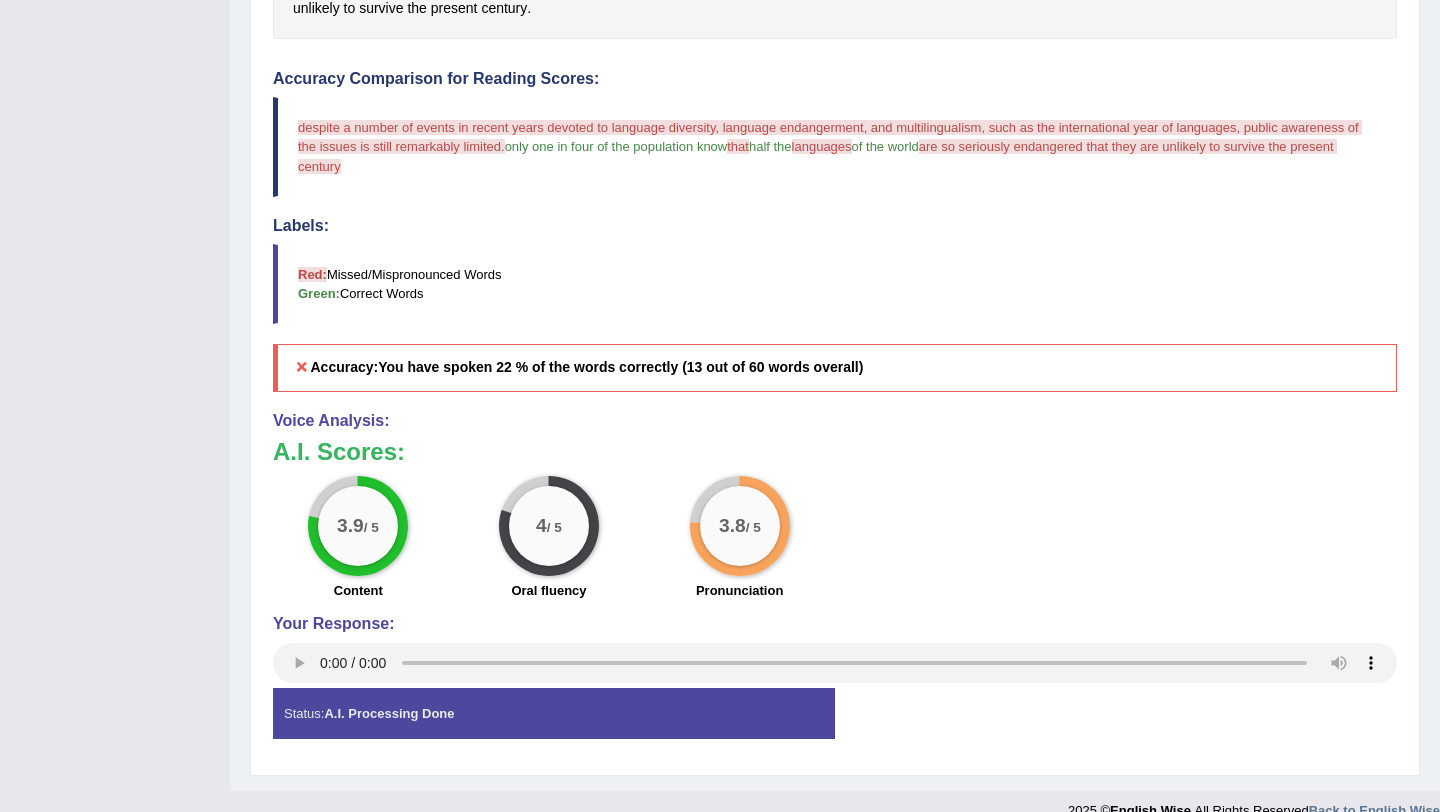 scroll, scrollTop: 622, scrollLeft: 0, axis: vertical 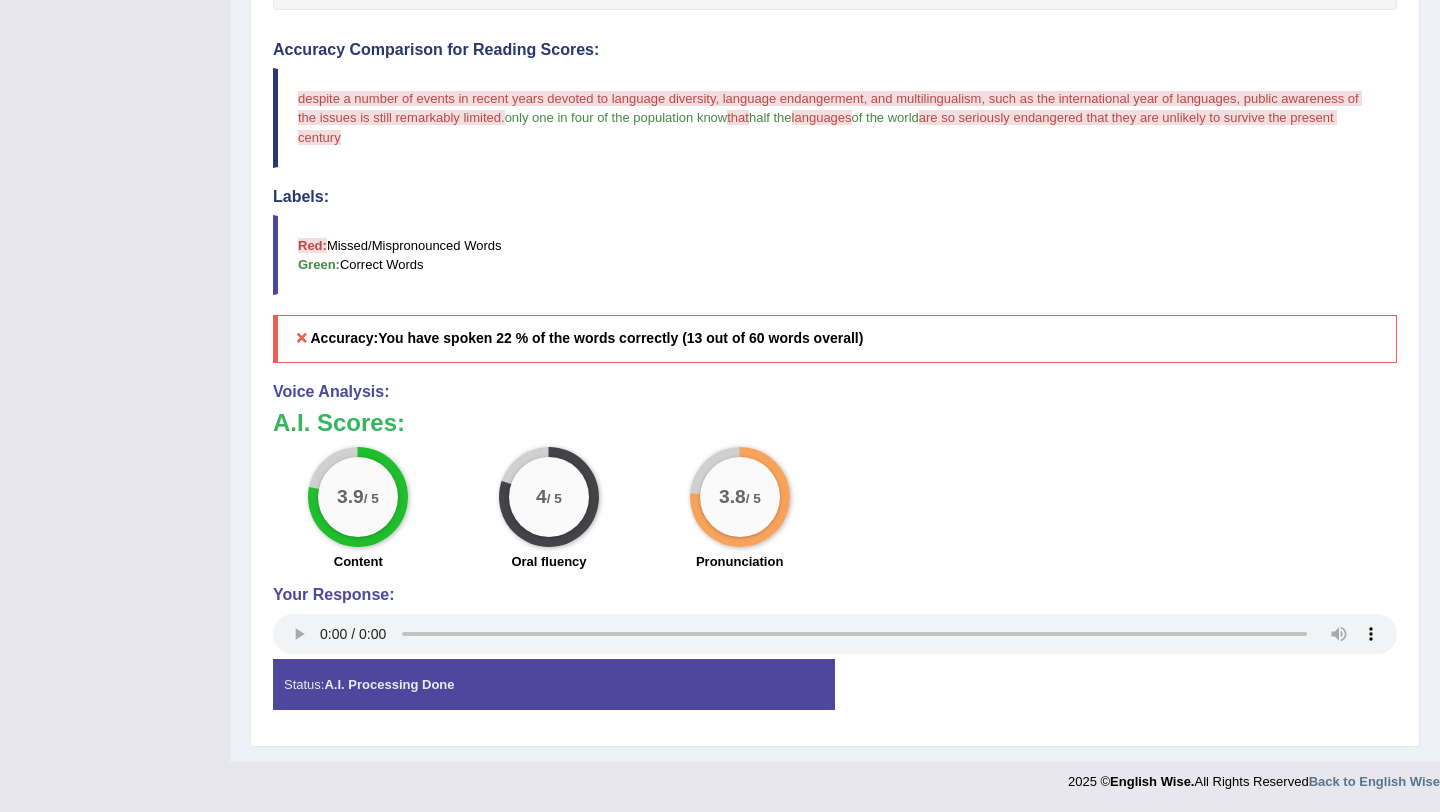 click on "Status:  A.I. Processing Done" at bounding box center [554, 684] 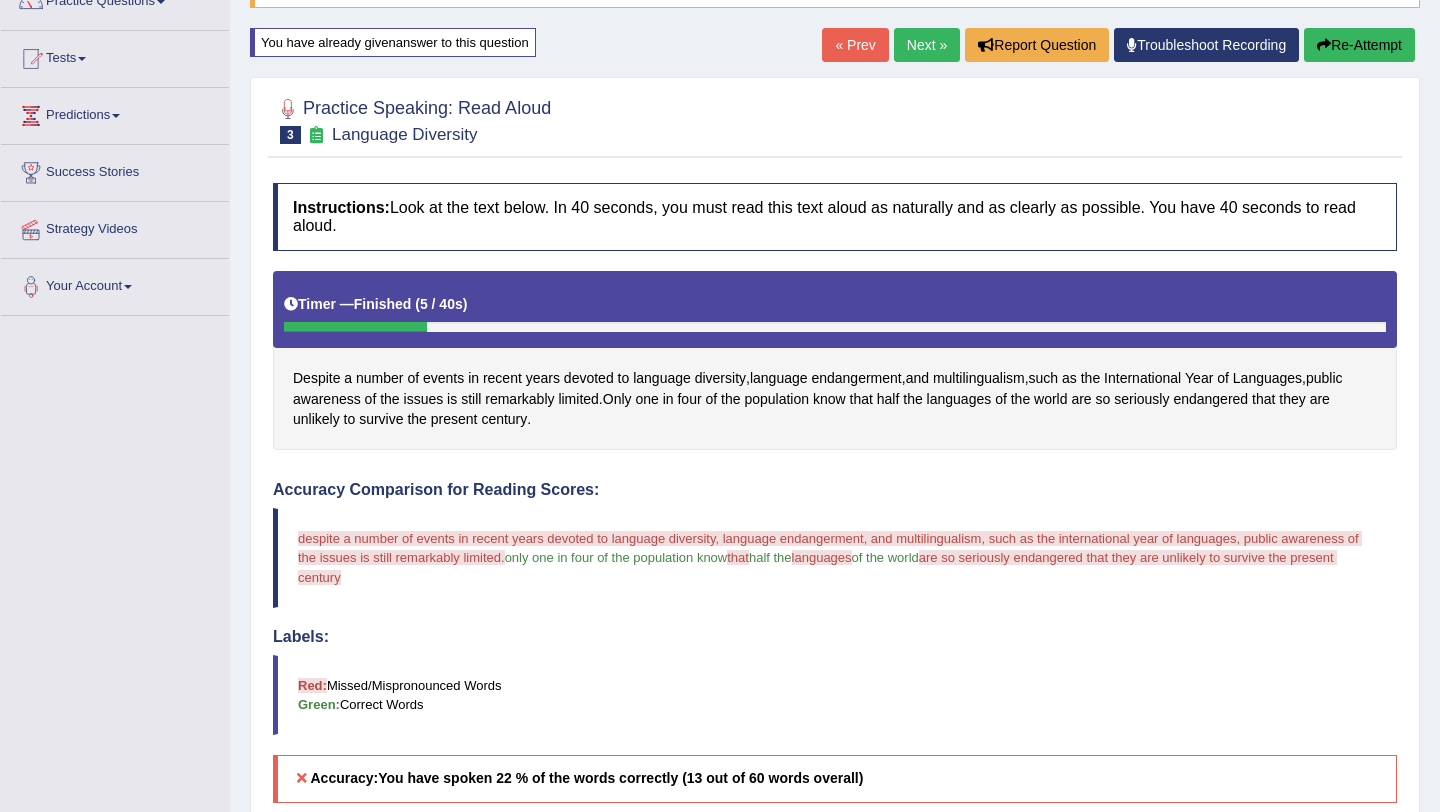 scroll, scrollTop: 142, scrollLeft: 0, axis: vertical 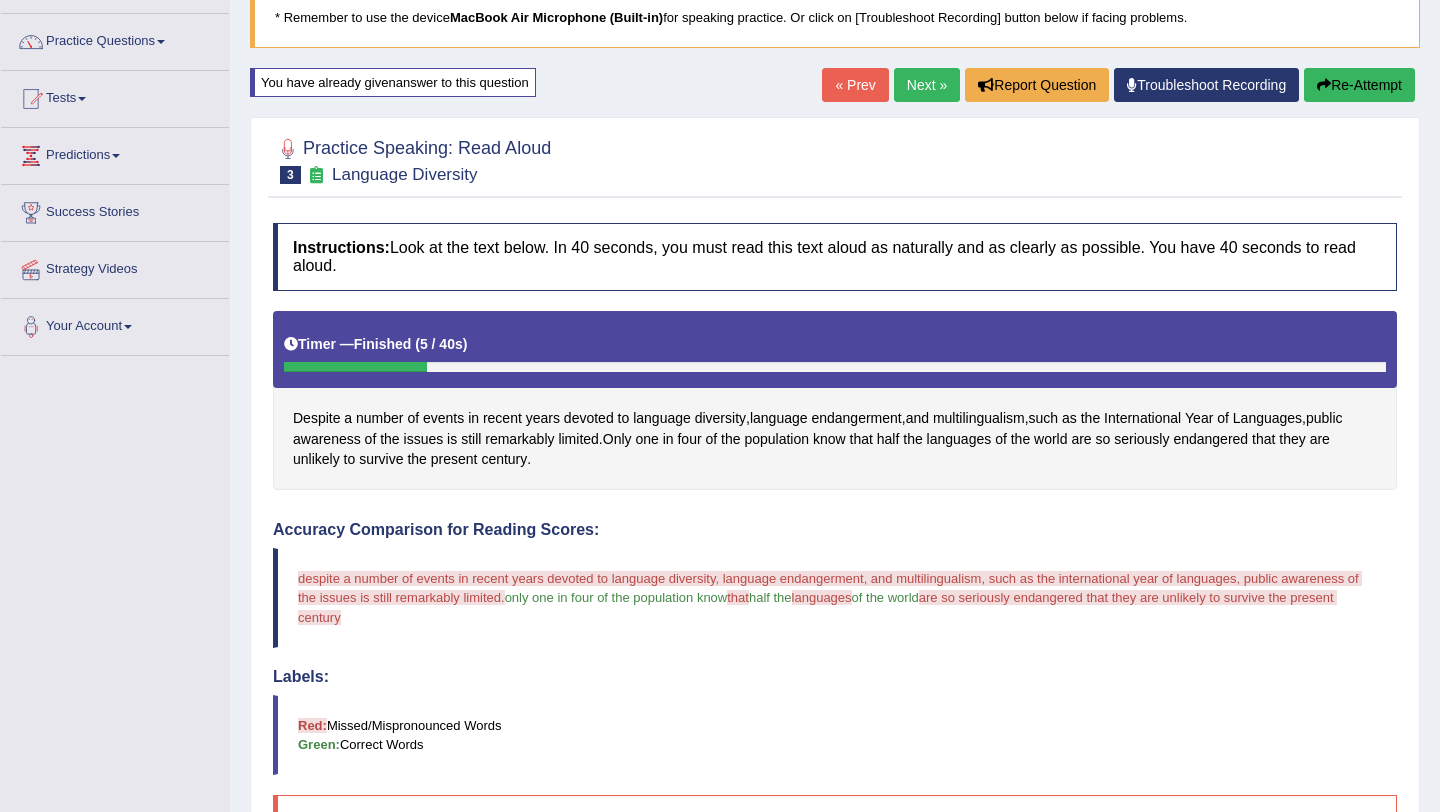 click on "Next »" at bounding box center (927, 85) 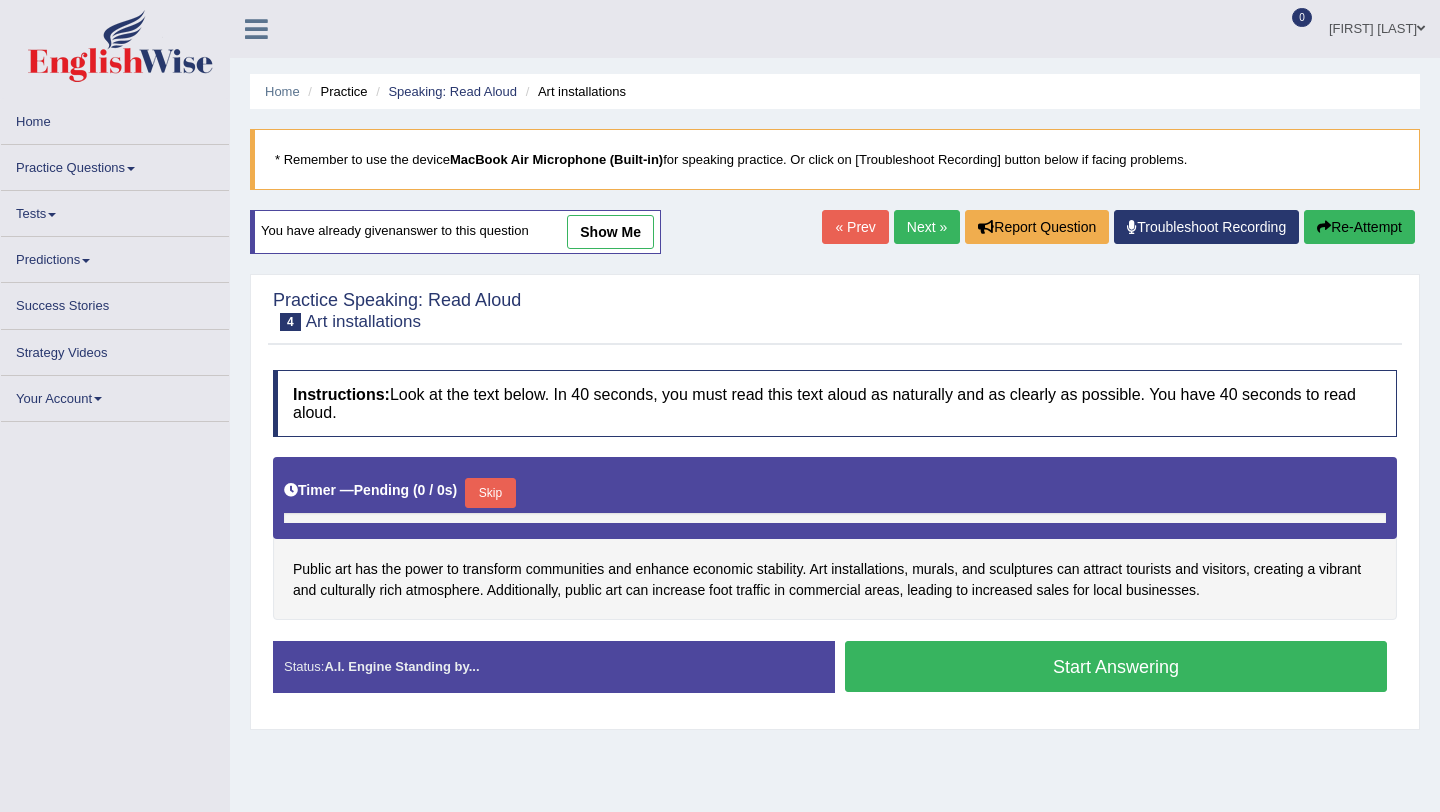 scroll, scrollTop: 0, scrollLeft: 0, axis: both 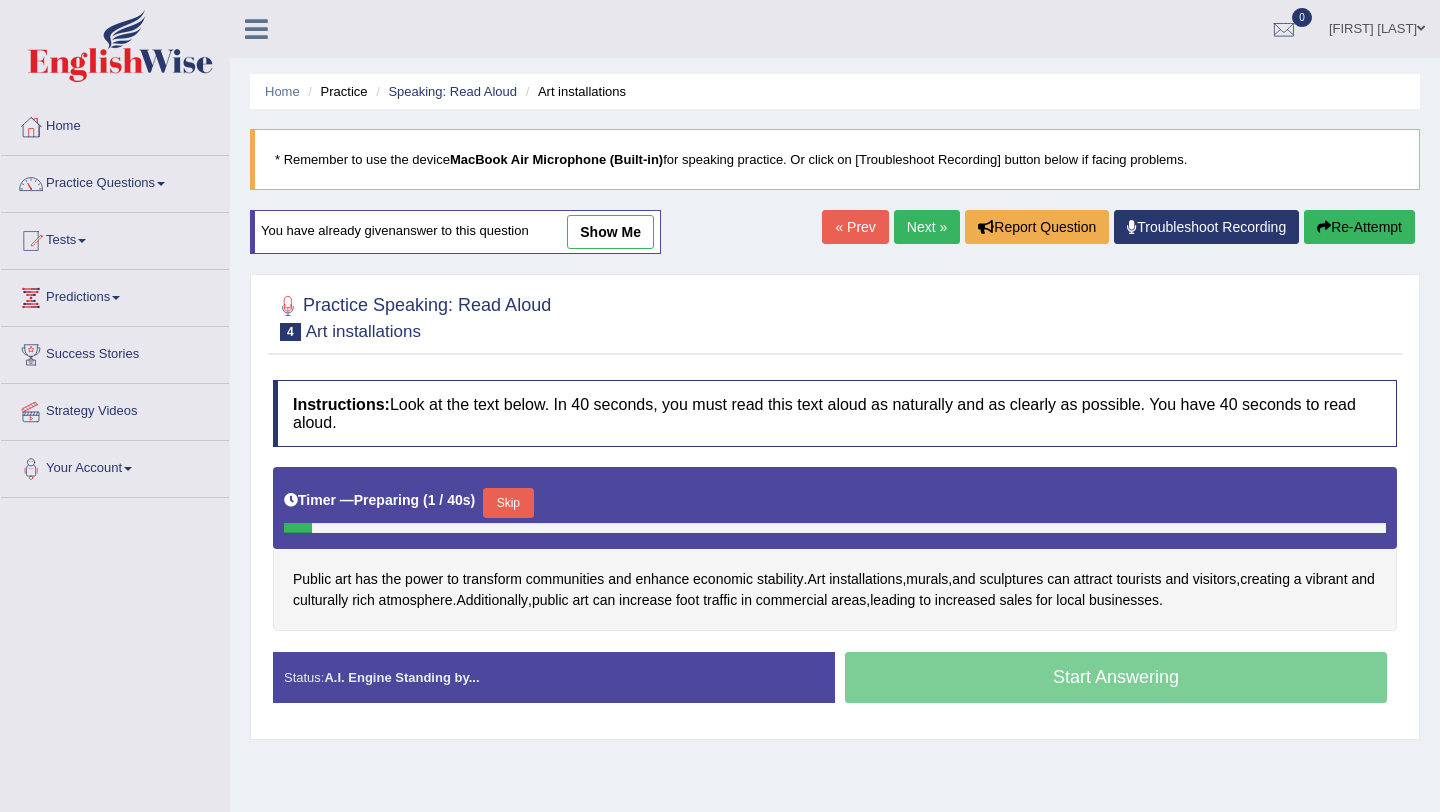 click on "« Prev Next »  Report Question  Troubleshoot Recording  Re-Attempt" at bounding box center [1121, 229] 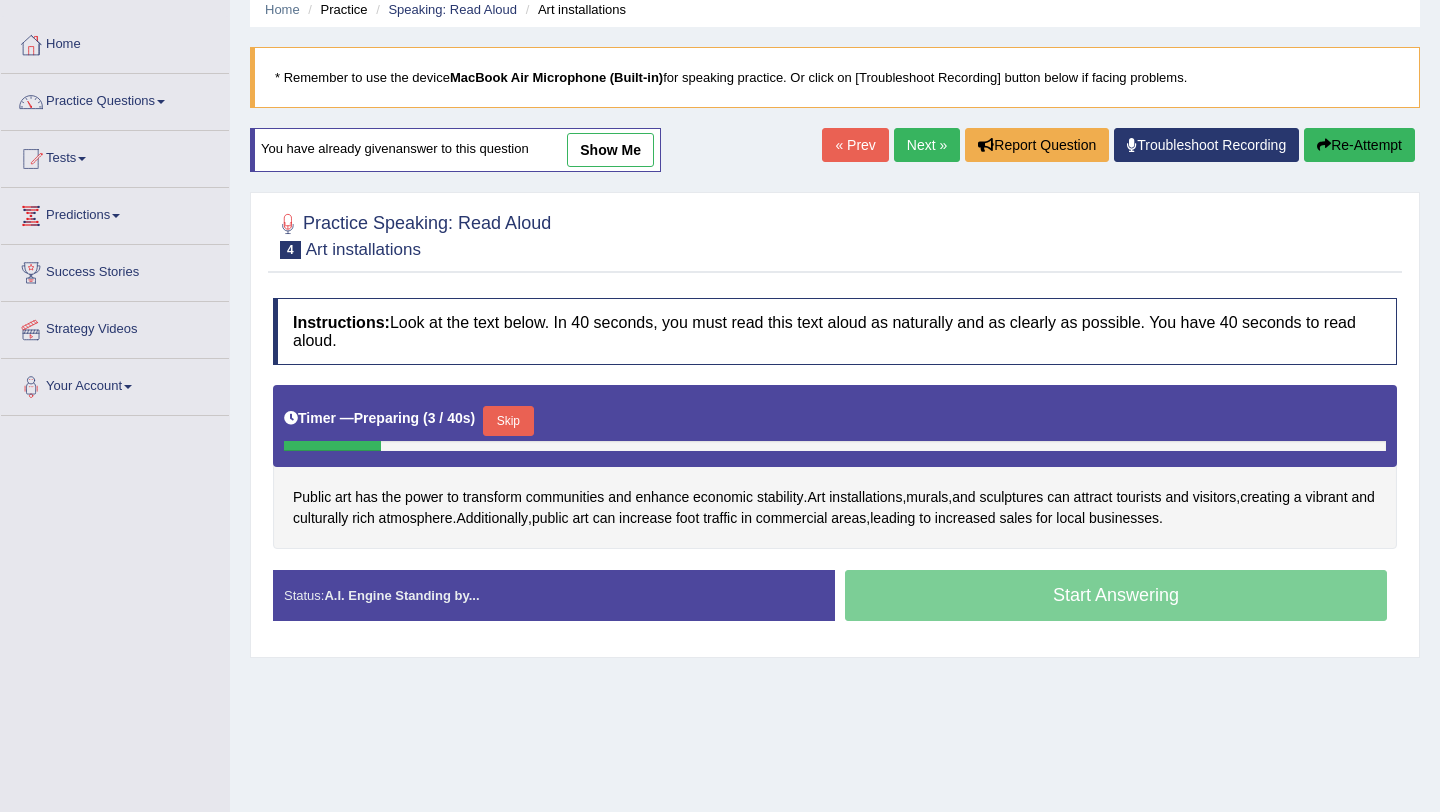 scroll, scrollTop: 120, scrollLeft: 0, axis: vertical 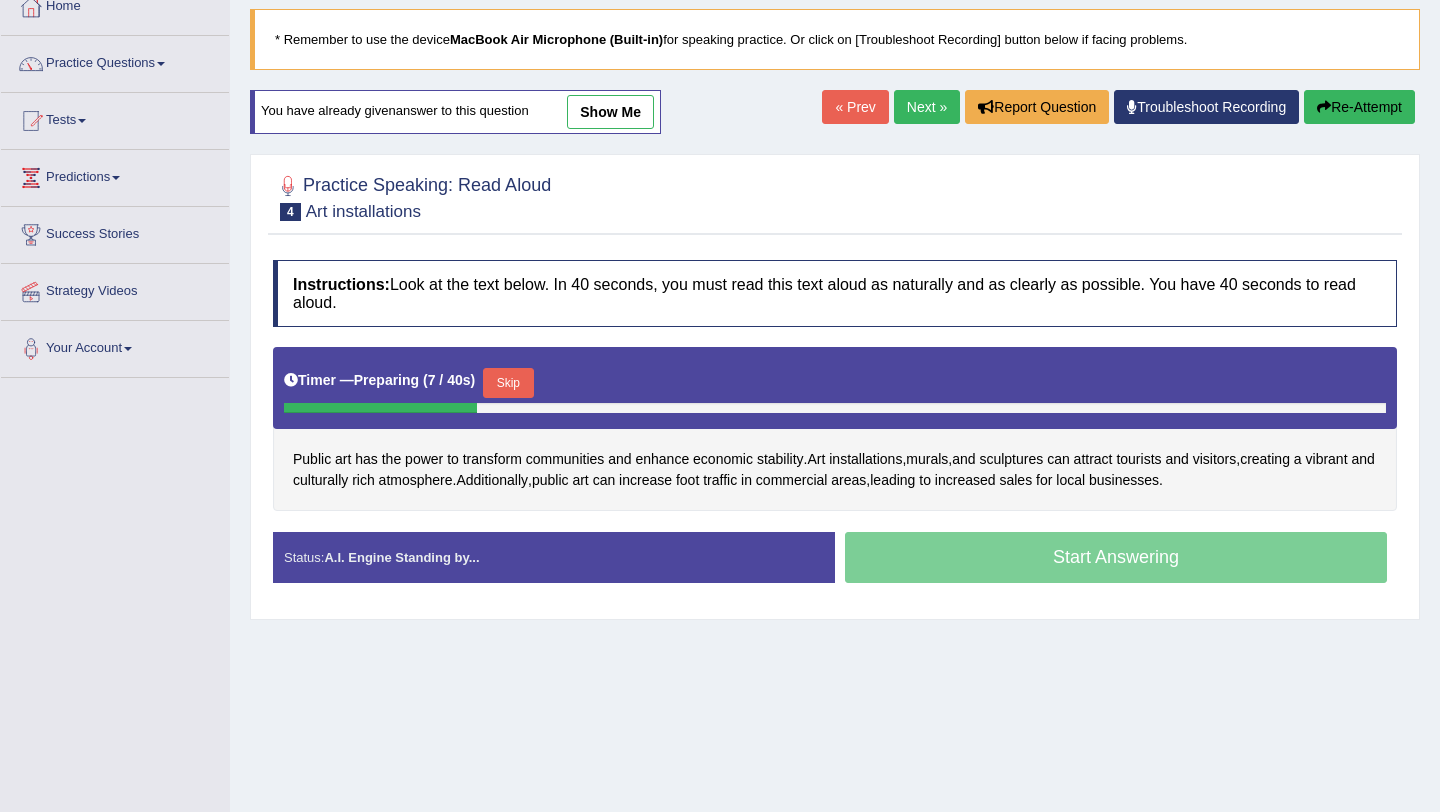 click on "Skip" at bounding box center [508, 383] 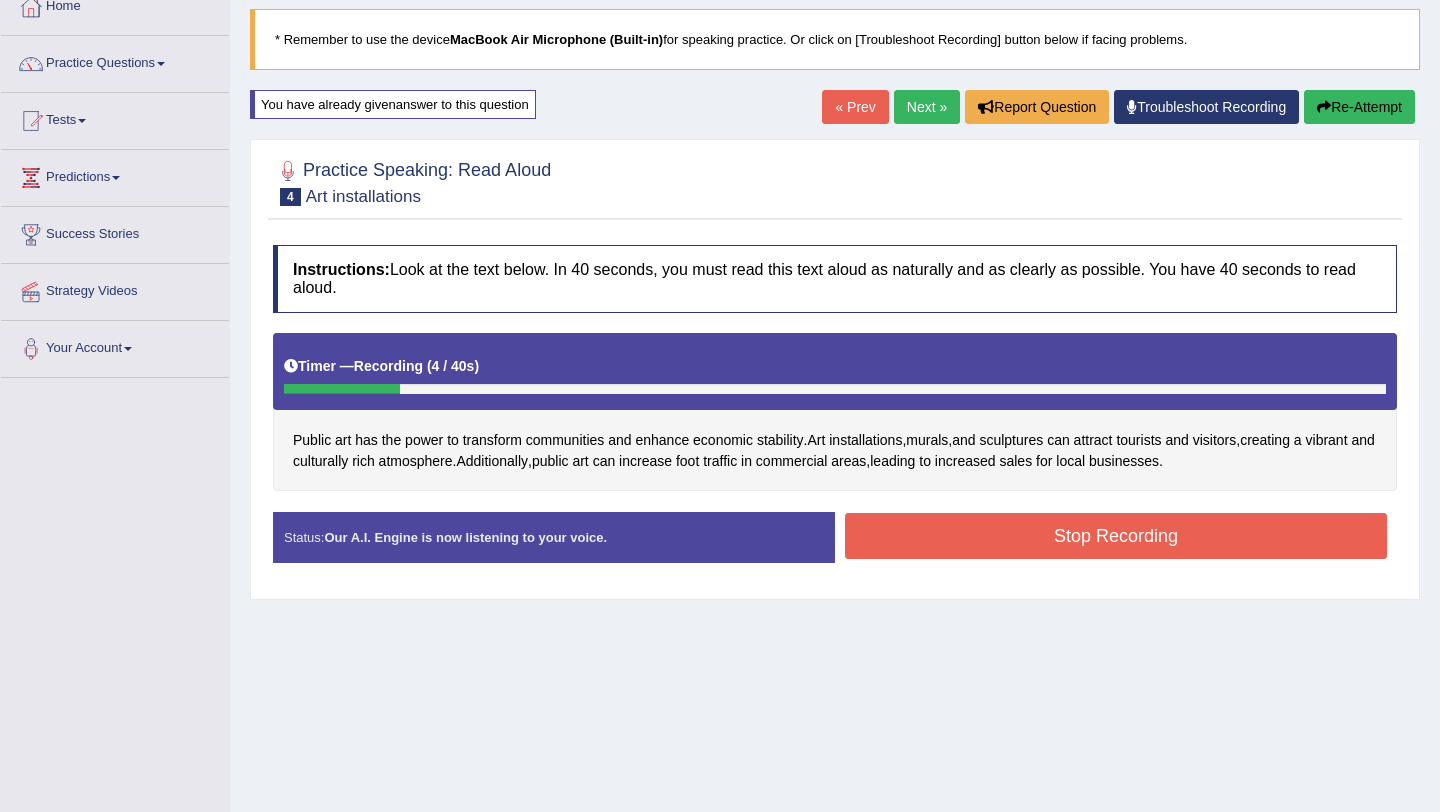 click on "Stop Recording" at bounding box center [1116, 536] 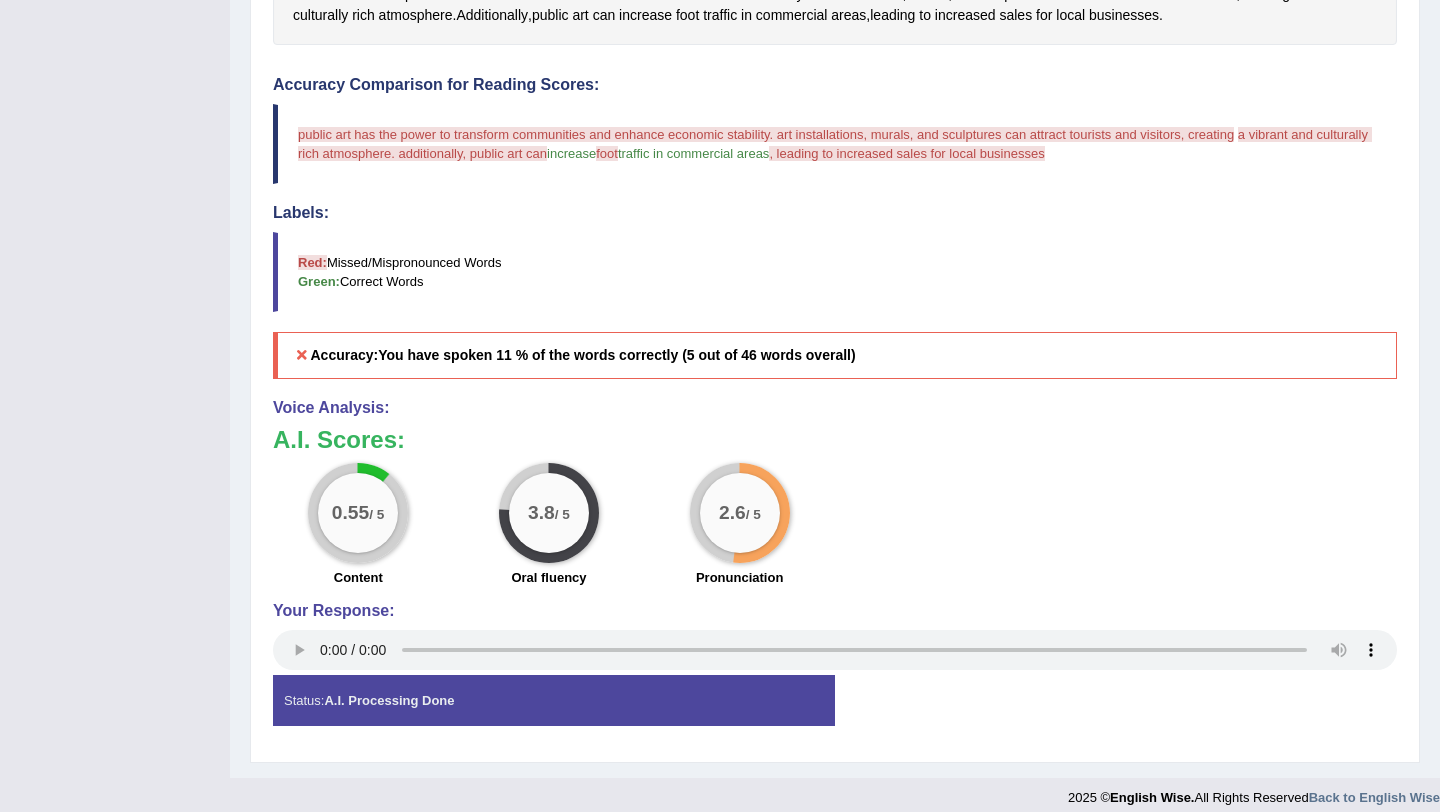 scroll, scrollTop: 583, scrollLeft: 0, axis: vertical 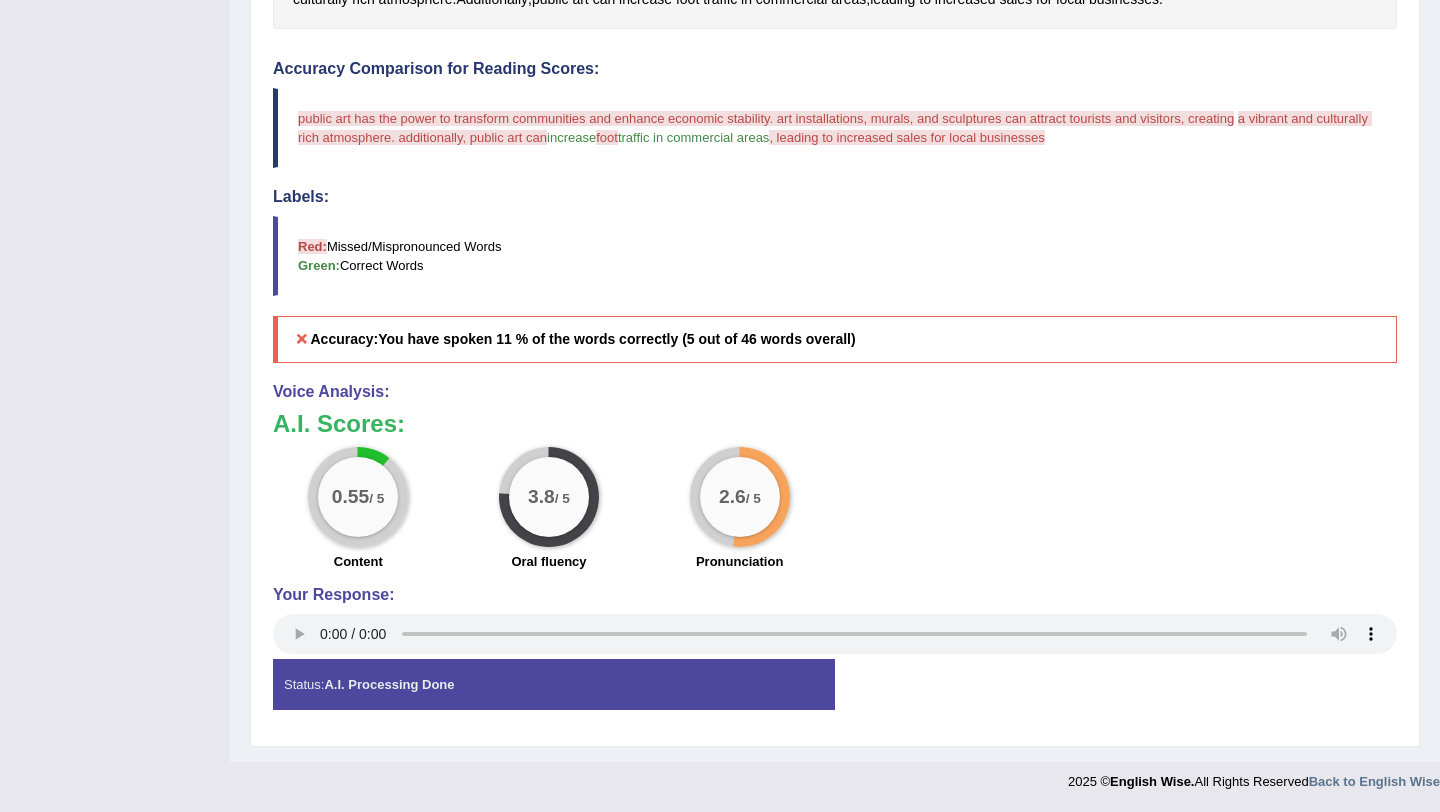 click on "public art has the power to transform communities and enhance economic stability. art installations, murals, and sculptures can attract tourists and visitors, creating" at bounding box center [766, 118] 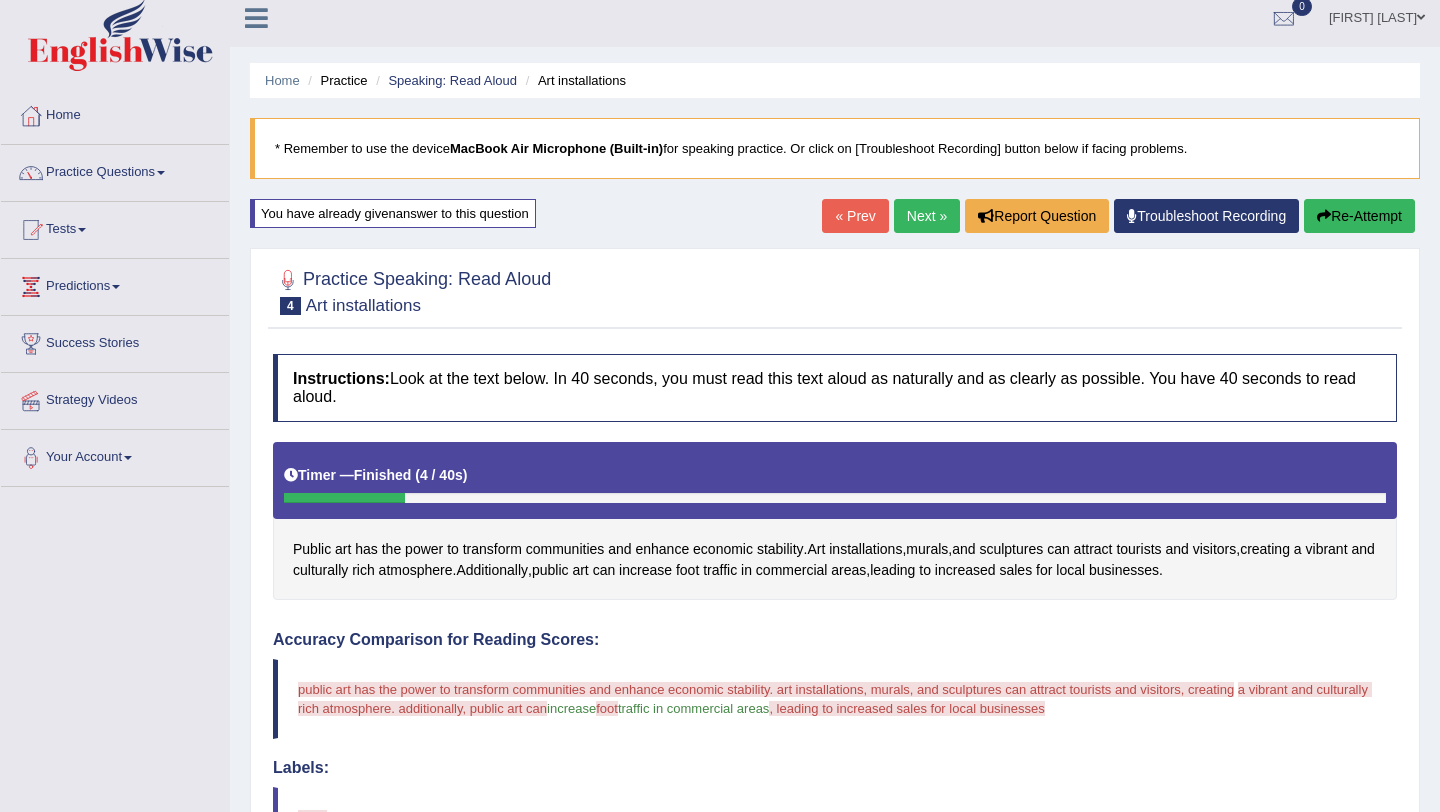 scroll, scrollTop: 0, scrollLeft: 0, axis: both 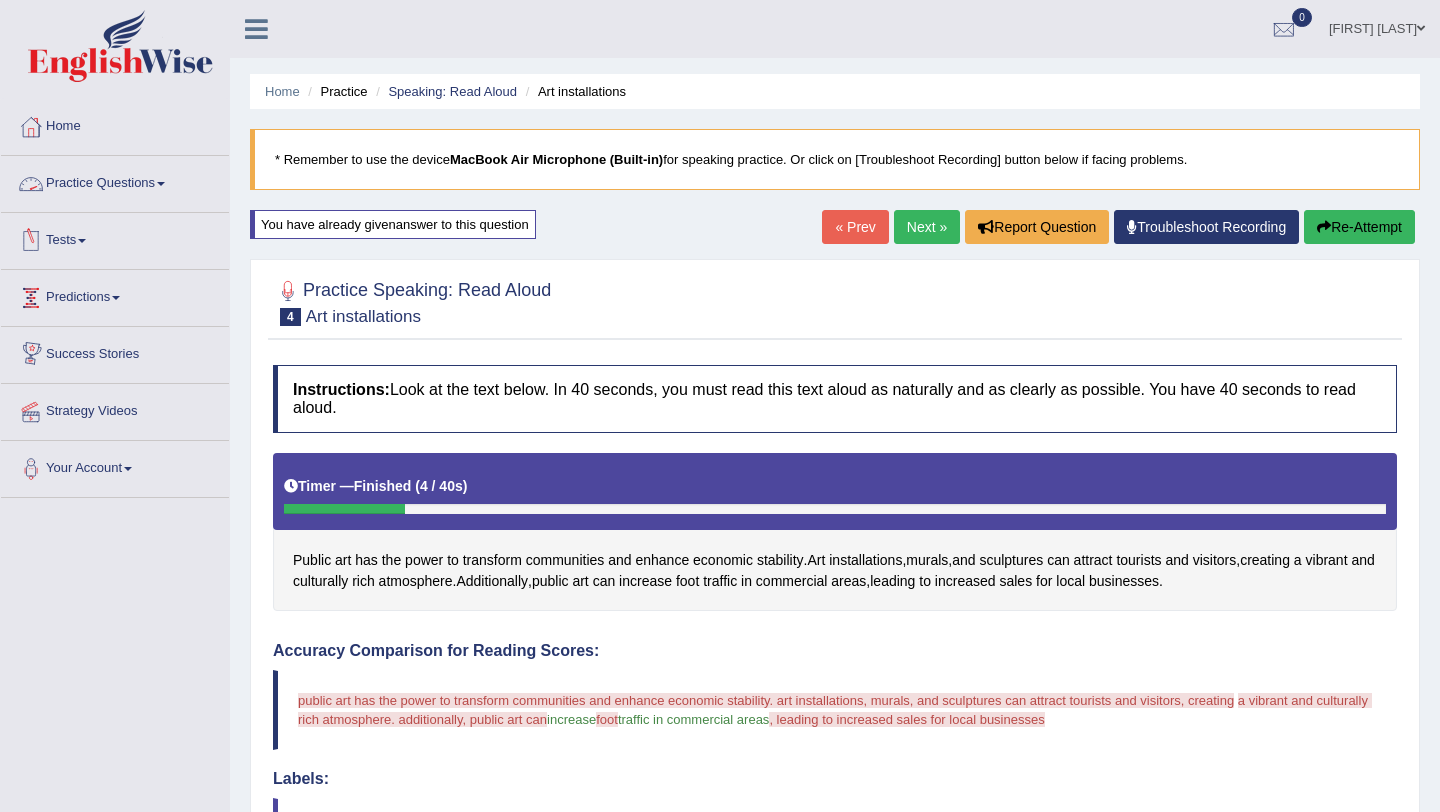 click on "Success Stories" at bounding box center (115, 352) 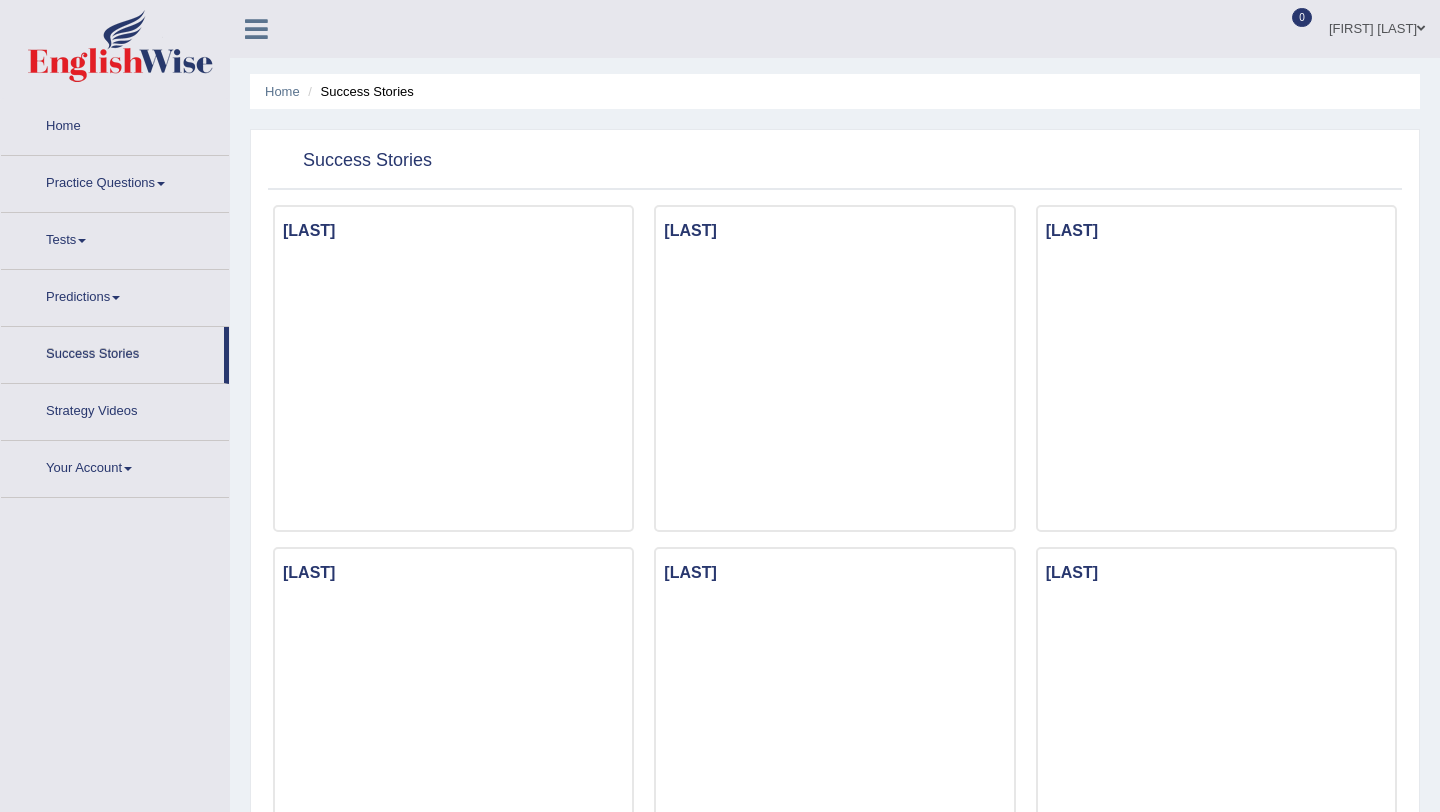 scroll, scrollTop: 0, scrollLeft: 0, axis: both 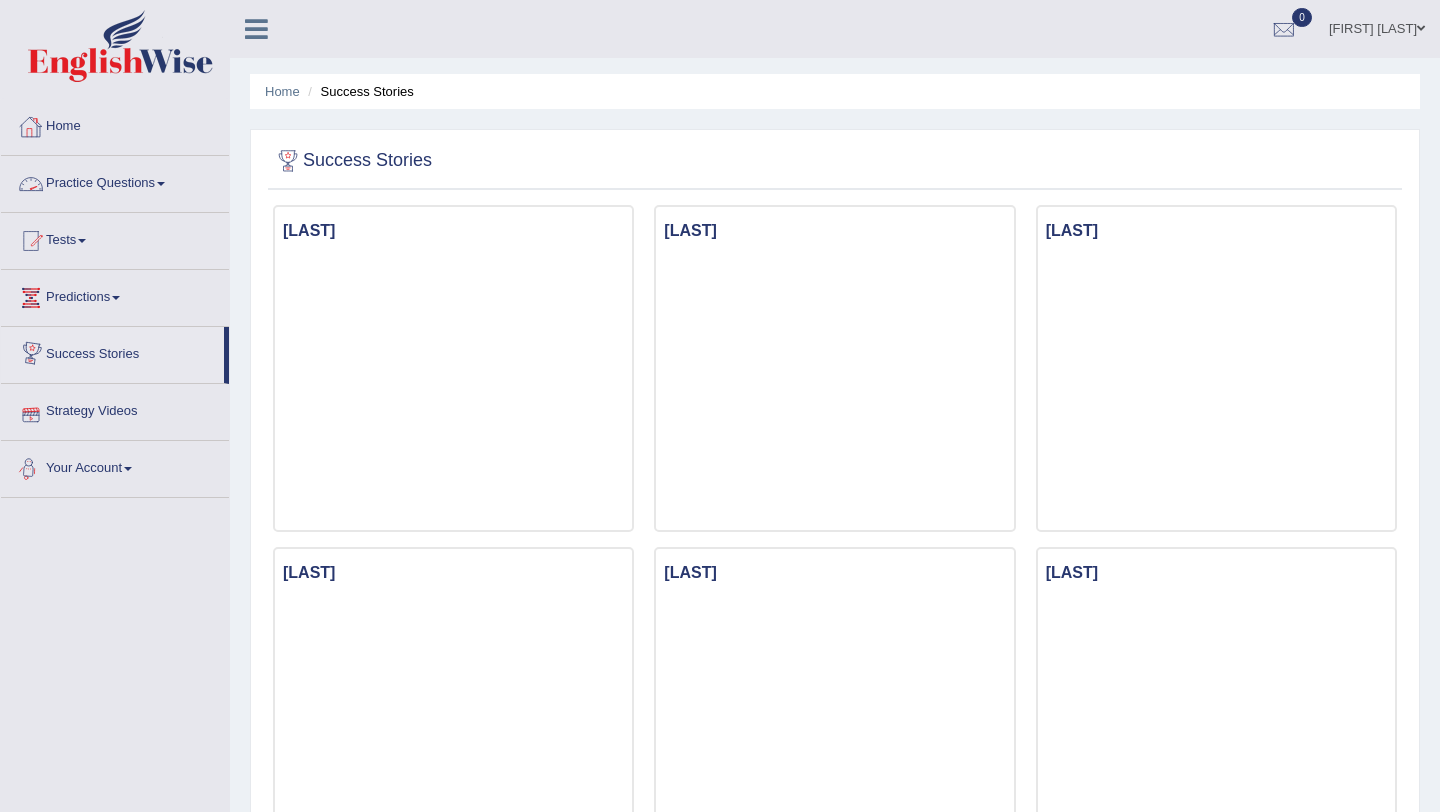 click on "Strategy Videos" at bounding box center [115, 409] 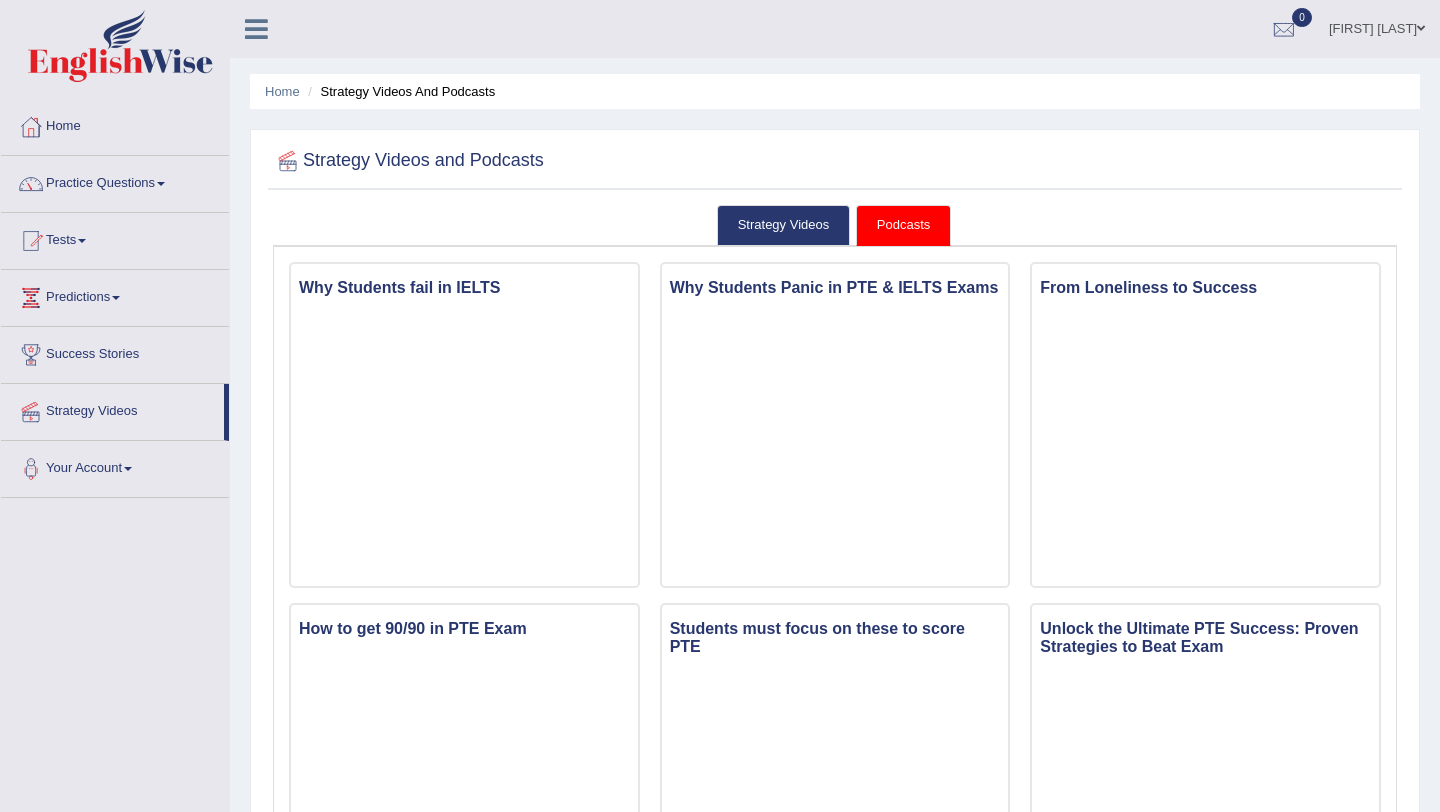 scroll, scrollTop: 0, scrollLeft: 0, axis: both 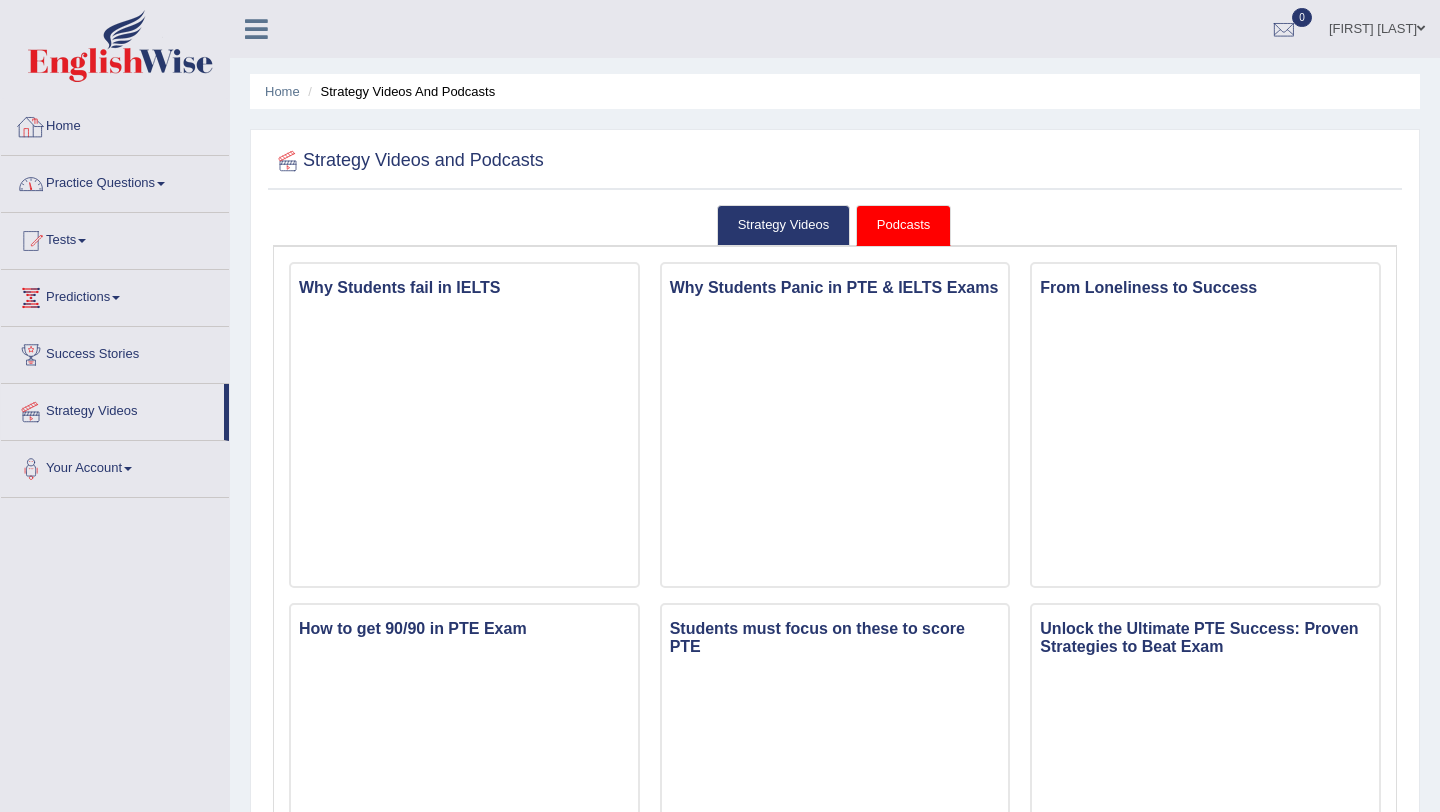 click on "Practice Questions" at bounding box center [115, 181] 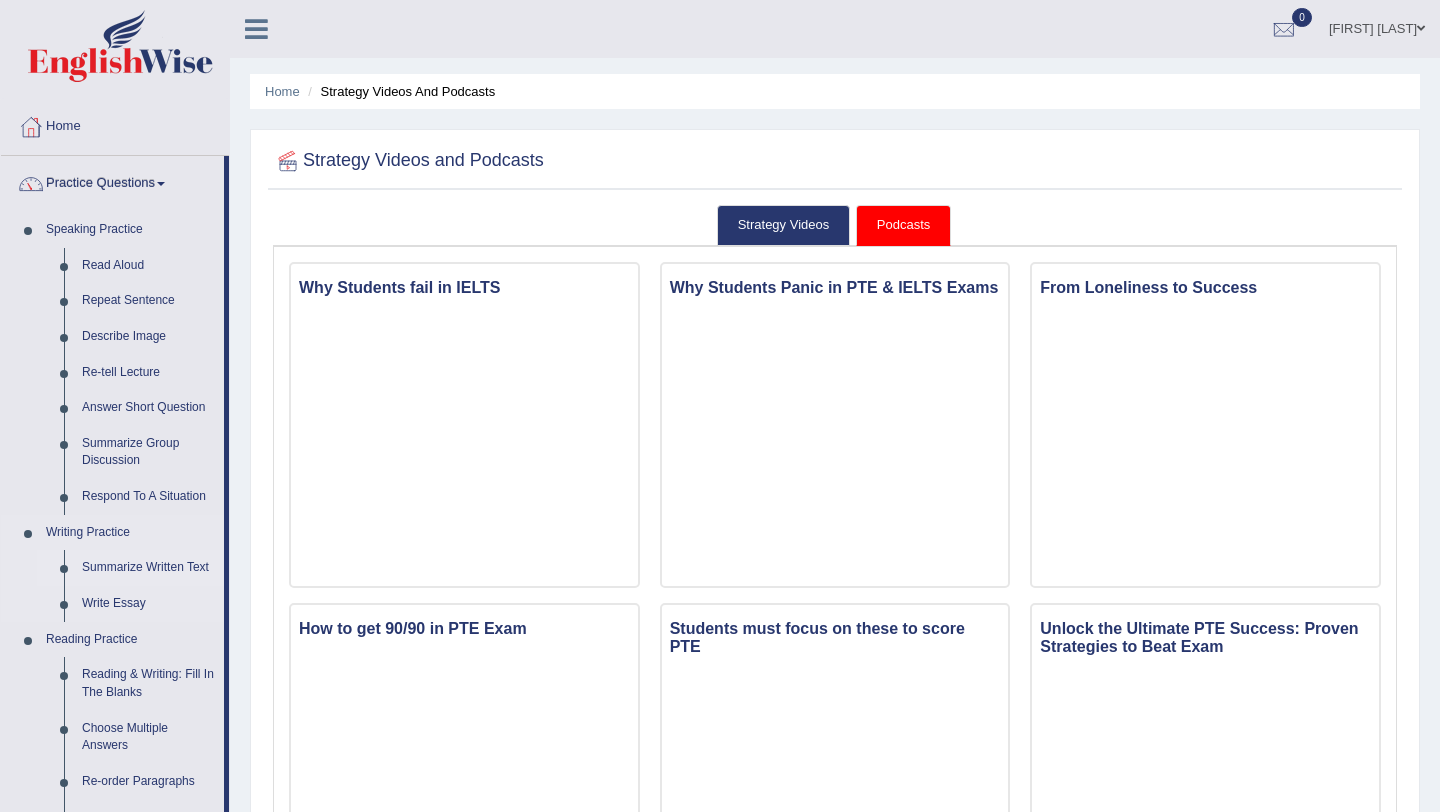 click on "Summarize Written Text" at bounding box center (148, 568) 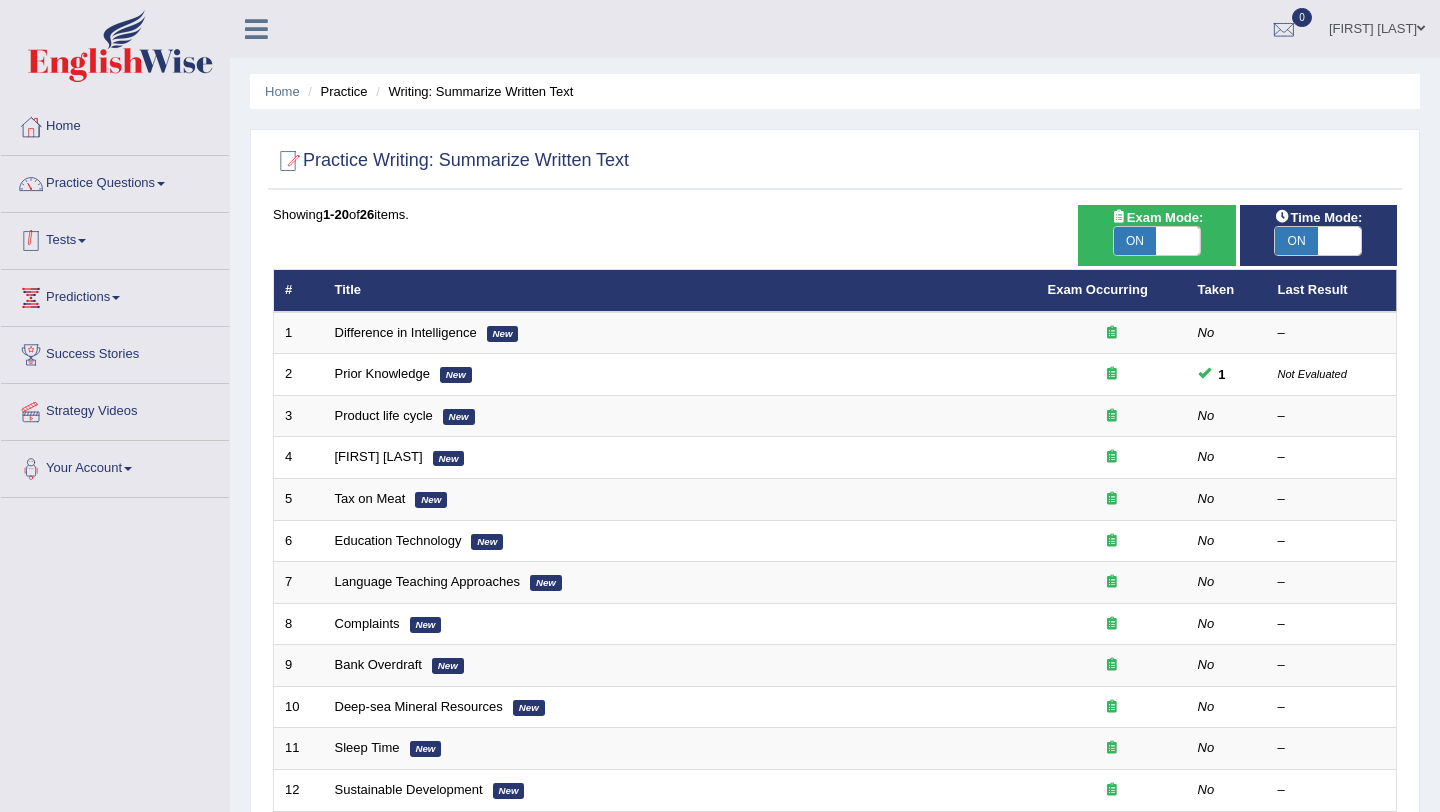 scroll, scrollTop: 0, scrollLeft: 0, axis: both 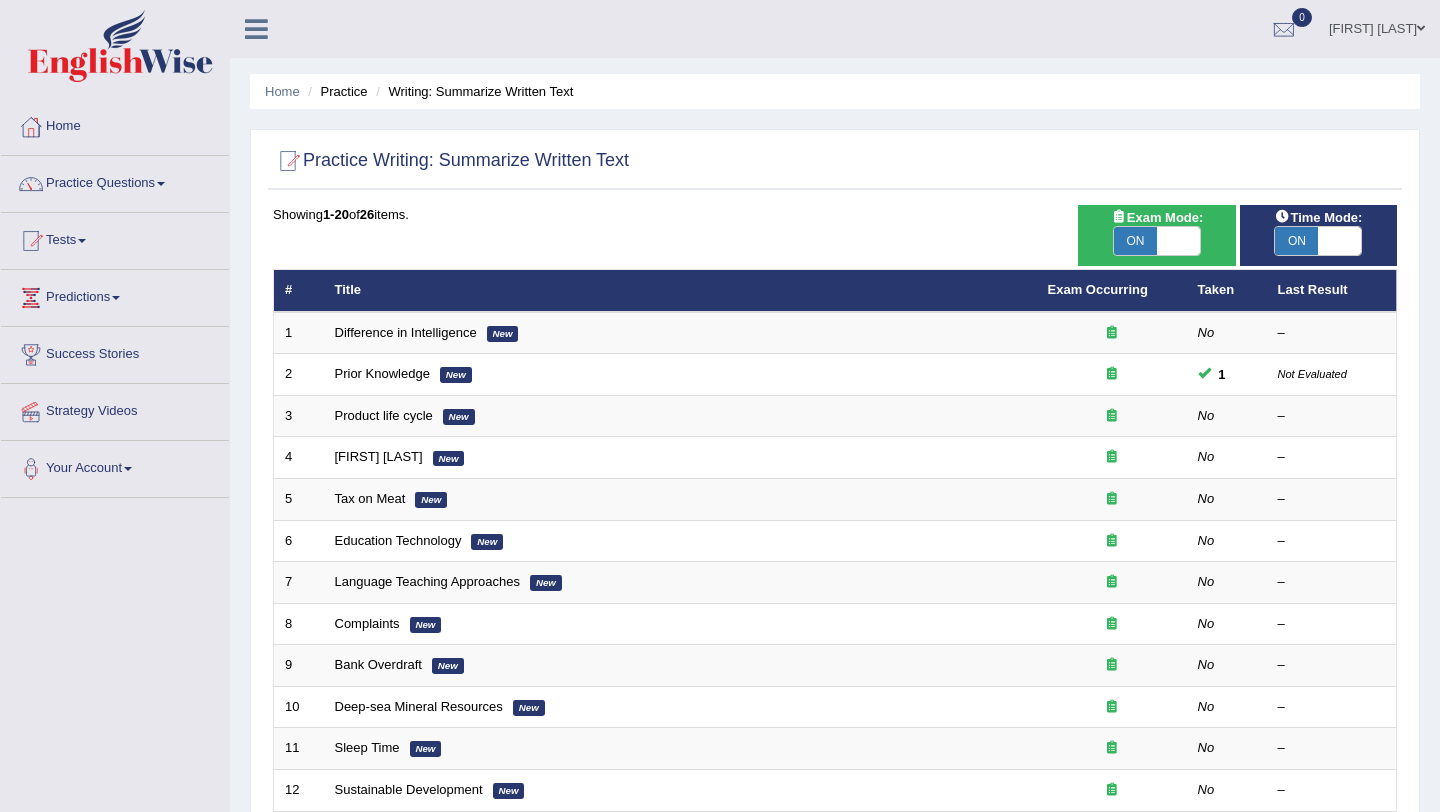 click on "Showing  1-20  of  26  items.
# Title Exam Occurring Taken Last Result
1 Difference in Intelligence New No –
2 Prior Knowledge New 1 Not Evaluated
3 Product life cycle New No –
4 Bertrand Russell New No –
5 Tax on Meat New No –
6 Education Technology New No –
7 Language Teaching Approaches New No –
8 Complaints New No –
9 Bank Overdraft New No –
10 Deep-sea Mineral Resources New No –
11 Sleep Time New No –
12 Sustainable Development New No –
13 Solar Energy Hot No –
14 World Wide Web Hot No –
15 Ecology and Climatology Hot No –
16 Greenland Shark Hot No –
17 Natural Language No –
18 Public Speaking Hot No –
19 Silent Movies No –
20 Environmental Technologies No –
«
1
2
»" at bounding box center [835, 723] 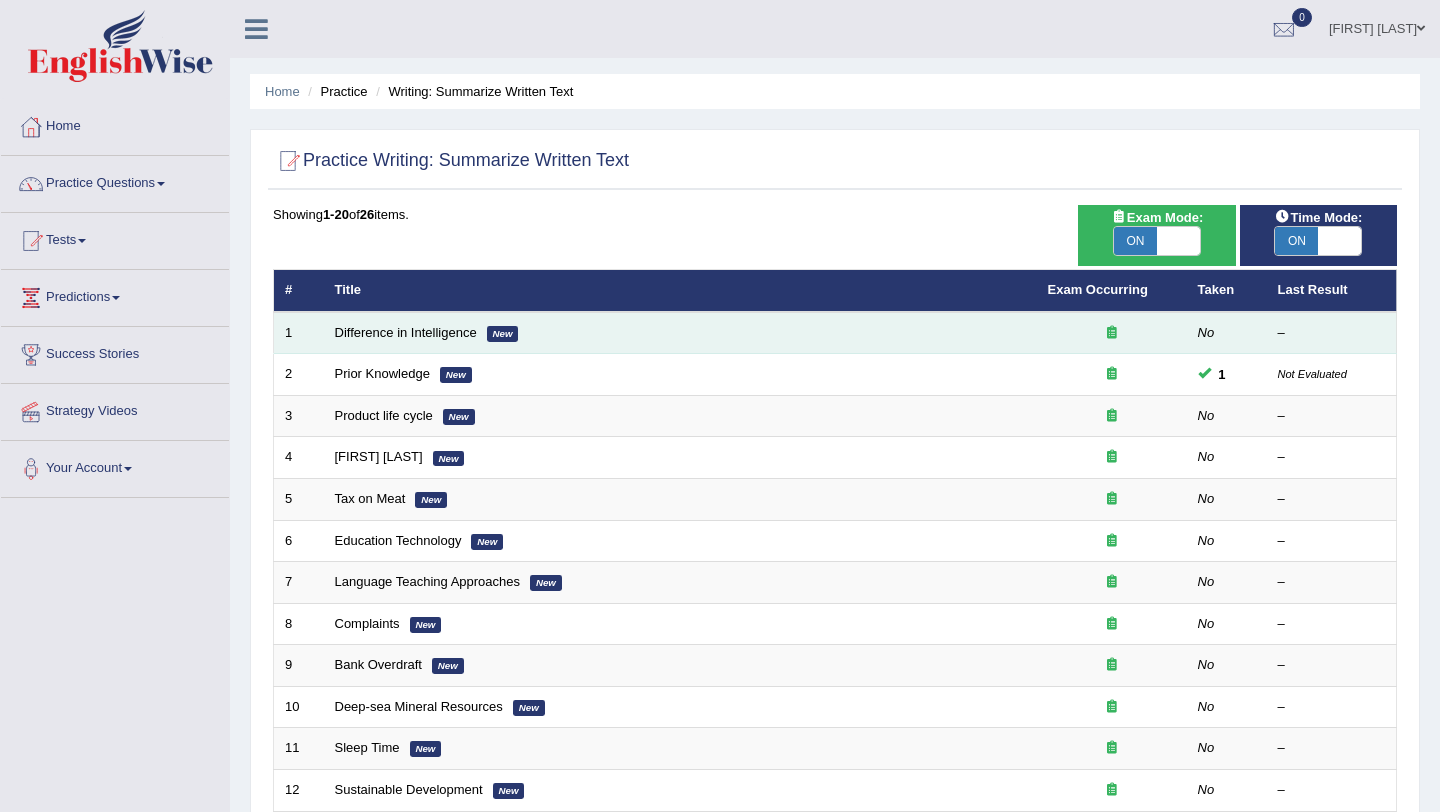 click at bounding box center [1112, 332] 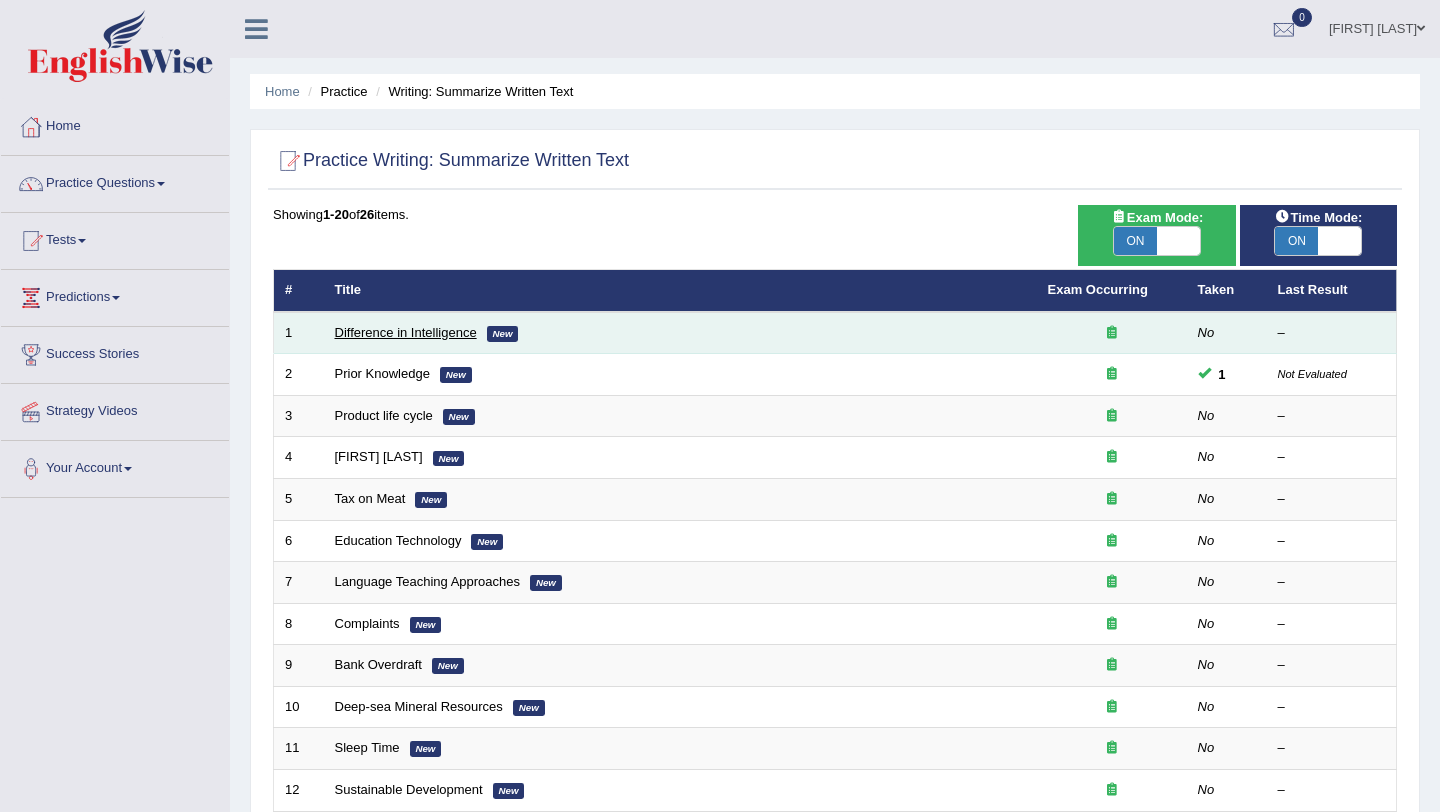 click on "Difference in Intelligence" at bounding box center [406, 332] 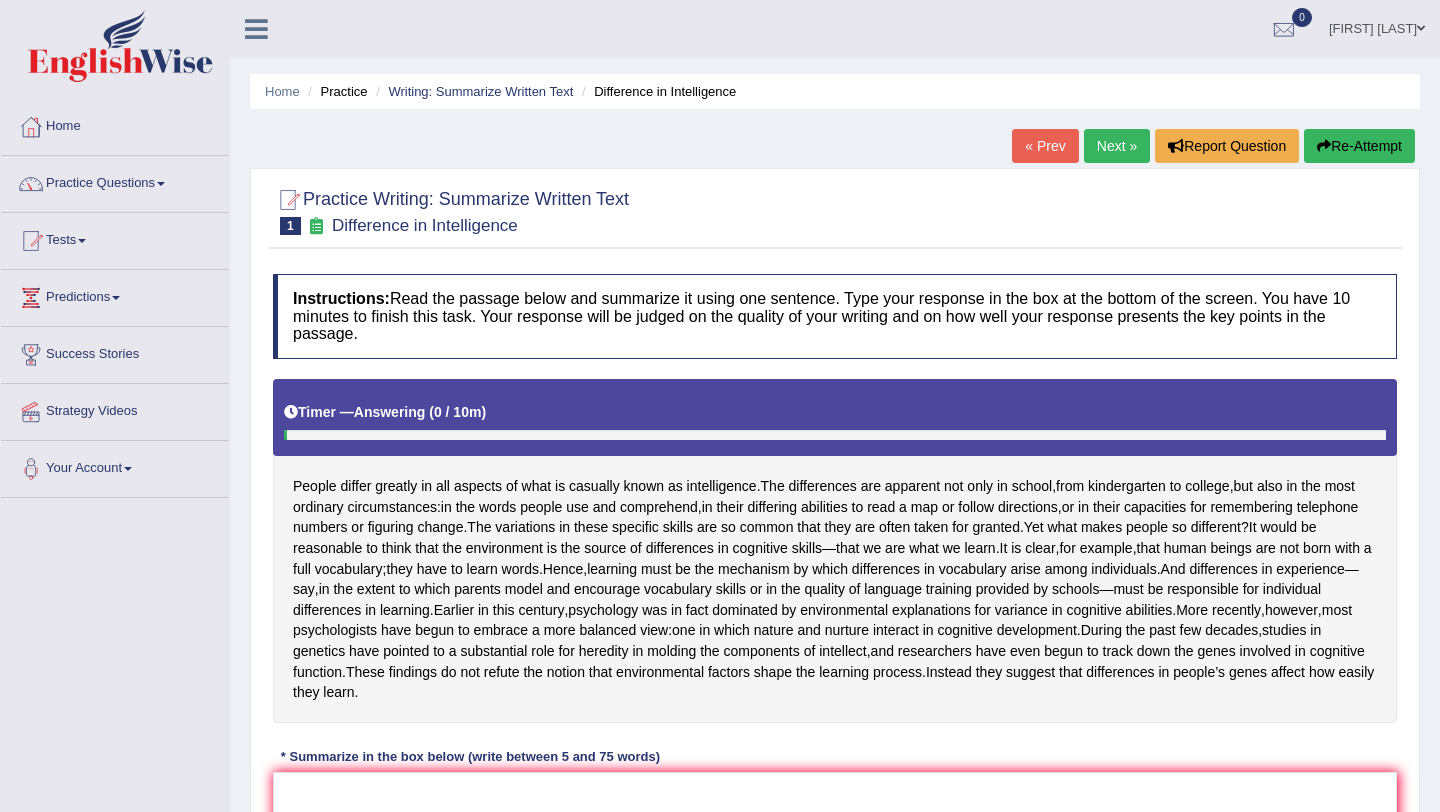 scroll, scrollTop: 40, scrollLeft: 0, axis: vertical 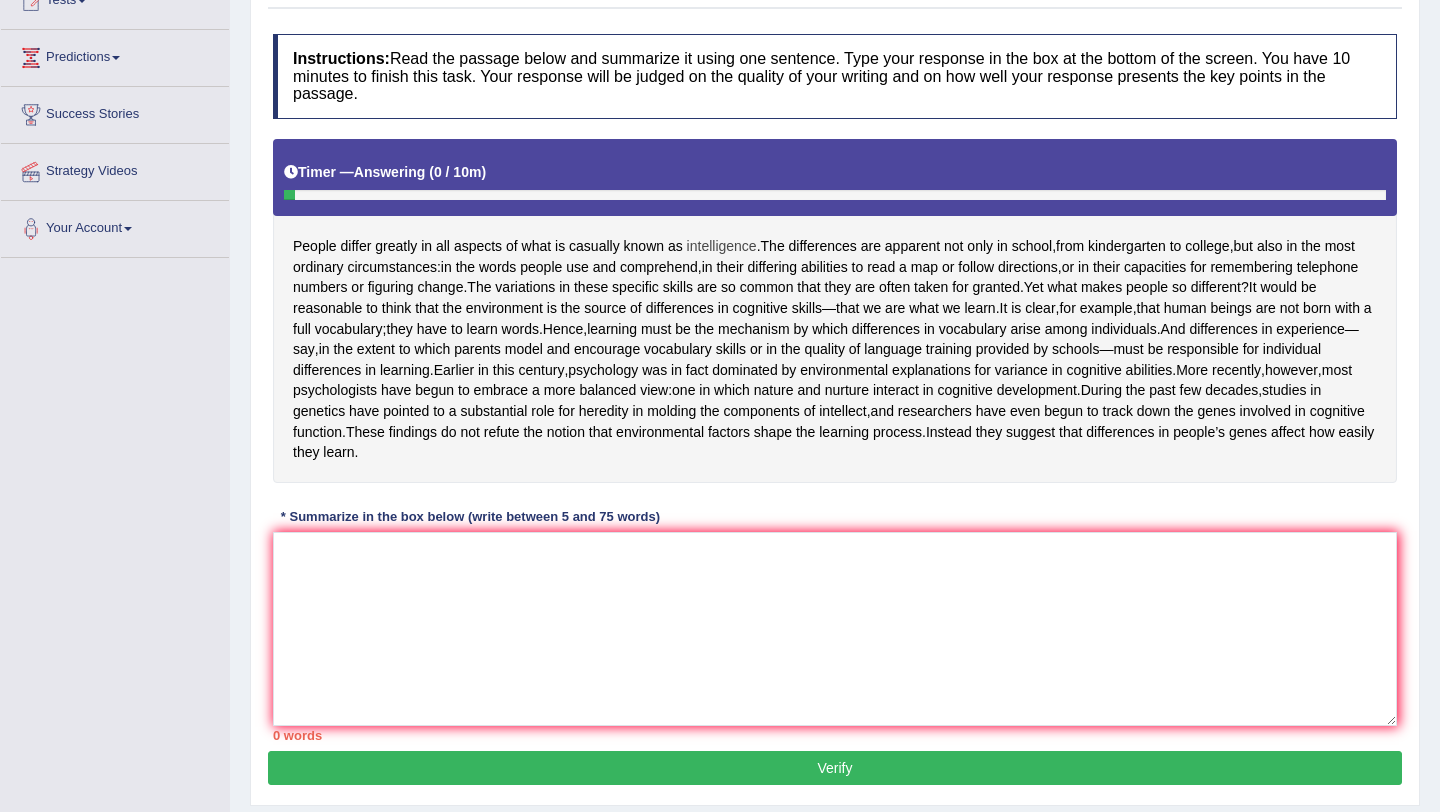 drag, startPoint x: 293, startPoint y: 243, endPoint x: 735, endPoint y: 241, distance: 442.00452 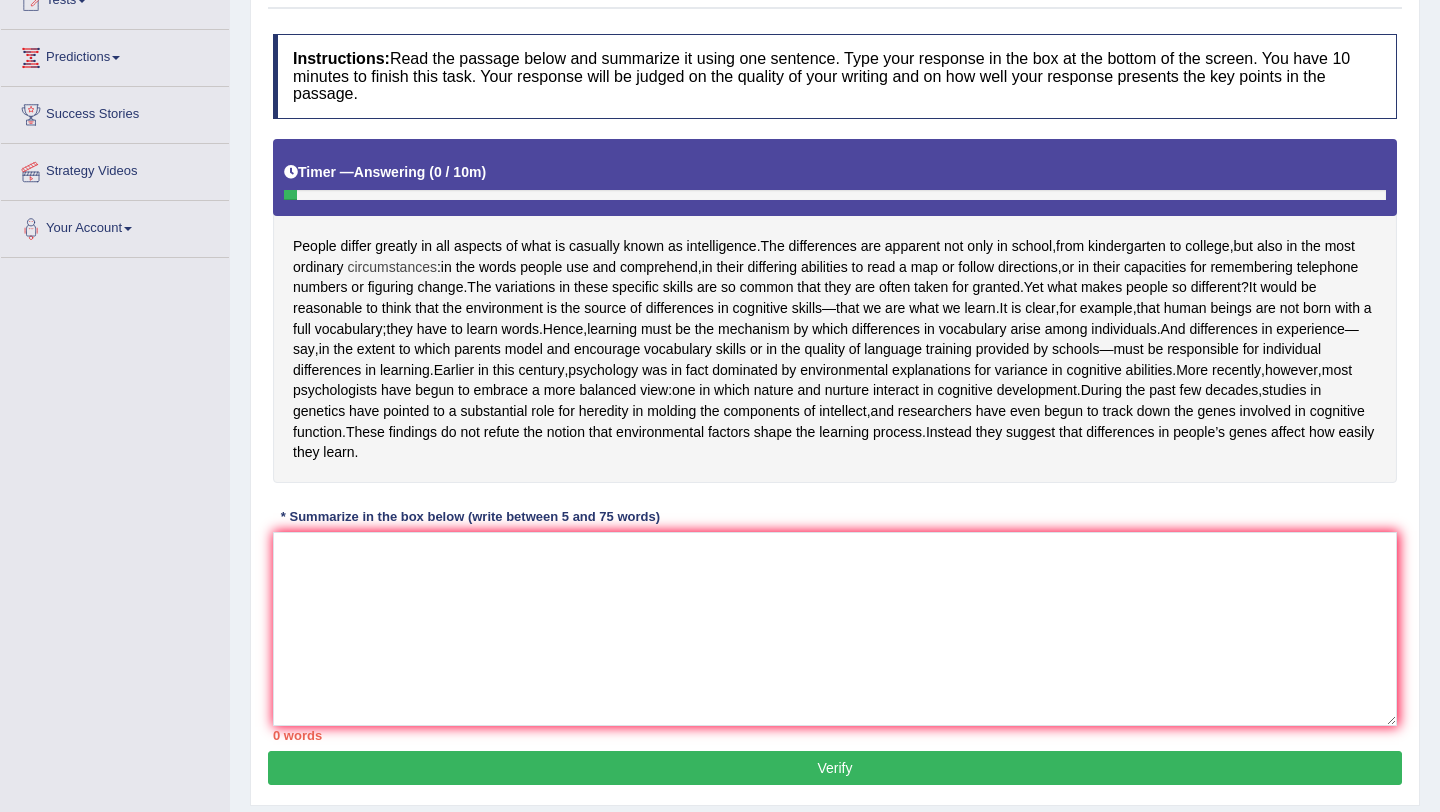 drag, startPoint x: 756, startPoint y: 247, endPoint x: 367, endPoint y: 271, distance: 389.73965 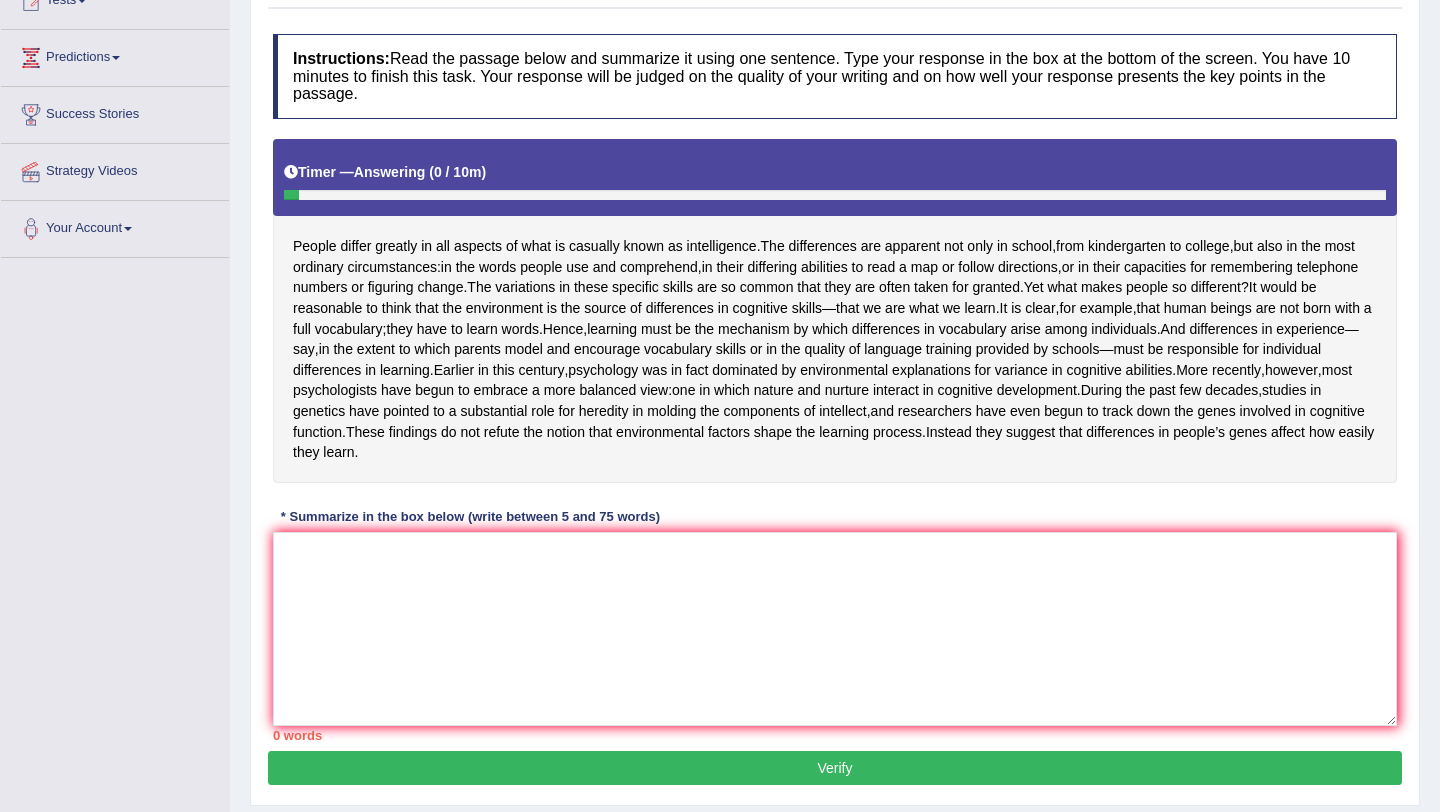 click on "Instructions:  Read the passage below and summarize it using one sentence. Type your response in the box at the bottom of the screen. You have 10 minutes to finish this task. Your response will be judged on the quality of your writing and on how well your response presents the key points in the passage.
Timer —  Answering   ( 0 / 10m ) Skip People   differ   greatly   in   all   aspects   of   what   is   casually   known   as   intelligence .  The   differences   are   apparent   not   only   in   school ,  from   kindergarten   to   college ,  but   also   in   the   most   ordinary   circumstances :  in   the   words   people   use   and   comprehend ,  in   their   differing   abilities   to   read   a   map   or   follow   directions ,  or   in   their   capacities   for   remembering   telephone   numbers   or   figuring   change .  The   variations   in   these   specific   skills   are   so   common   that   they   are   often   taken   for   granted .  Yet   what   makes   people" at bounding box center [835, 387] 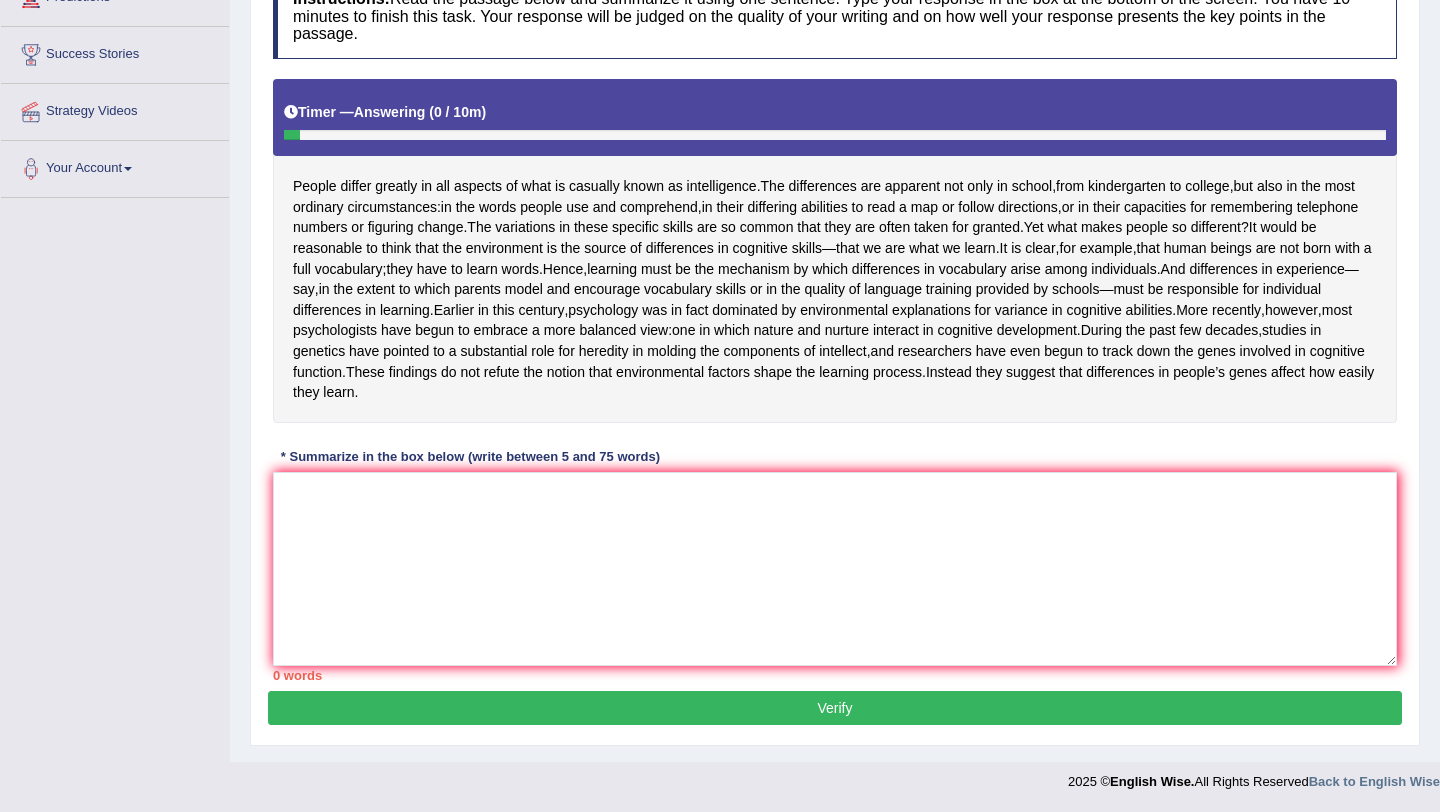 scroll, scrollTop: 341, scrollLeft: 0, axis: vertical 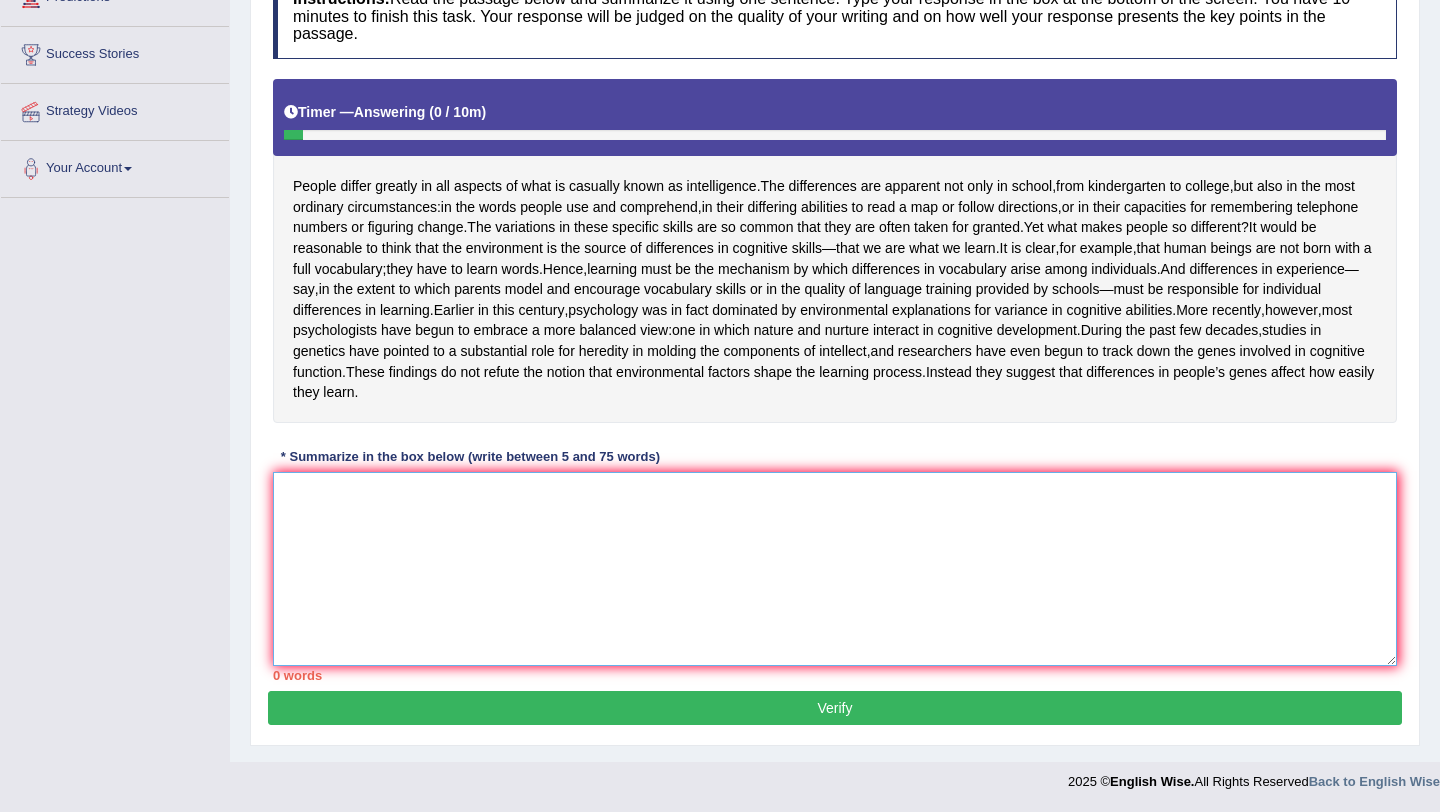 click at bounding box center (835, 569) 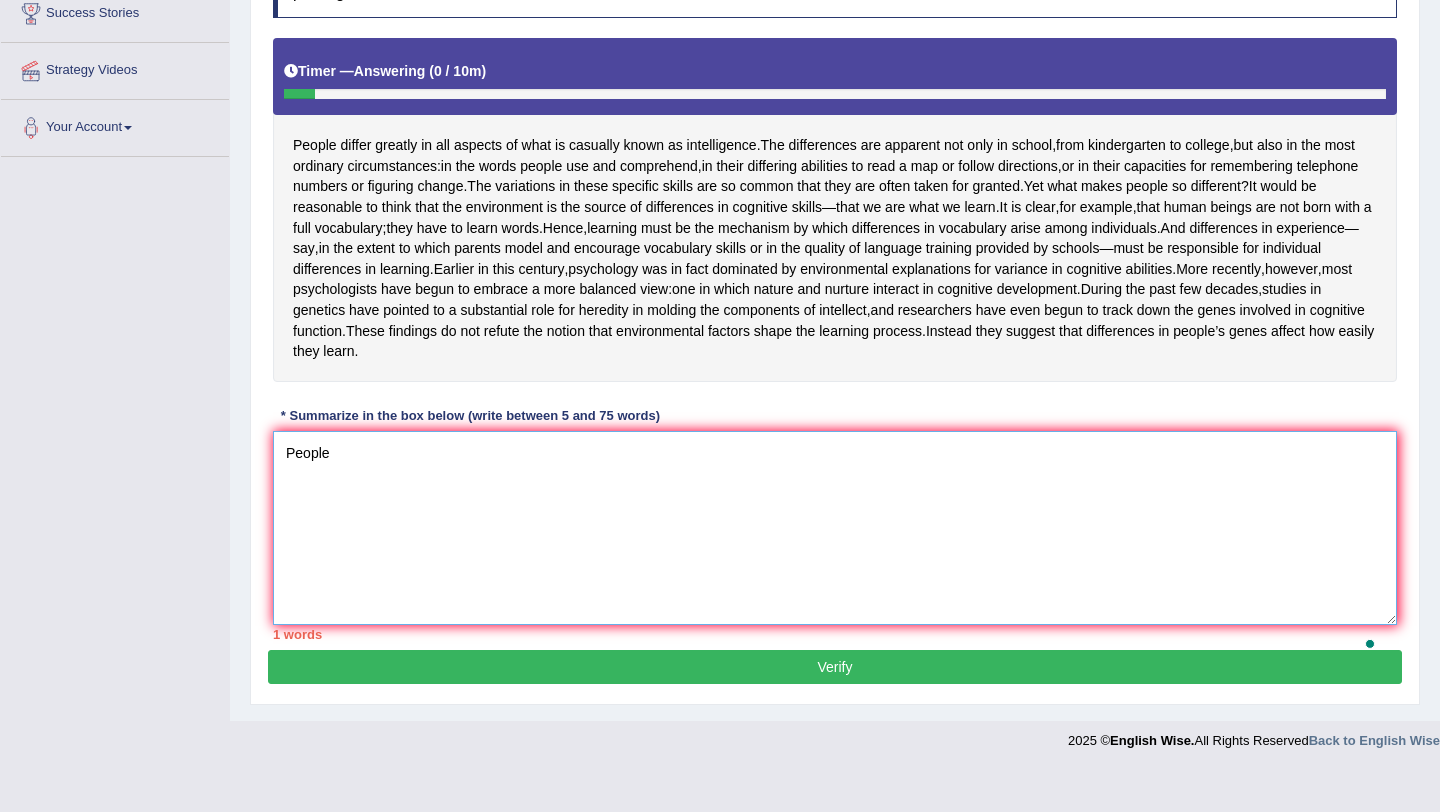 scroll, scrollTop: 0, scrollLeft: 0, axis: both 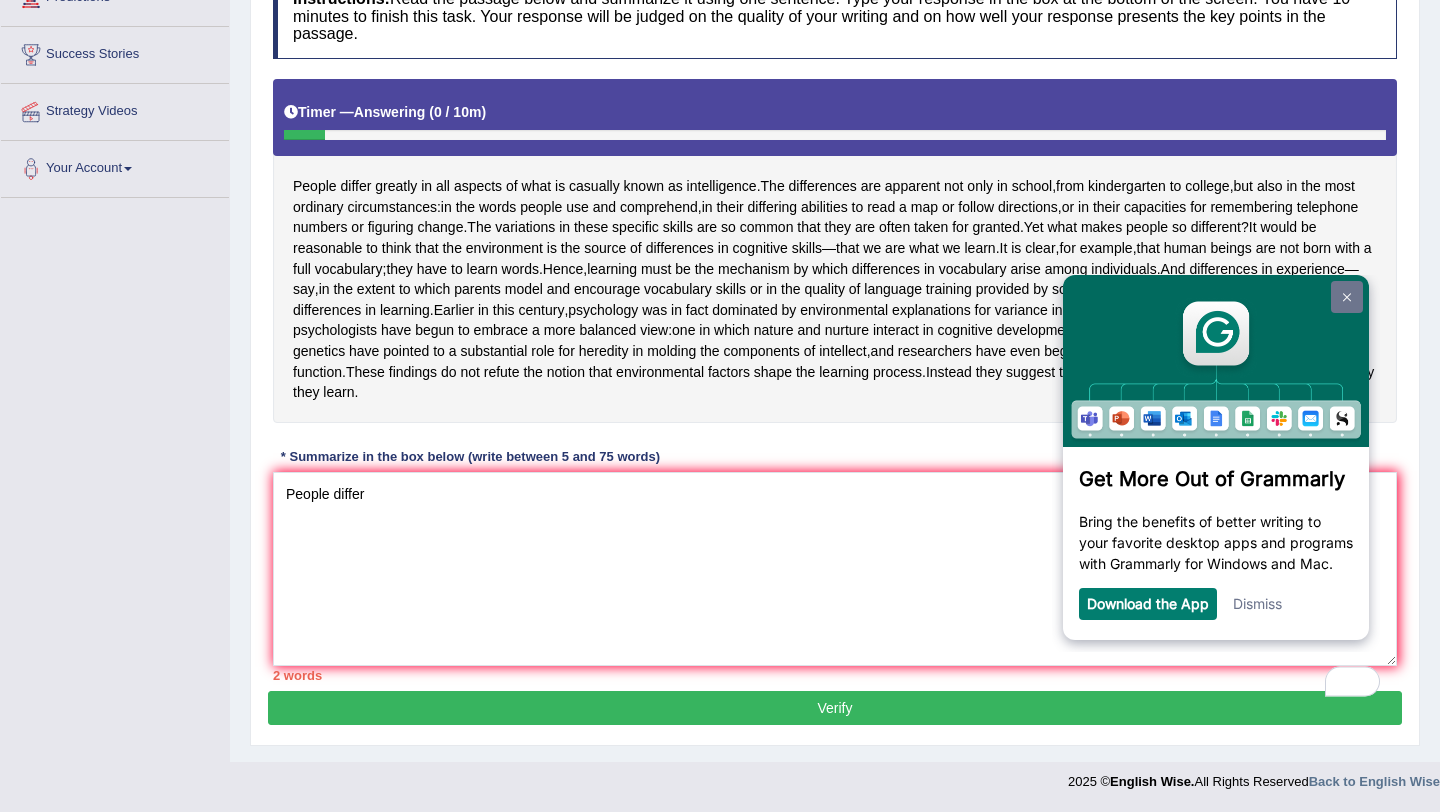 click at bounding box center [1347, 297] 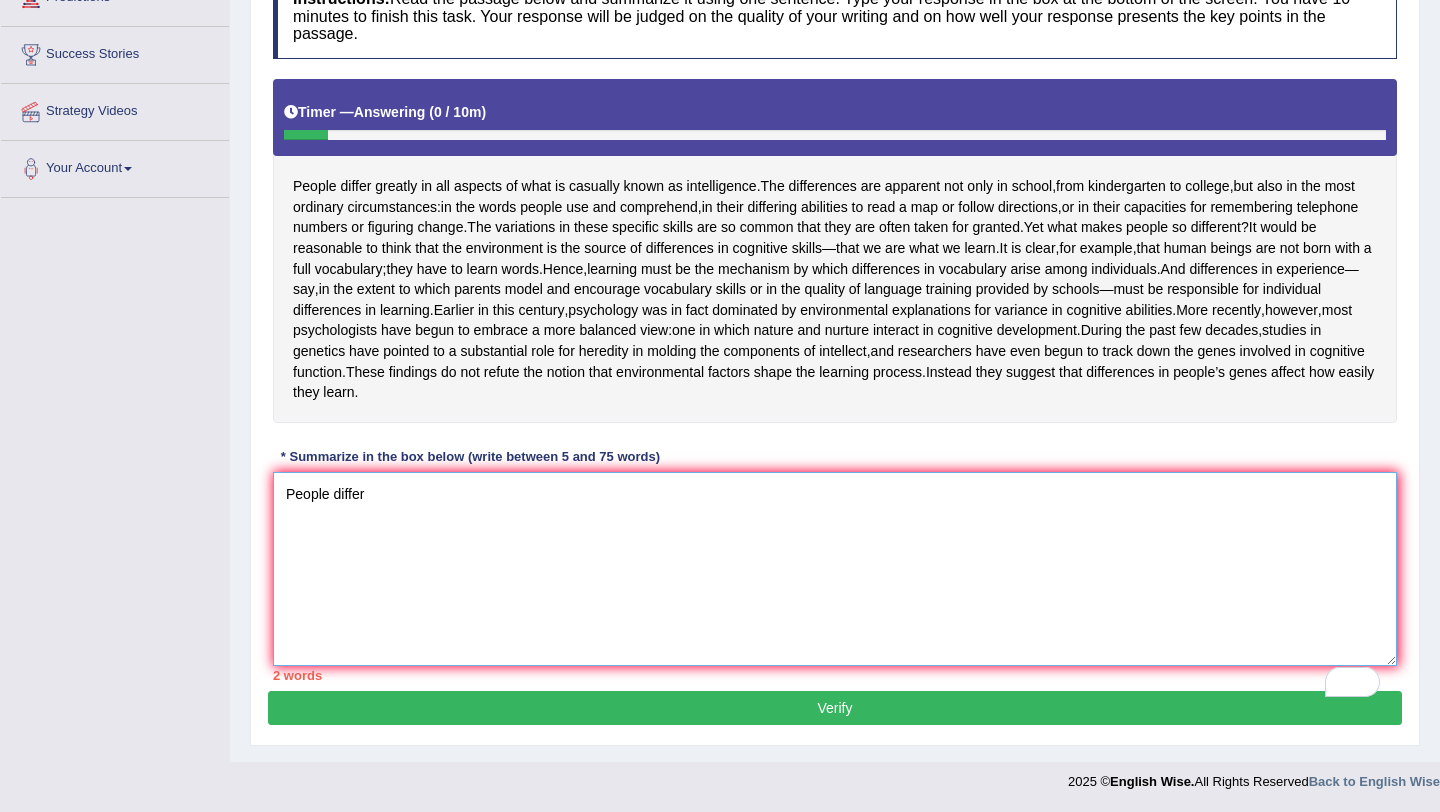 click on "People differ" at bounding box center [835, 569] 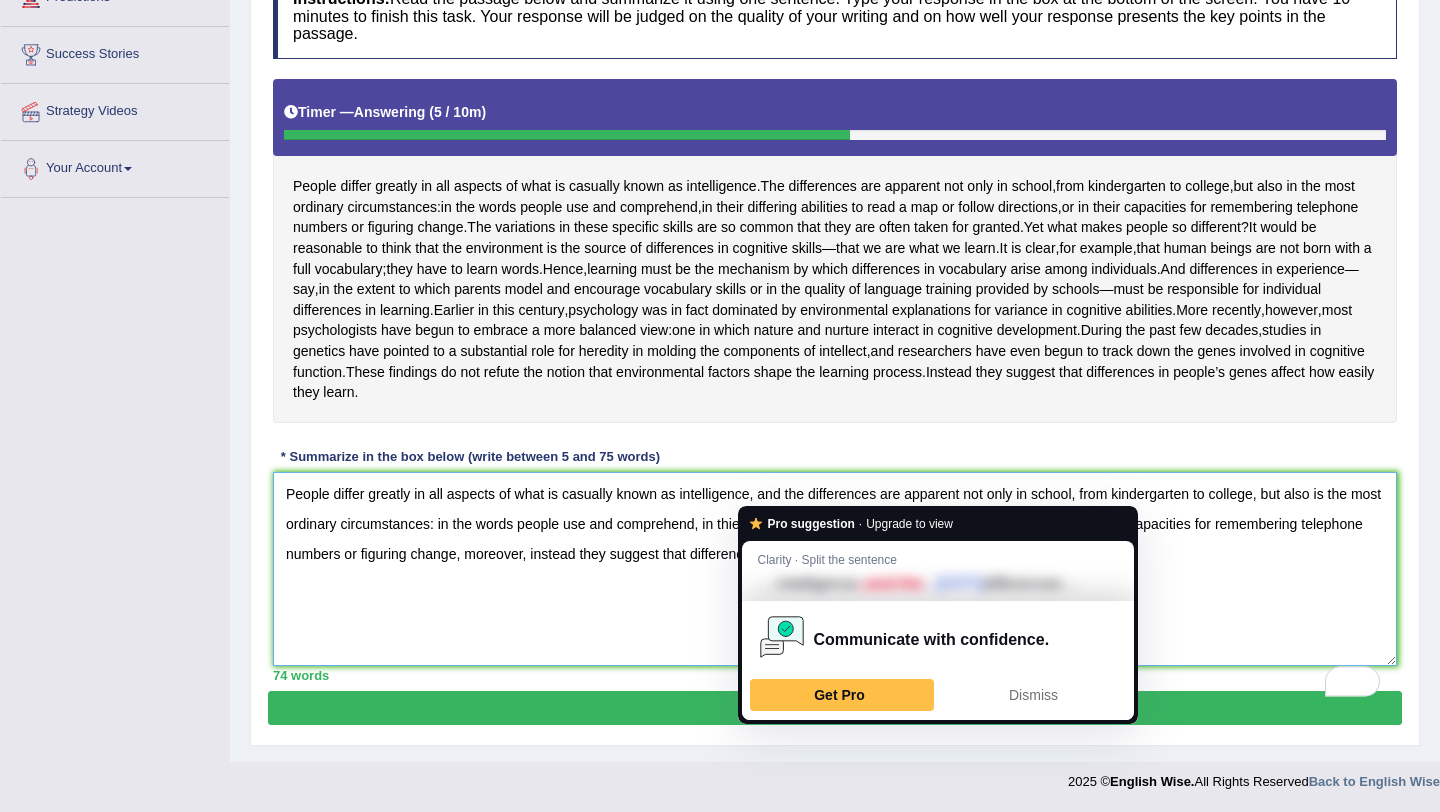 click on "People differ greatly in all aspects of what is casually known as intelligence, and the differences are apparent not only in school, from kindergarten to college, but also is the most ordinary circumstances: in the words people use and comprehend, in thier differing abilities to read a map or follow directions, or in their capacities for remembering telephone numbers or figuring change, moreover, instead they suggest that differences in people's genes affect how easily." at bounding box center (835, 569) 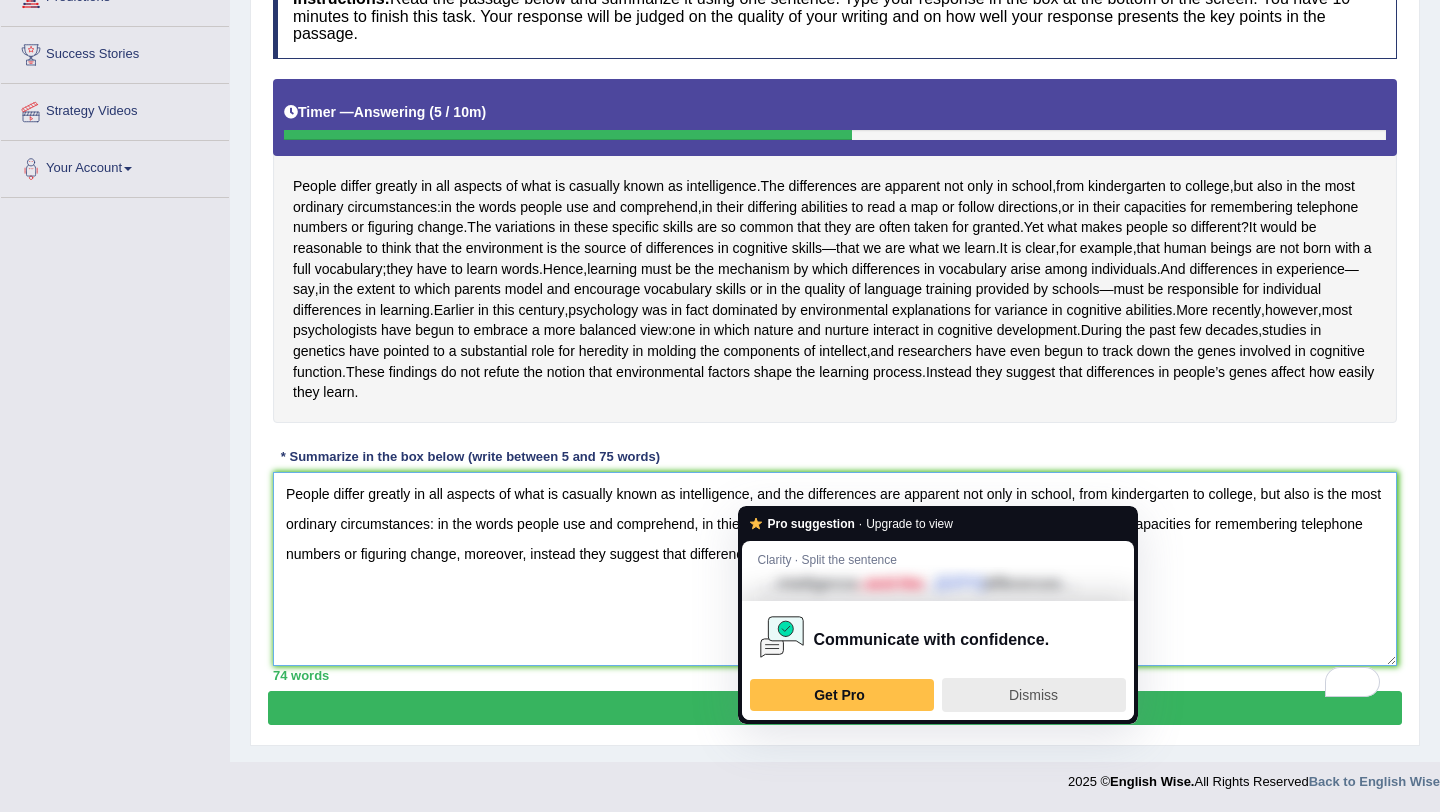 click on "Dismiss" at bounding box center (1033, 695) 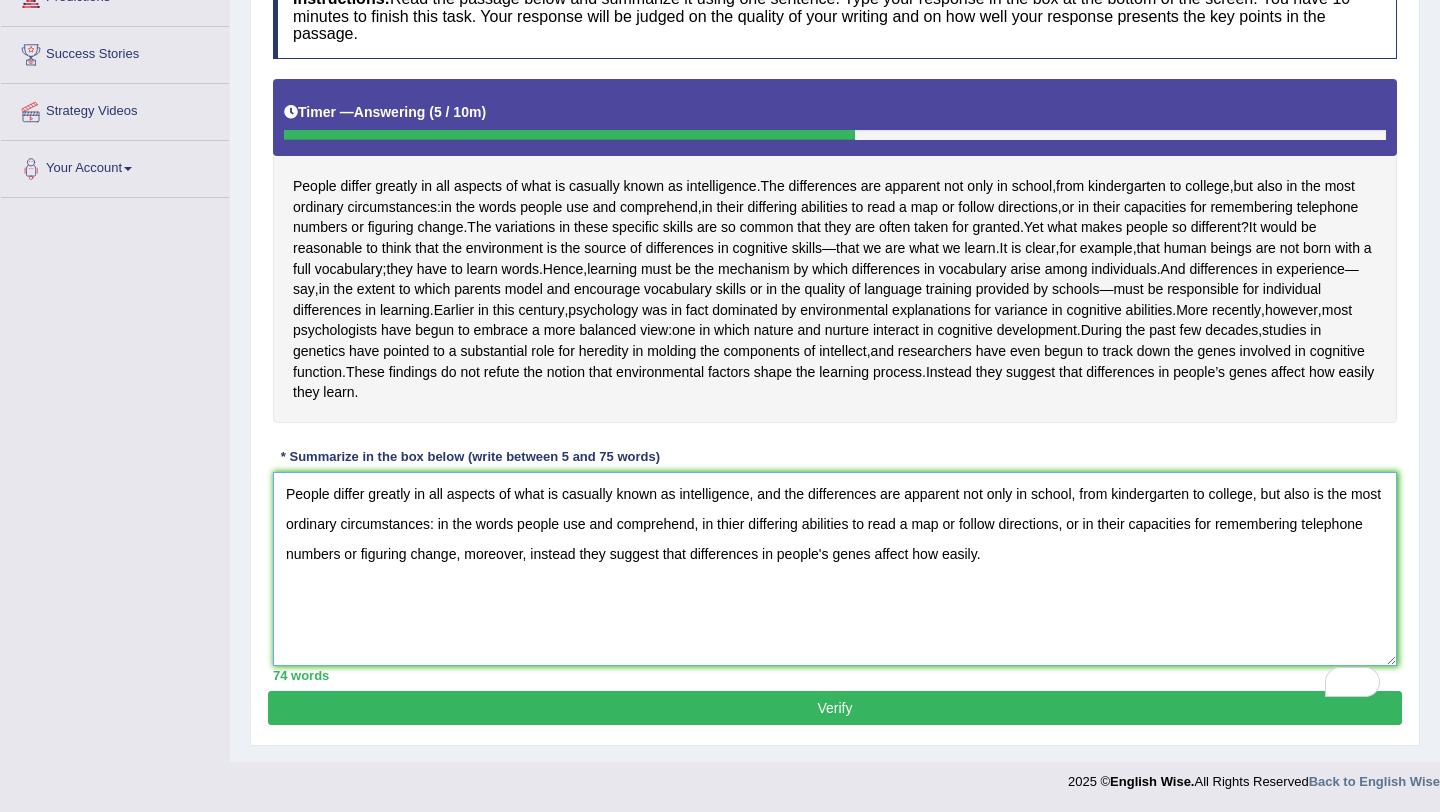 type on "People differ greatly in all aspects of what is casually known as intelligence, and the differences are apparent not only in school, from kindergarten to college, but also is the most ordinary circumstances: in the words people use and comprehend, in thier differing abilities to read a map or follow directions, or in their capacities for remembering telephone numbers or figuring change, moreover, instead they suggest that differences in people's genes affect how easily." 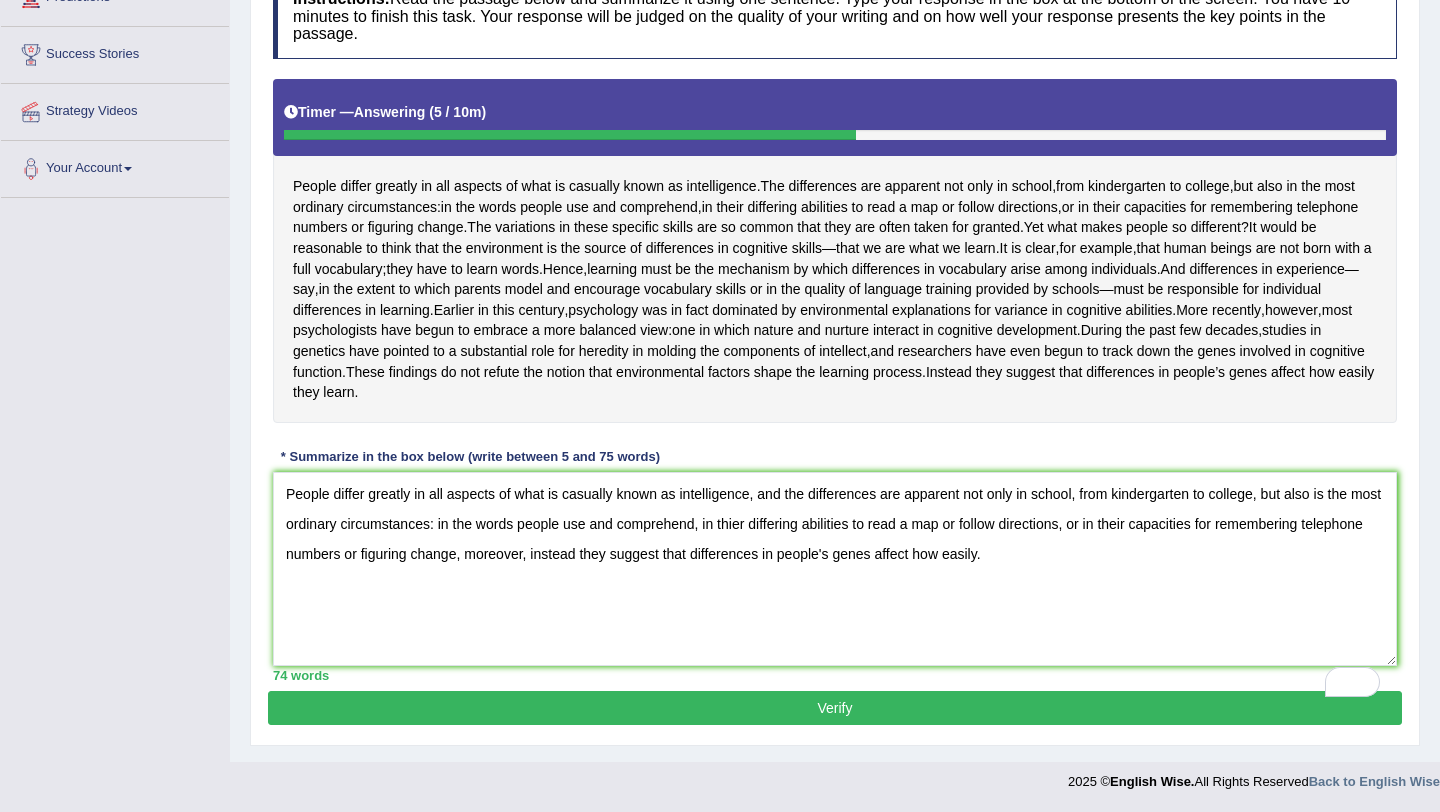 click on "Verify" at bounding box center [835, 708] 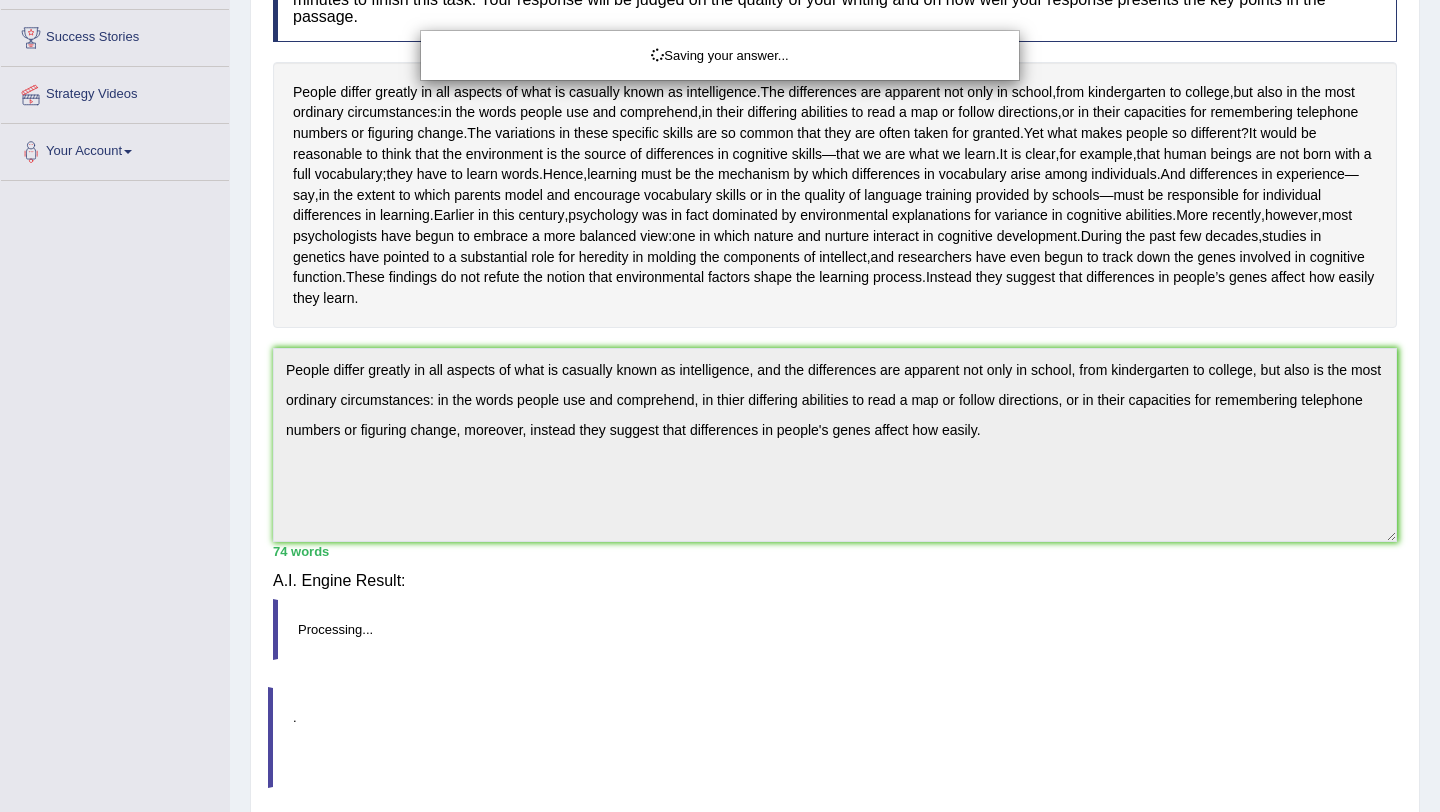 scroll, scrollTop: 341, scrollLeft: 0, axis: vertical 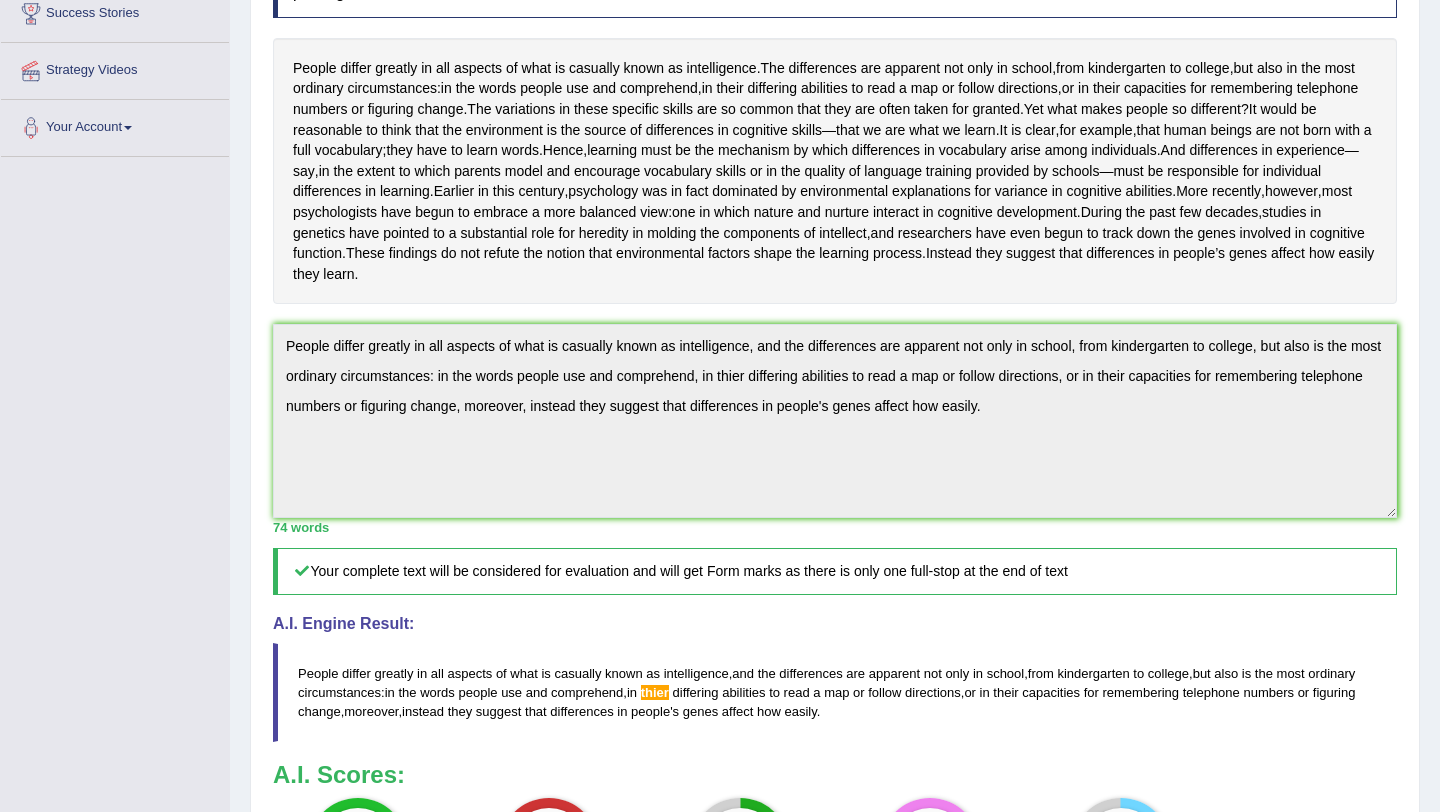 click on "thier" at bounding box center [655, 692] 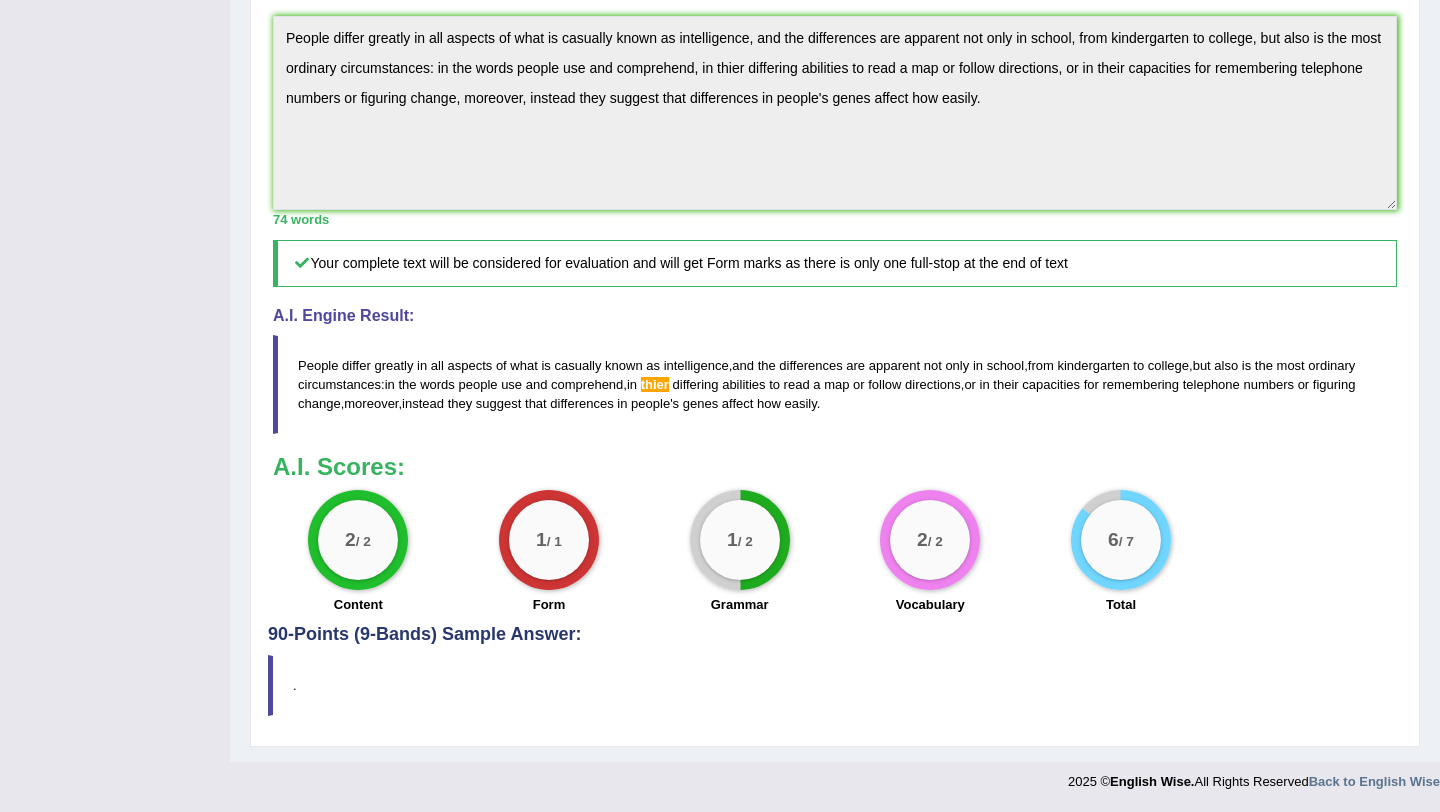 scroll, scrollTop: 691, scrollLeft: 0, axis: vertical 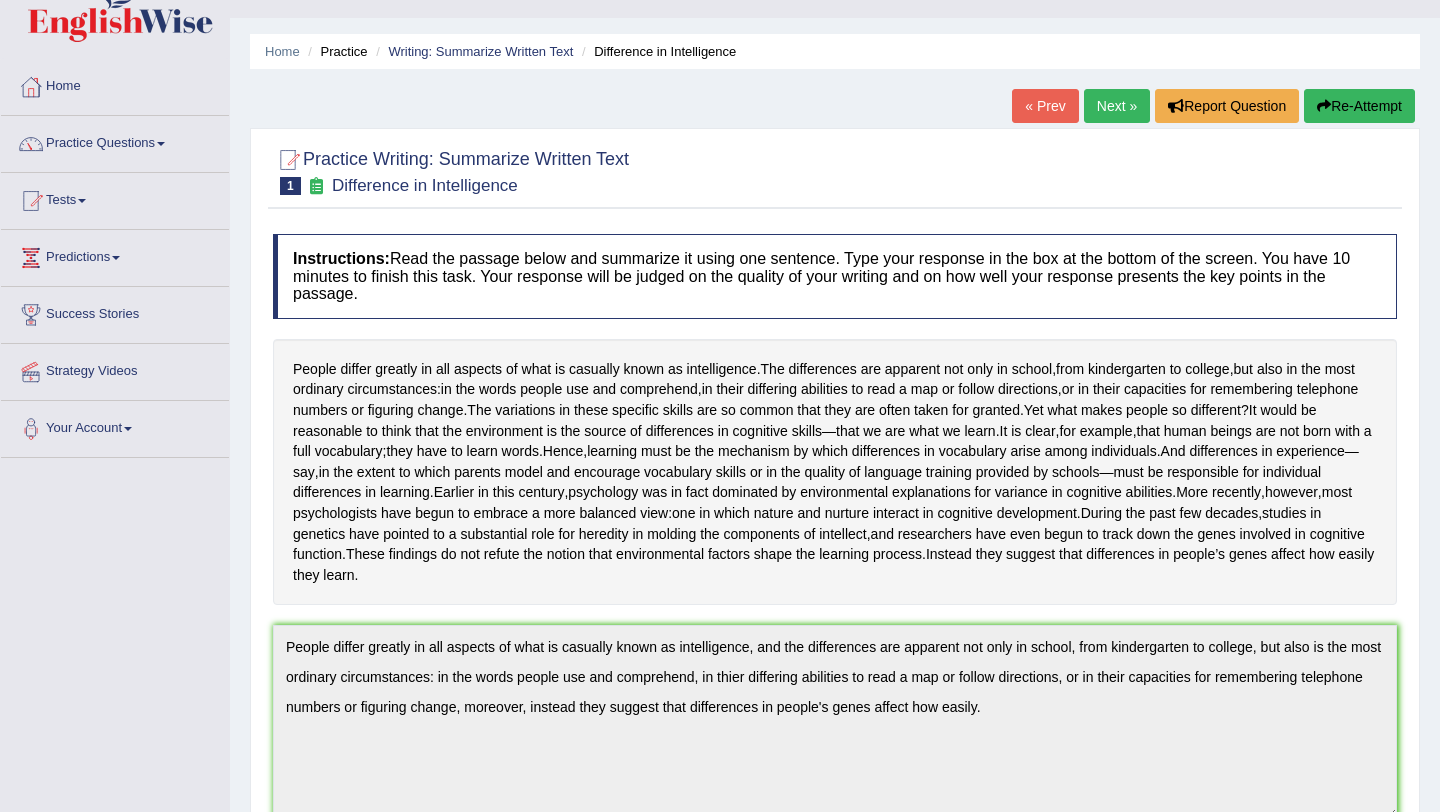 click on "Next »" at bounding box center (1117, 106) 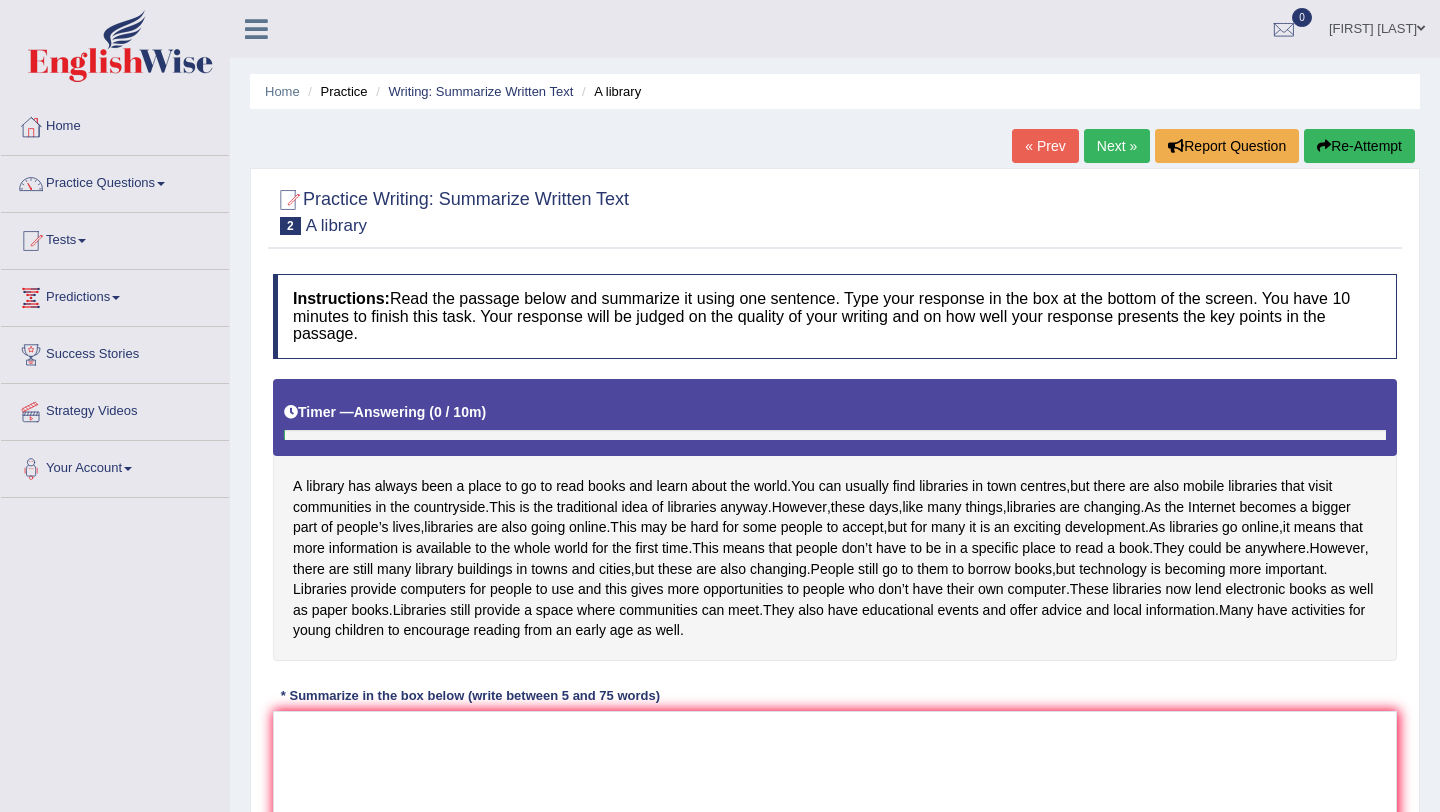 scroll, scrollTop: 0, scrollLeft: 0, axis: both 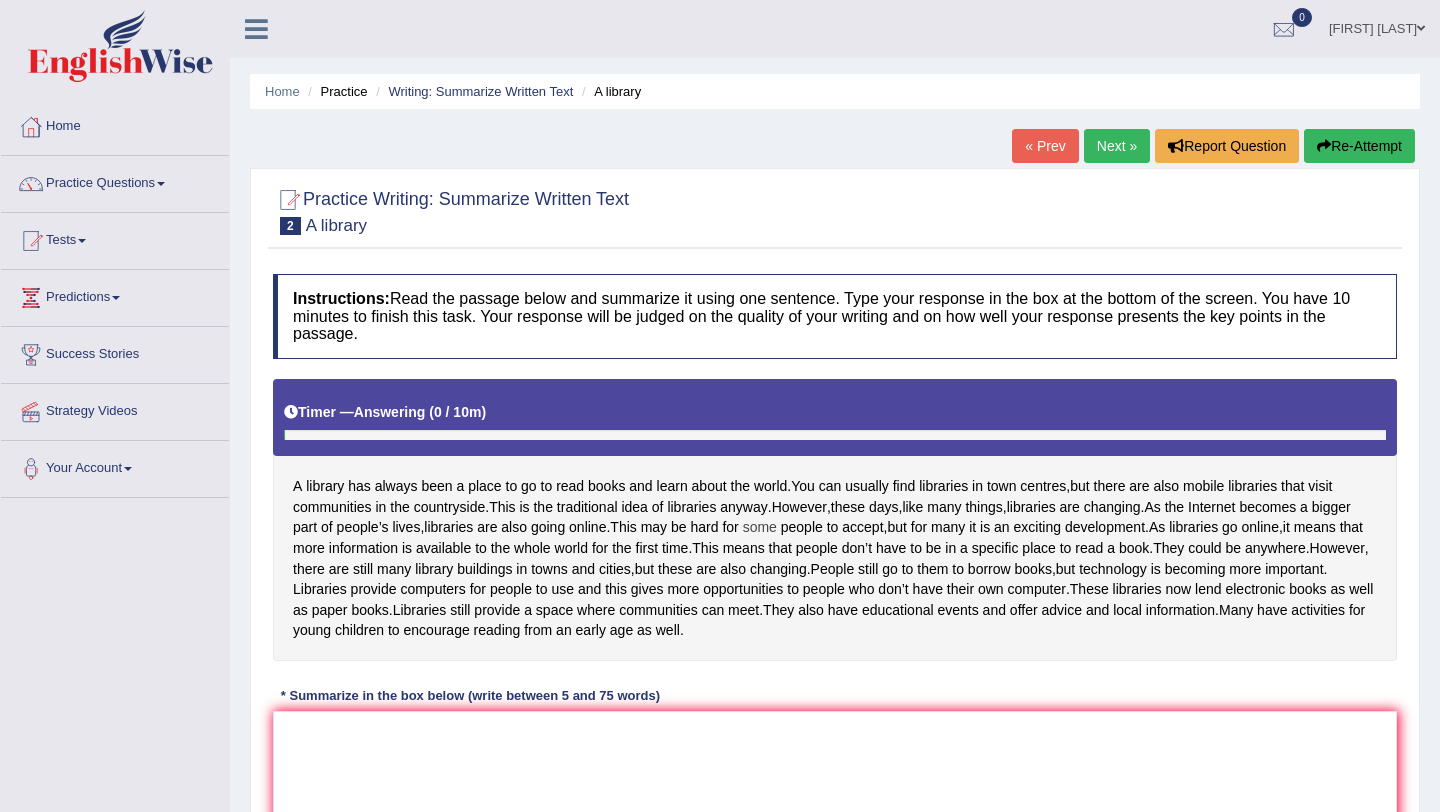click on "some" at bounding box center (760, 527) 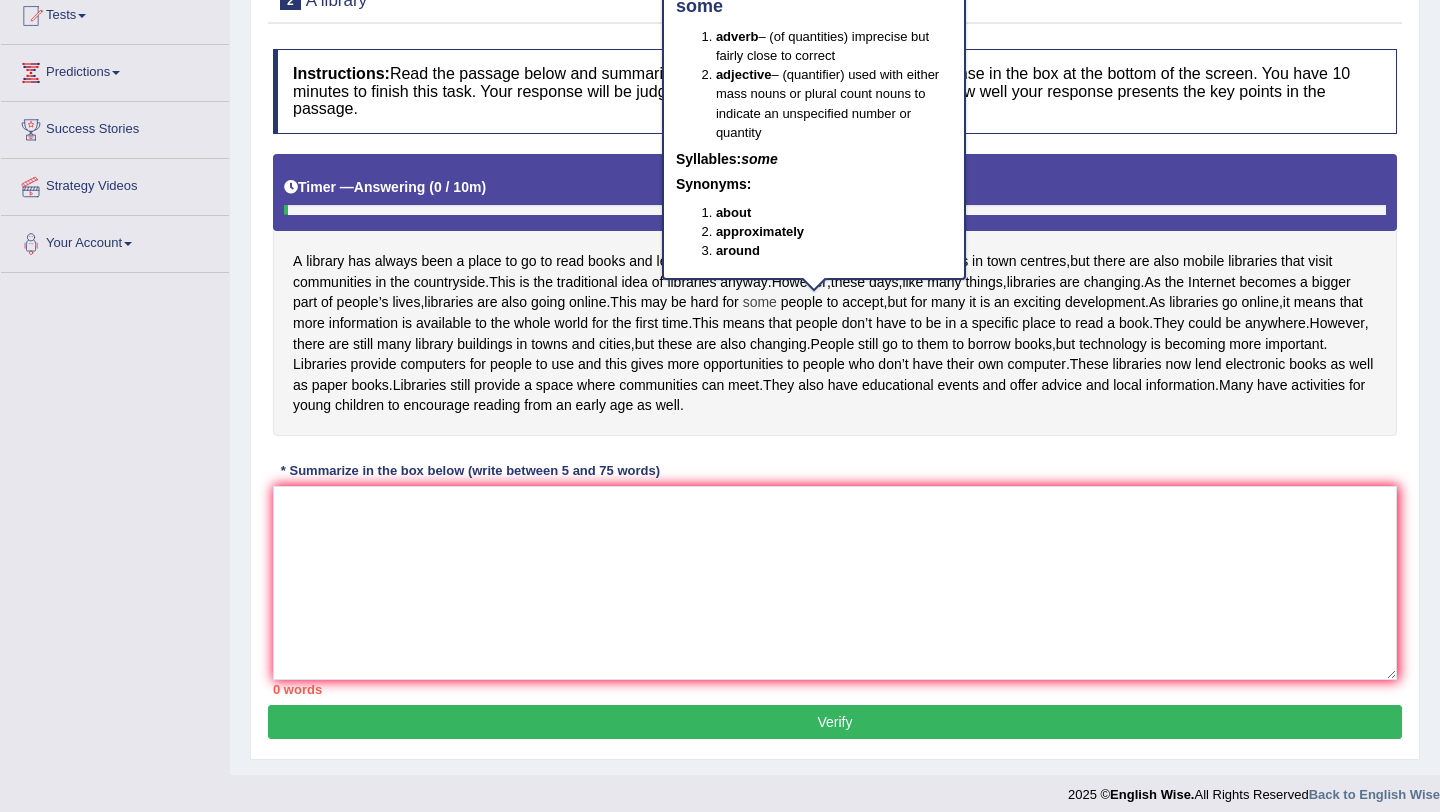 scroll, scrollTop: 240, scrollLeft: 0, axis: vertical 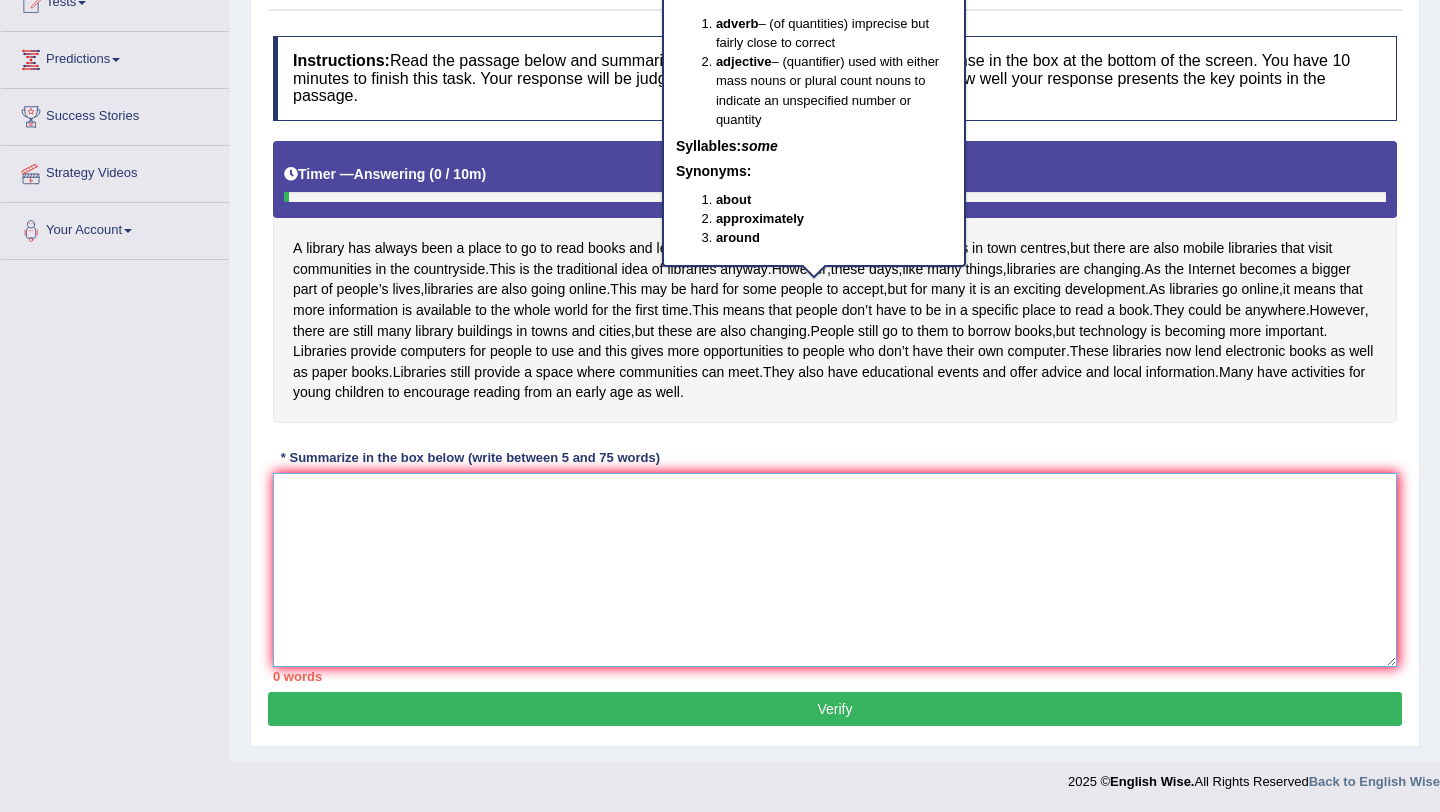 click at bounding box center (835, 570) 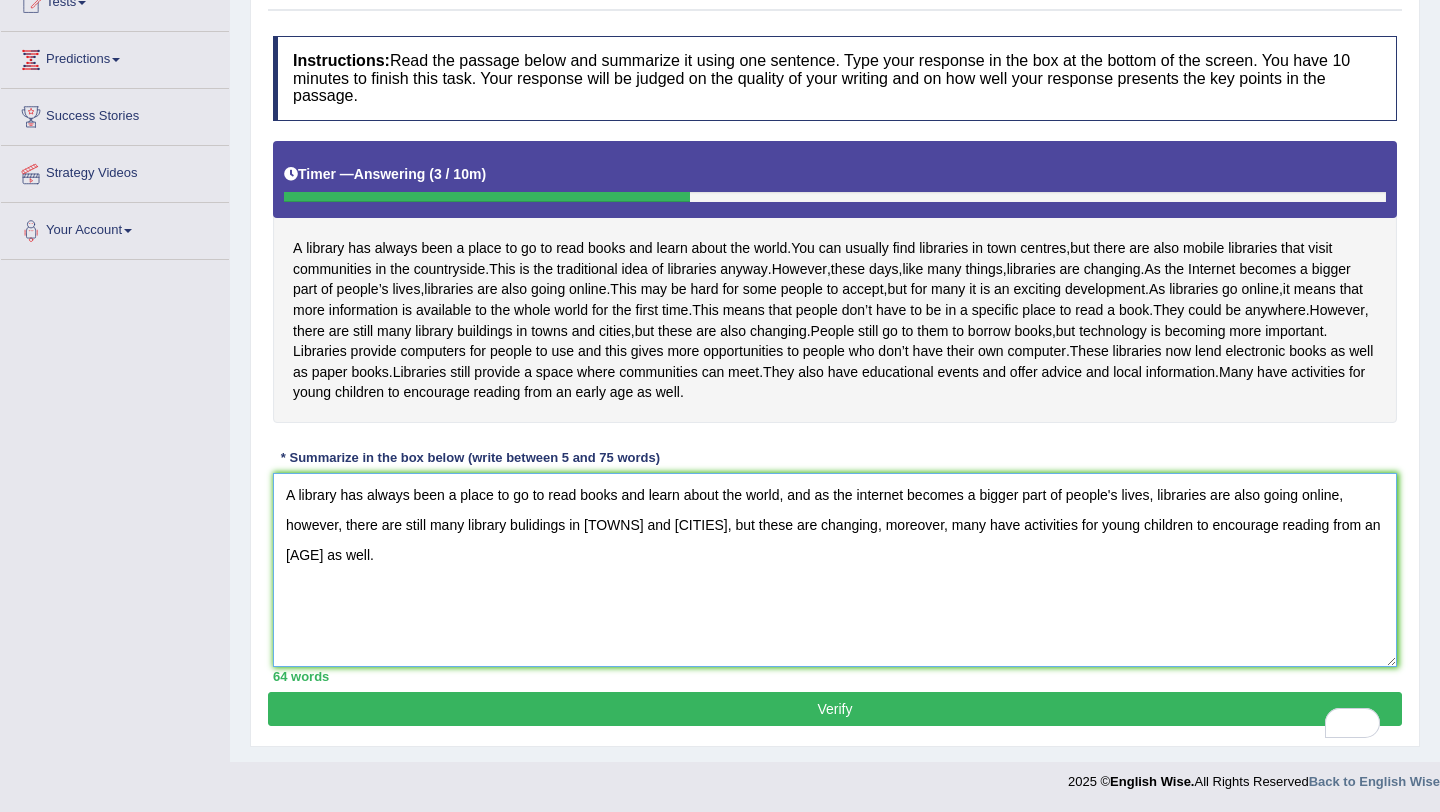 click on "A library has always been a place to go to read books and learn about the world, and as the internet becomes a bigger part of people's lives, libraries are also going online, however, there are still many library bulidings in [TOWNS] and [CITIES], but these are changing, moreover, many have activities for young children to encourage reading from an [AGE] as well." at bounding box center [835, 570] 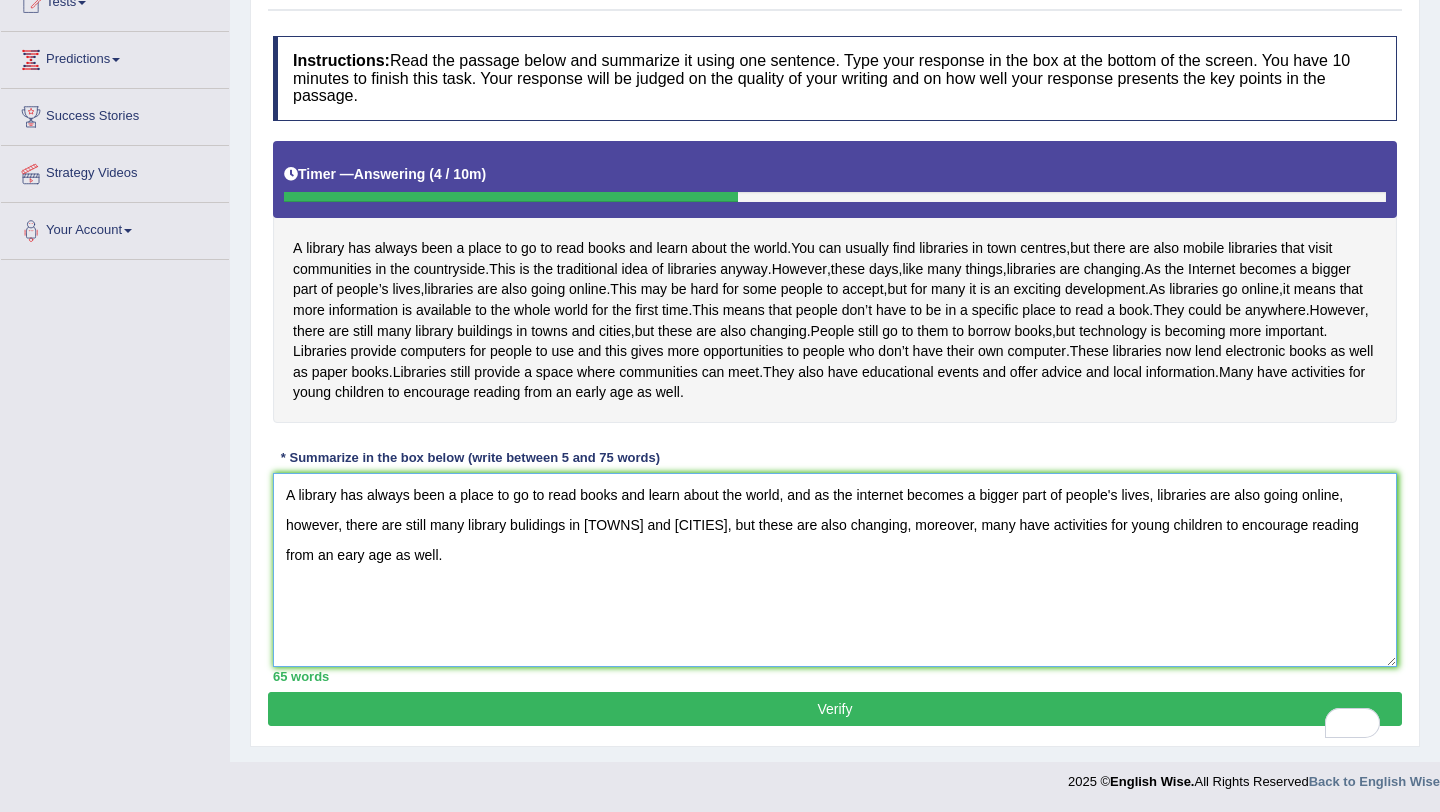 click on "A library has always been a place to go to read books and learn about the world, and as the internet becomes a bigger part of people's lives, libraries are also going online, however, there are still many library bulidings in [TOWNS] and [CITIES], but these are also changing, moreover, many have activities for young children to encourage reading from an eary age as well." at bounding box center [835, 570] 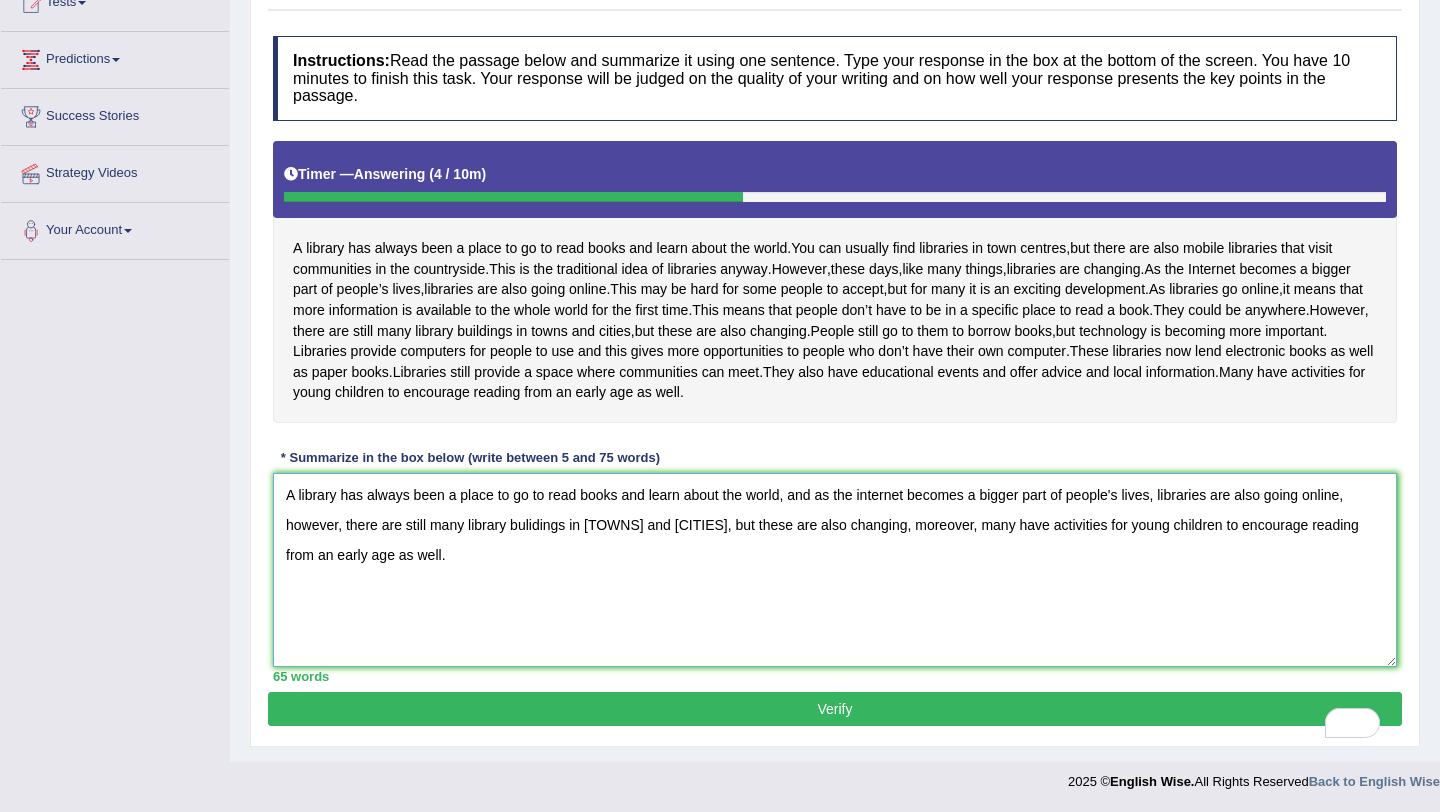 type on "A library has always been a place to go to read books and learn about the world, and as the internet becomes a bigger part of people's lives, libraries are also going online, however, there are still many library bulidings in [TOWNS] and [CITIES], but these are also changing, moreover, many have activities for young children to encourage reading from an early age as well." 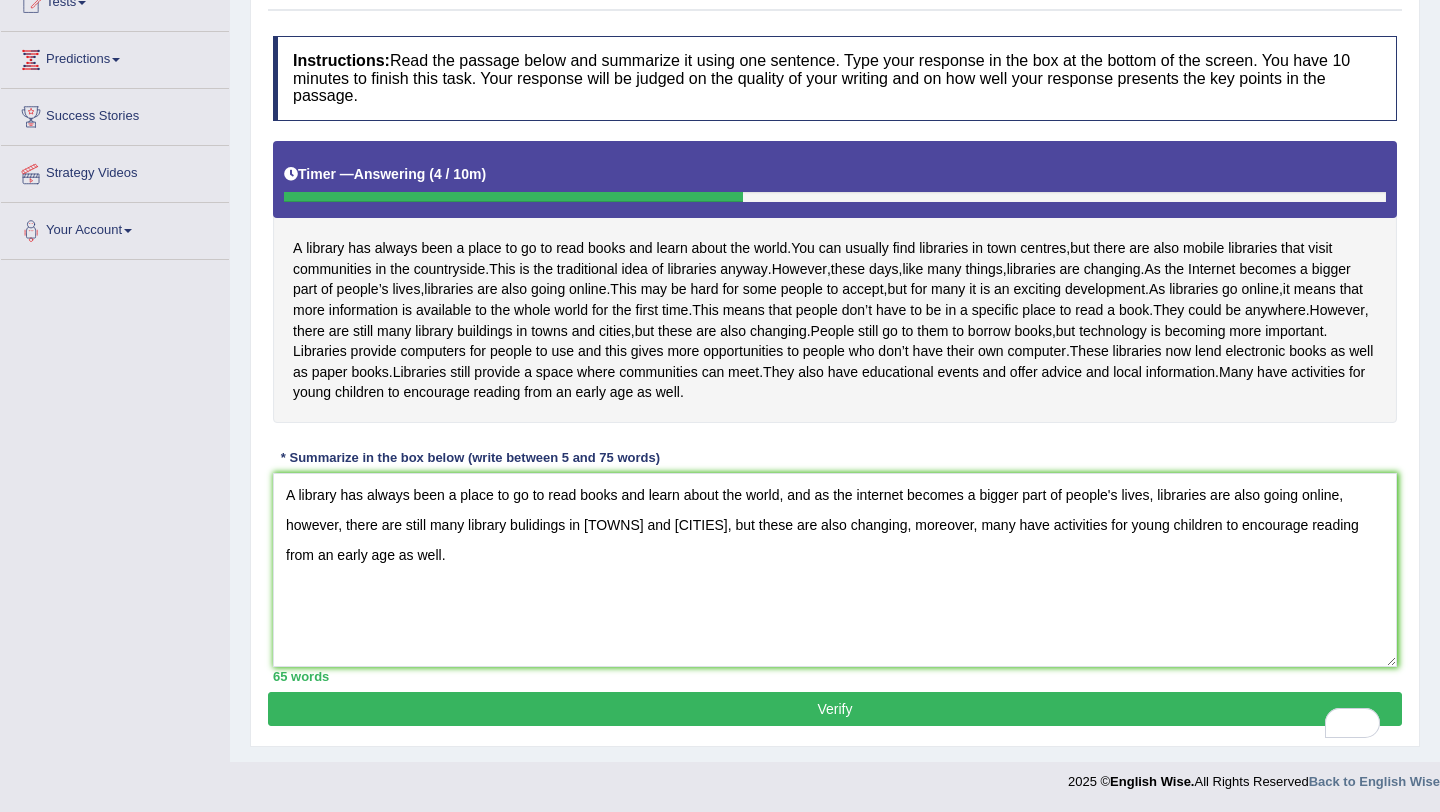 click on "Verify" at bounding box center (835, 709) 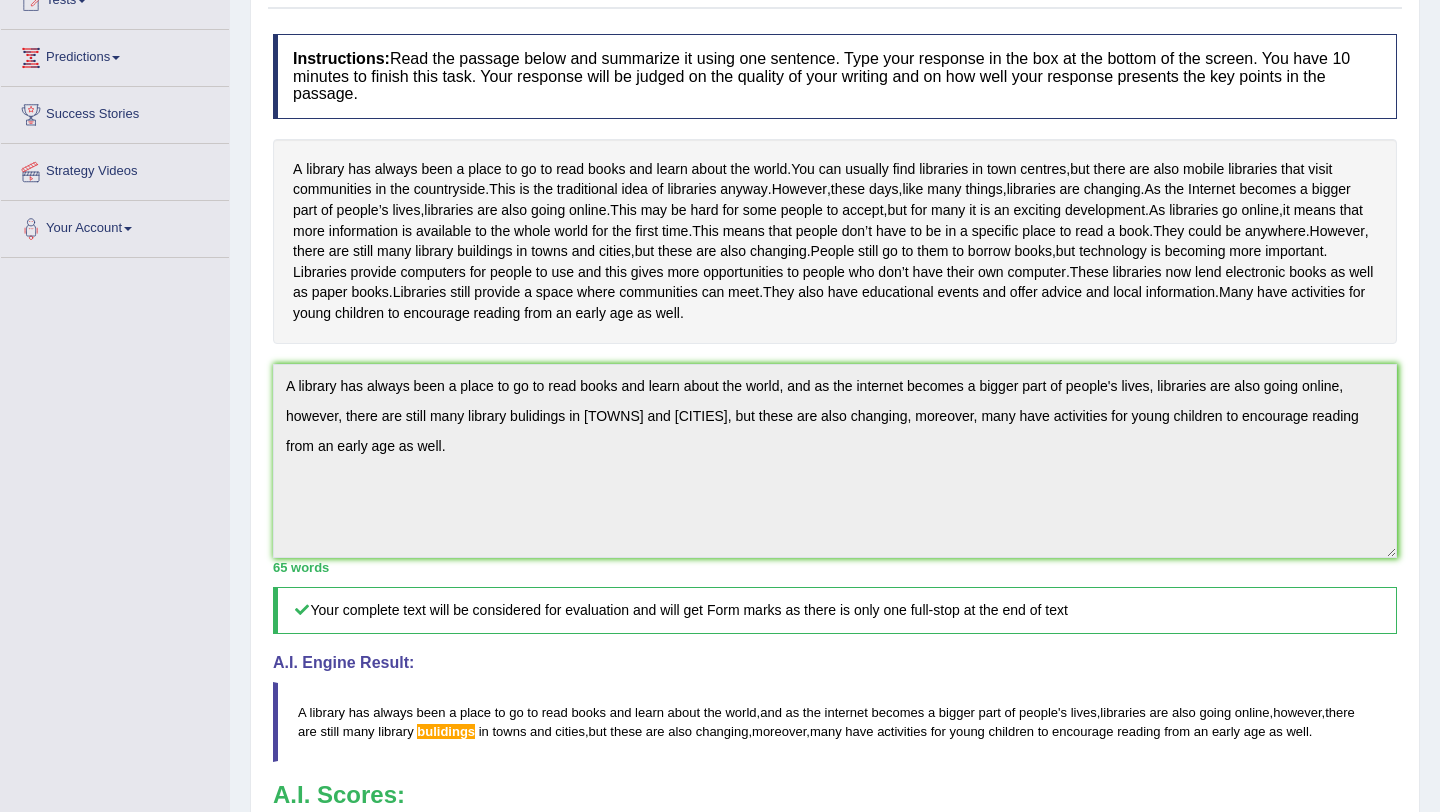click on "Instructions:  Read the passage below and summarize it using one sentence. Type your response in the box at the bottom of the screen. You have 10 minutes to finish this task. Your response will be judged on the quality of your writing and on how well your response presents the key points in the passage.
Timer —  Answering   ( 4 / 10m ) Skip A   library   has   always   been   a   place   to   go   to   read   books   and   learn   about   the   world .  You   can   usually   find   libraries   in   [TOWN]   centres ,  but   there   are   also   mobile   libraries   that   visit   communities   in   the   countryside .  This   is   the   traditional   idea   of   libraries   anyway .  However ,  these   days ,  like   many   things ,  libraries   are   changing .  As   the   Internet   becomes   a   bigger   part   of   people’s   lives ,  libraries   are   also   going   online .  This   may   be   hard   for   some   people   to   accept ,  but   for   many   it   is   an   exciting   .  As" at bounding box center [835, 488] 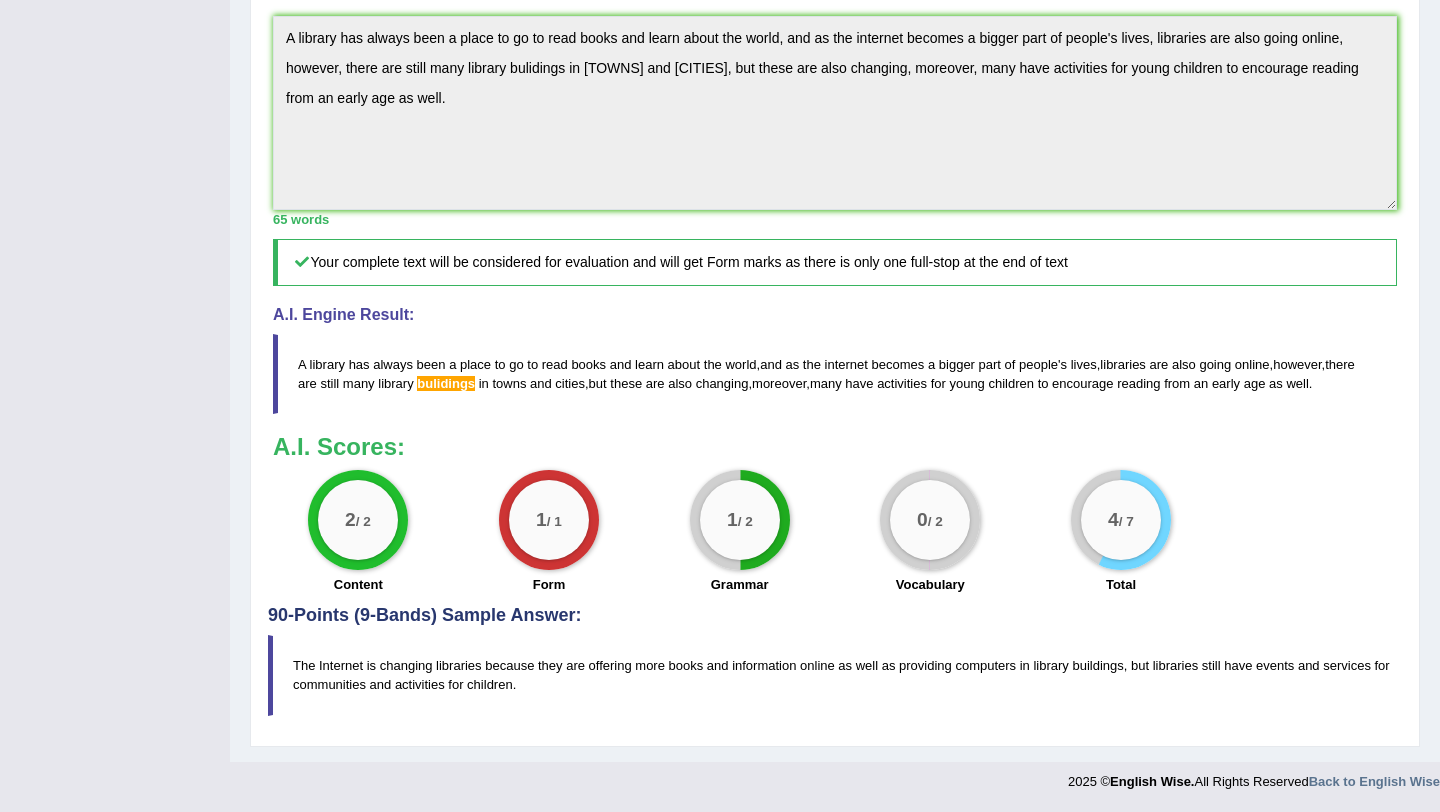 scroll, scrollTop: 670, scrollLeft: 0, axis: vertical 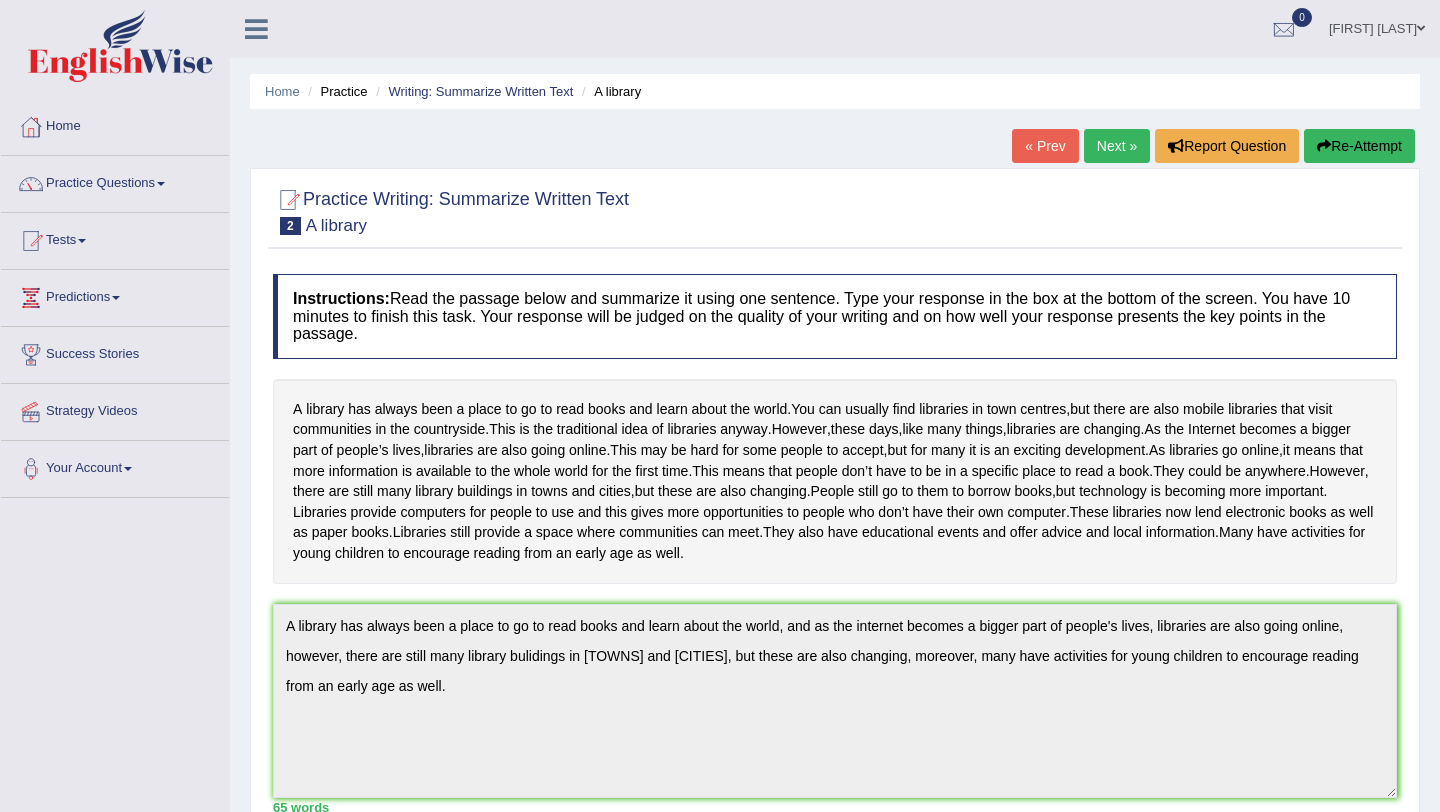 click on "Next »" at bounding box center [1117, 146] 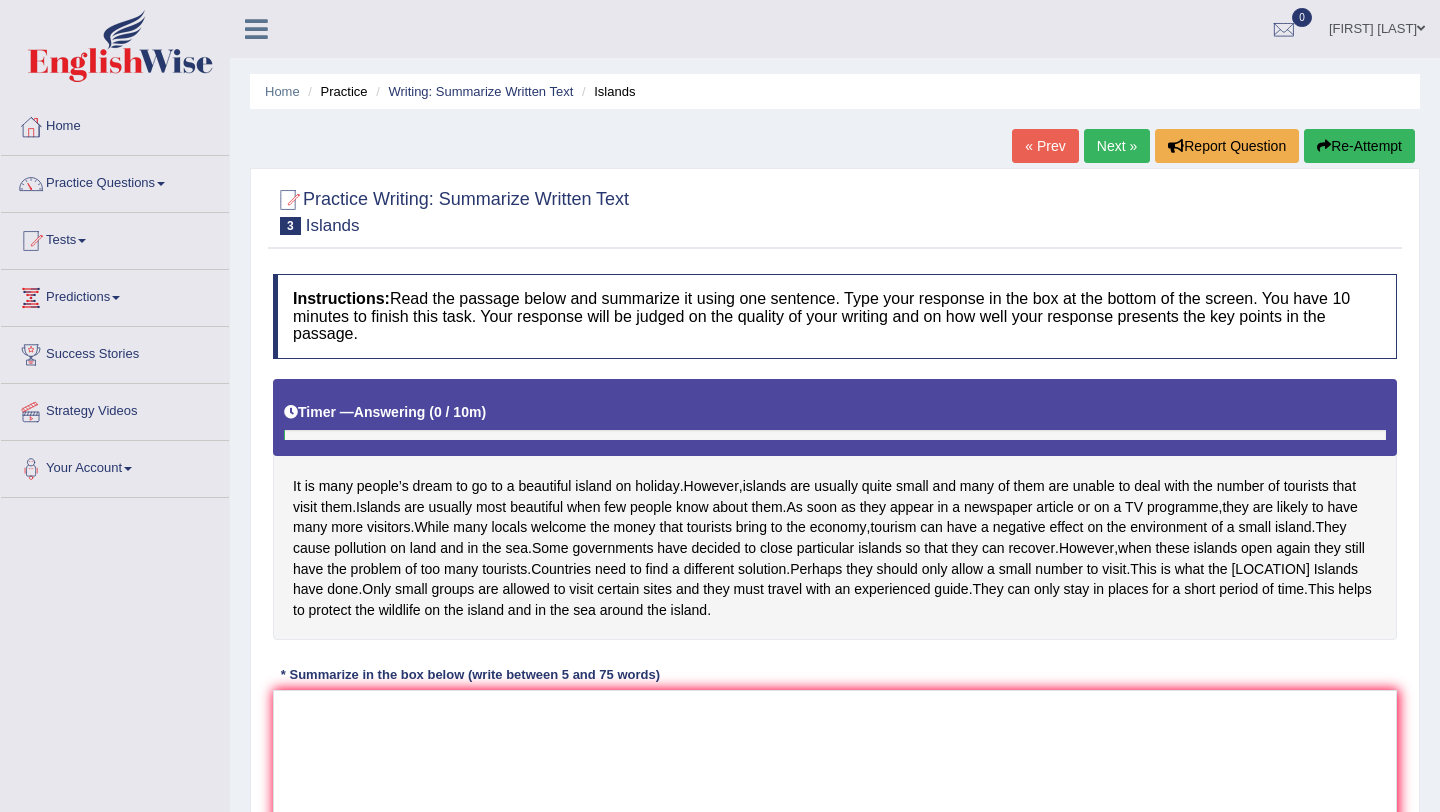 scroll, scrollTop: 0, scrollLeft: 0, axis: both 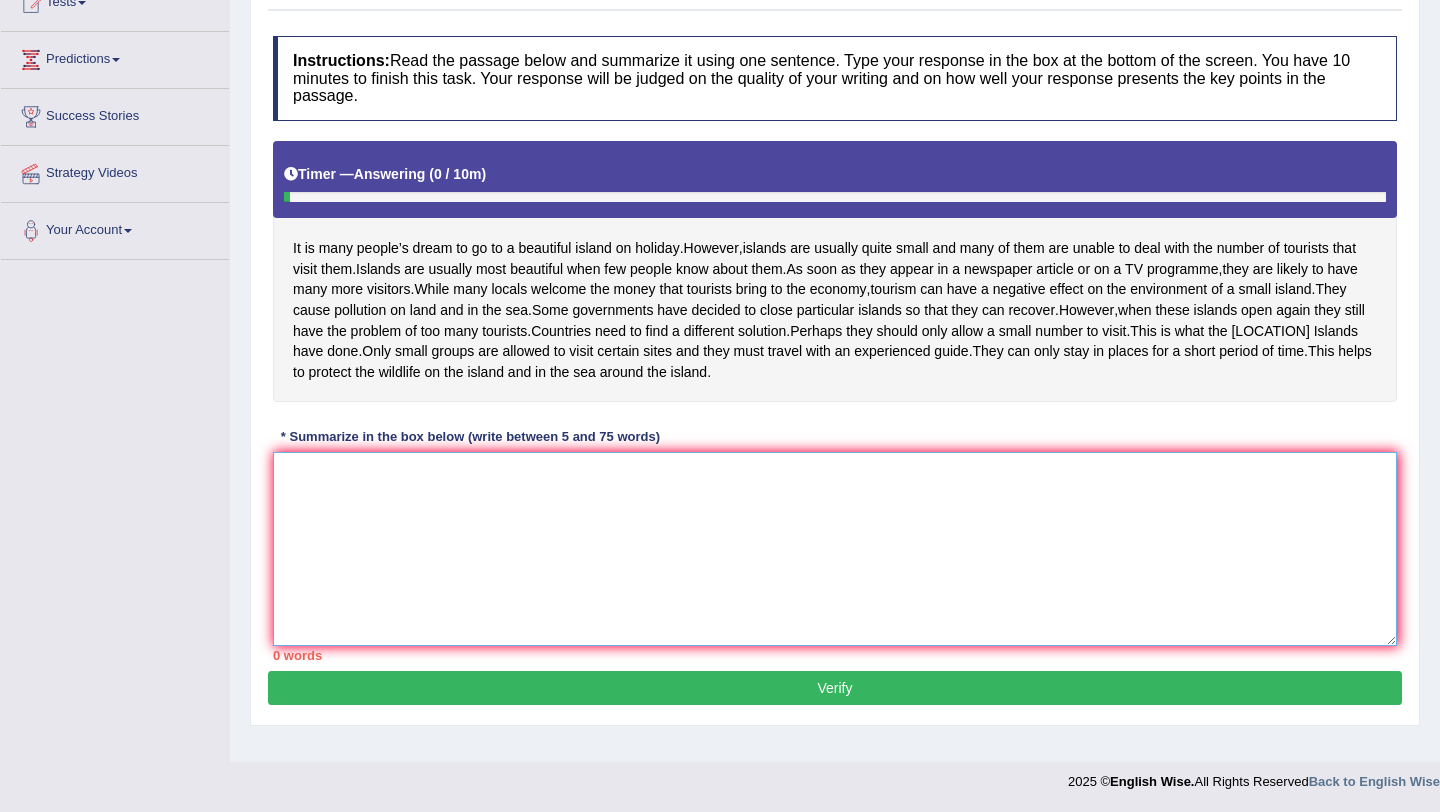 click at bounding box center [835, 549] 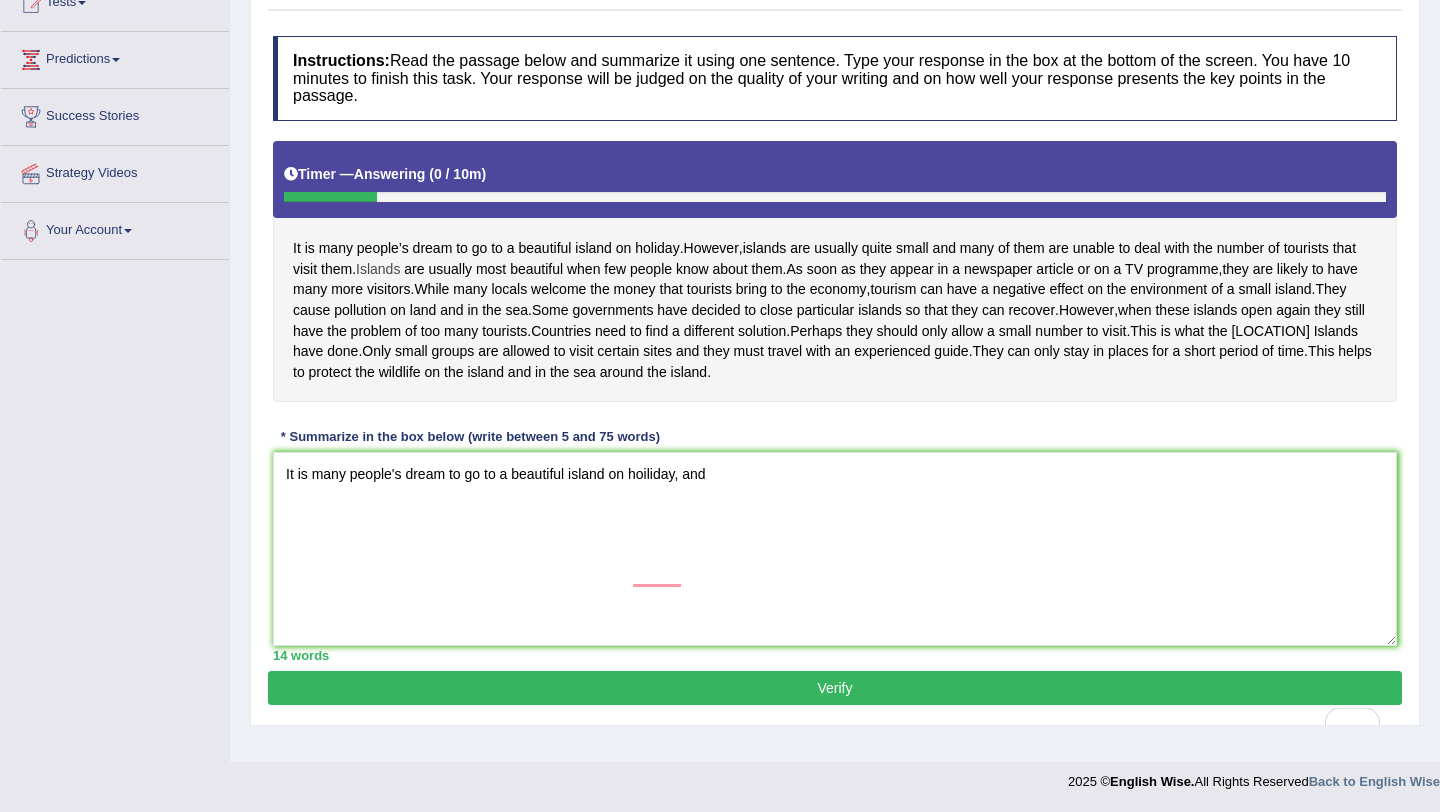 drag, startPoint x: 340, startPoint y: 230, endPoint x: 317, endPoint y: 224, distance: 23.769728 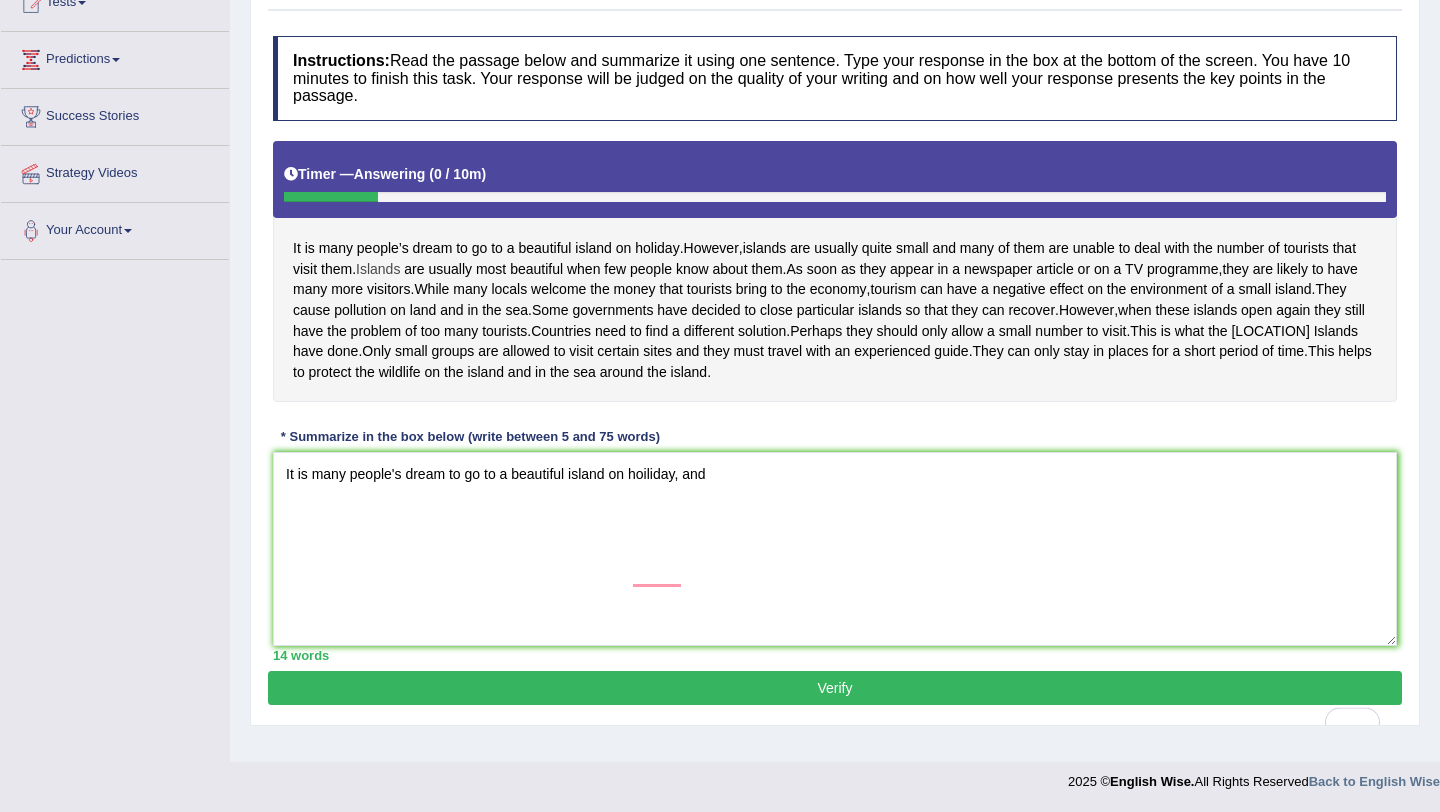 click on "Islands" at bounding box center (378, 269) 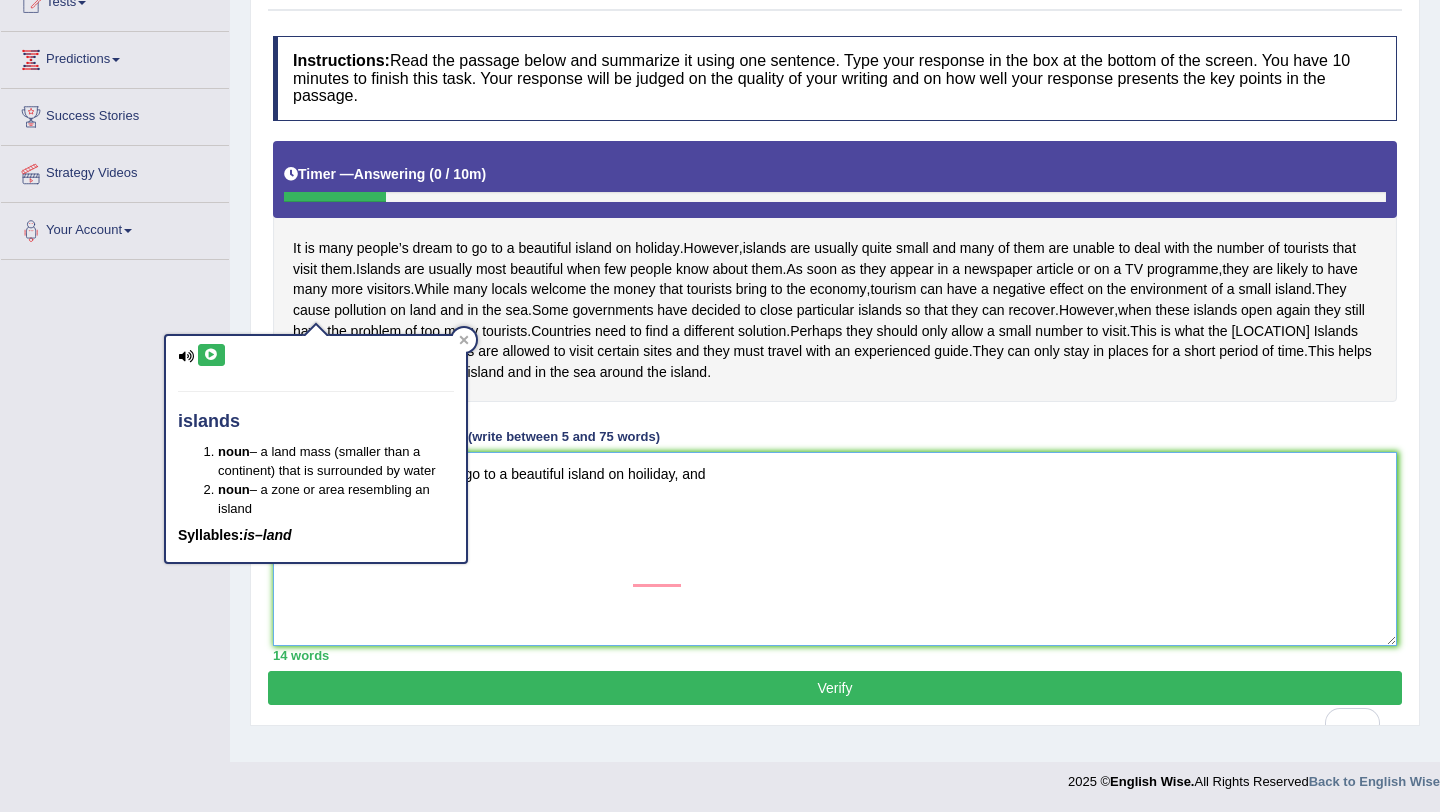 click on "It is many people's dream to go to a beautiful island on hoiliday, and" at bounding box center [835, 549] 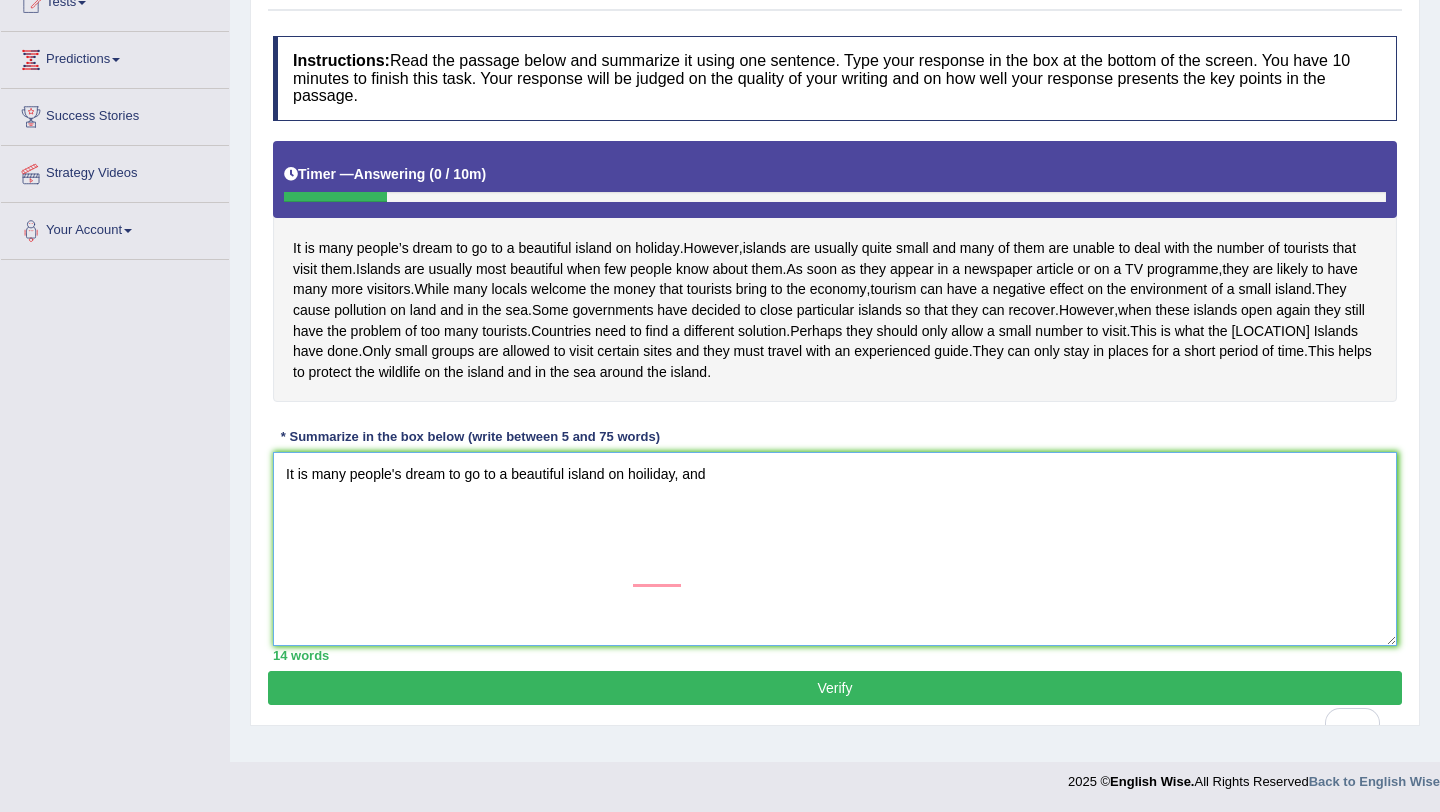 click on "It is many people's dream to go to a beautiful island on hoiliday, and" at bounding box center (835, 549) 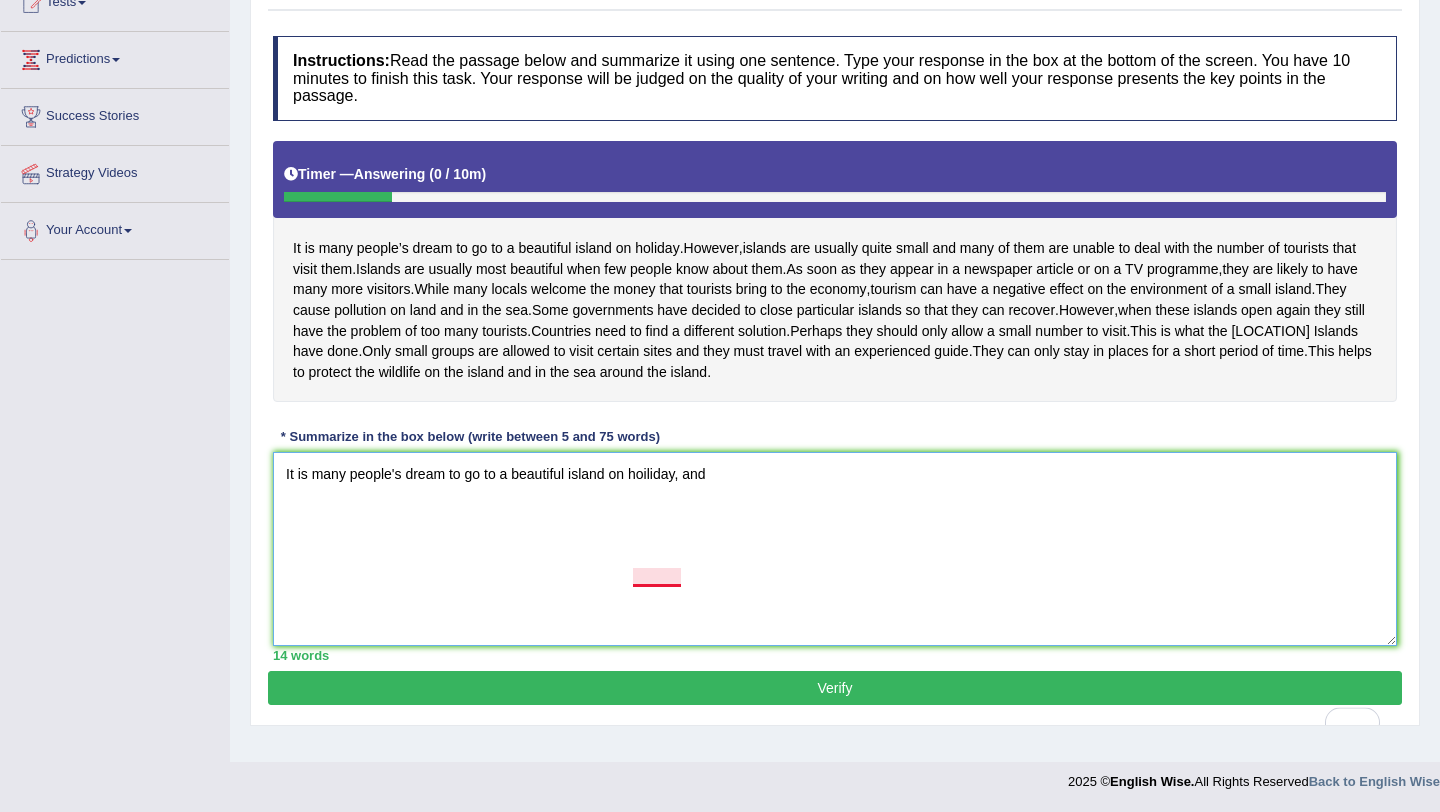 click on "It is many people's dream to go to a beautiful island on hoiliday, and" at bounding box center (835, 549) 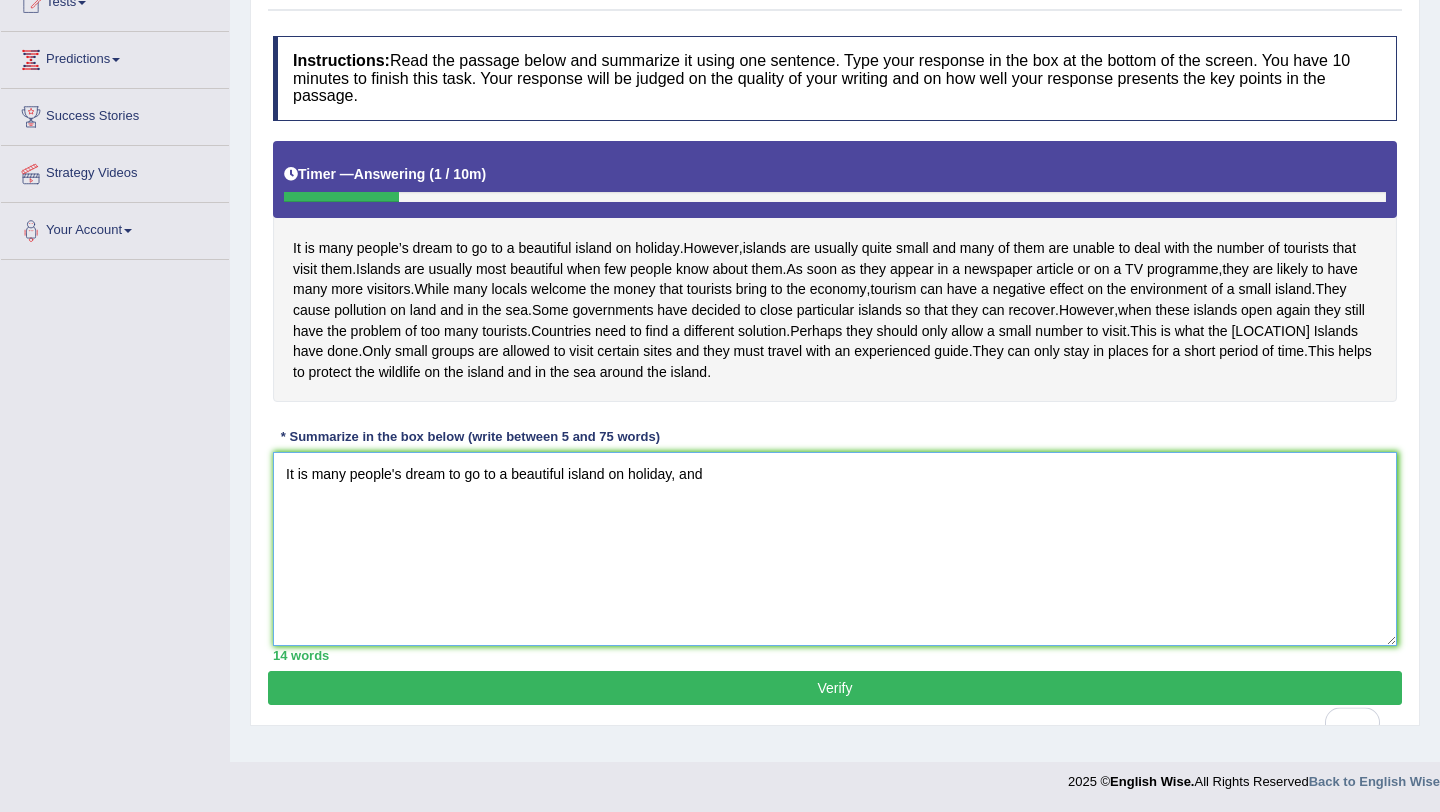 click on "It is many people's dream to go to a beautiful island on holiday, and" at bounding box center [835, 549] 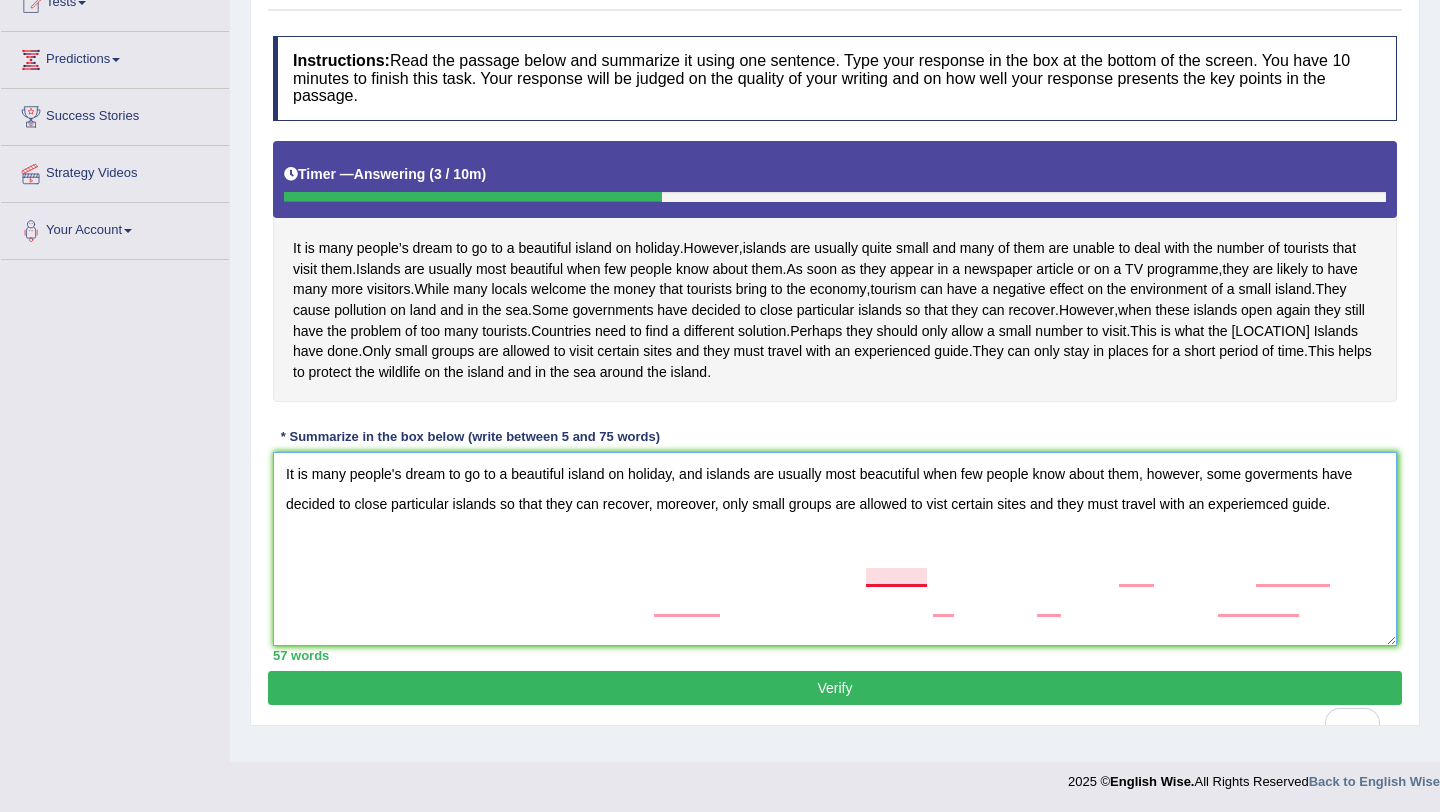 click on "It is many people's dream to go to a beautiful island on holiday, and islands are usually most beacutiful when few people know about them, however, some goverments have decided to close particular islands so that they can recover, moreover, only small groups are allowed to vist certain sites and they must travel with an experiemced guide." at bounding box center [835, 549] 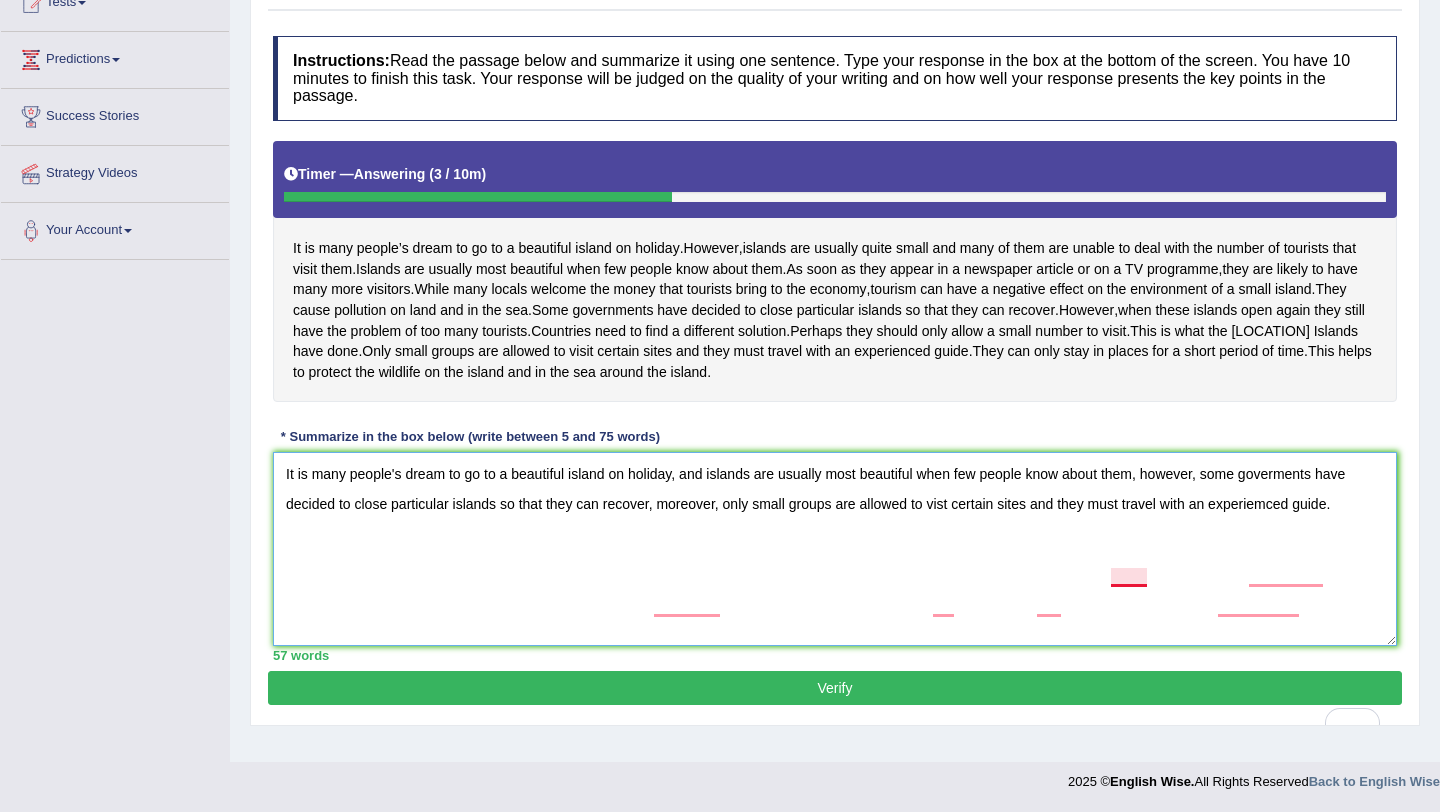 click on "It is many people's dream to go to a beautiful island on holiday, and islands are usually most beautiful when few people know about them, however, some goverments have decided to close particular islands so that they can recover, moreover, only small groups are allowed to vist certain sites and they must travel with an experiemced guide." at bounding box center (835, 549) 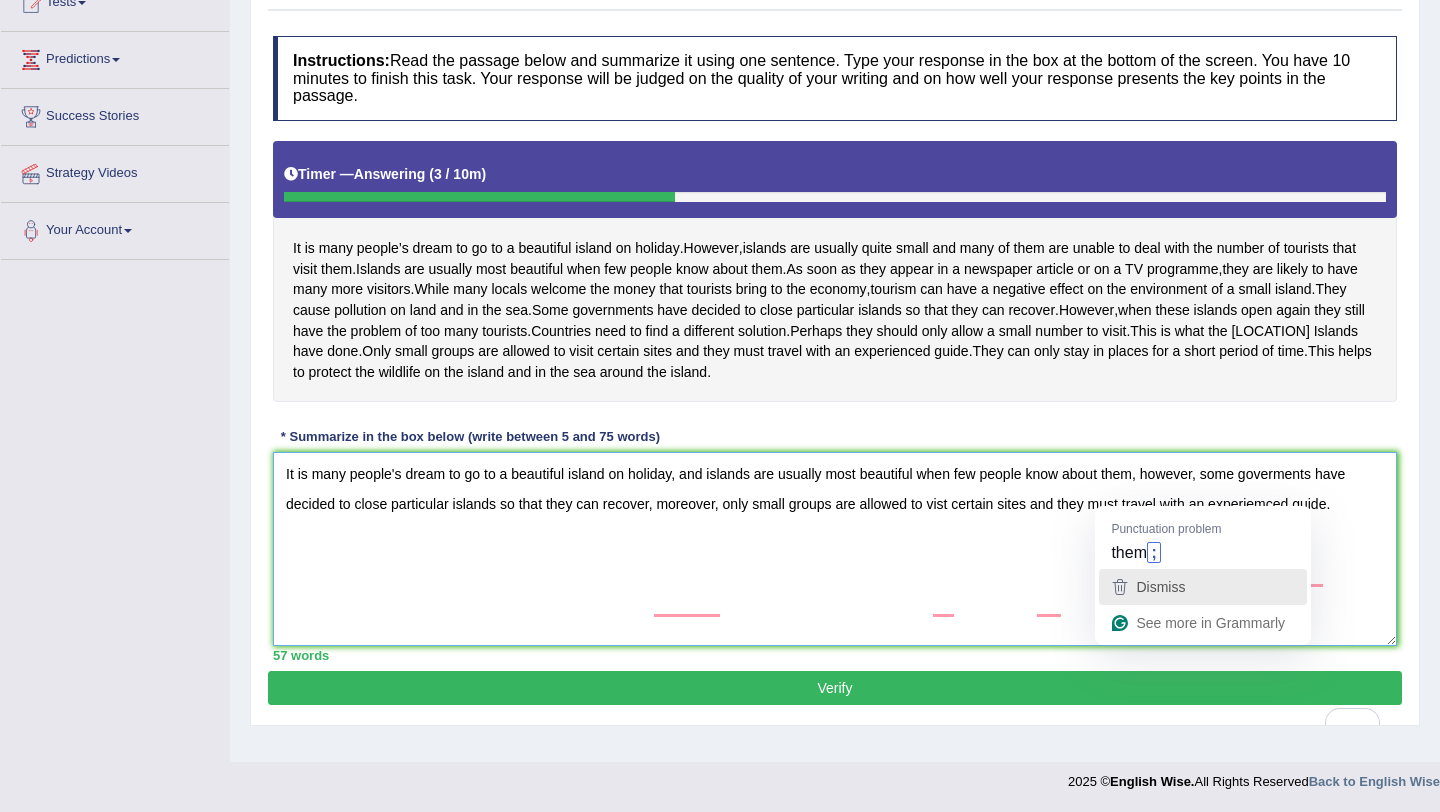 click on "Dismiss" at bounding box center (1160, 587) 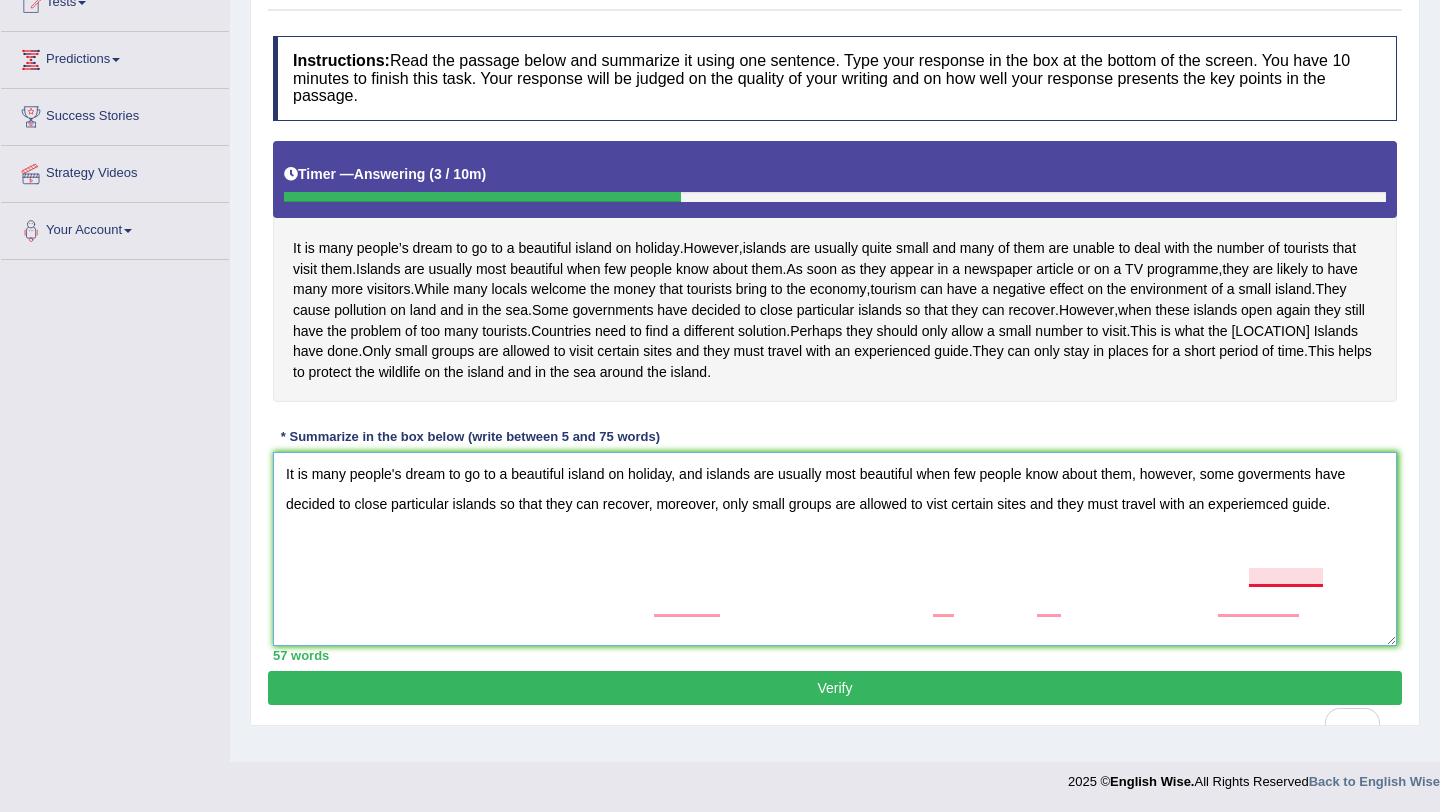 click on "It is many people's dream to go to a beautiful island on holiday, and islands are usually most beautiful when few people know about them, however, some goverments have decided to close particular islands so that they can recover, moreover, only small groups are allowed to vist certain sites and they must travel with an experiemced guide." at bounding box center [835, 549] 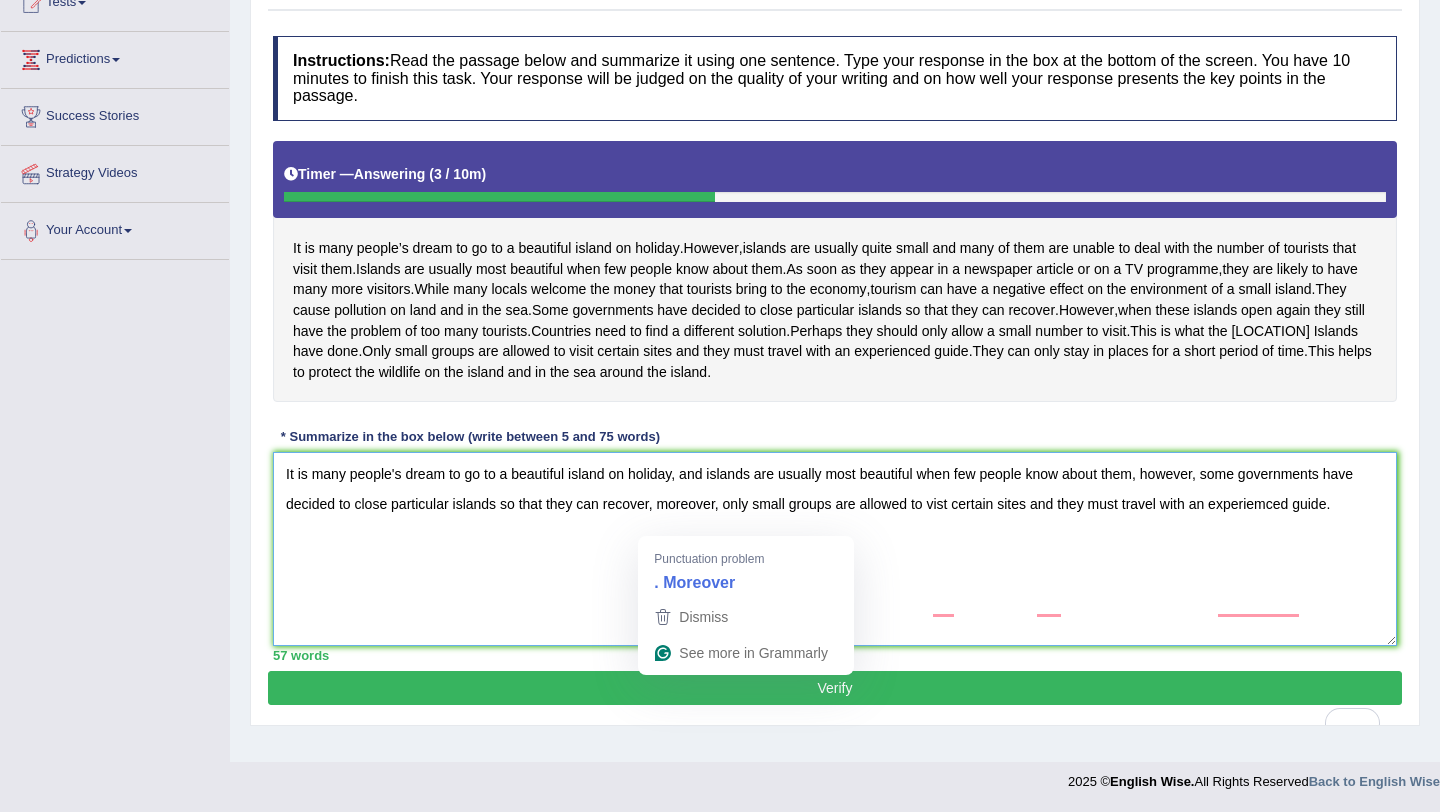 click on "It is many people's dream to go to a beautiful island on holiday, and islands are usually most beautiful when few people know about them, however, some governments have decided to close particular islands so that they can recover, moreover, only small groups are allowed to vist certain sites and they must travel with an experiemced guide." at bounding box center [835, 549] 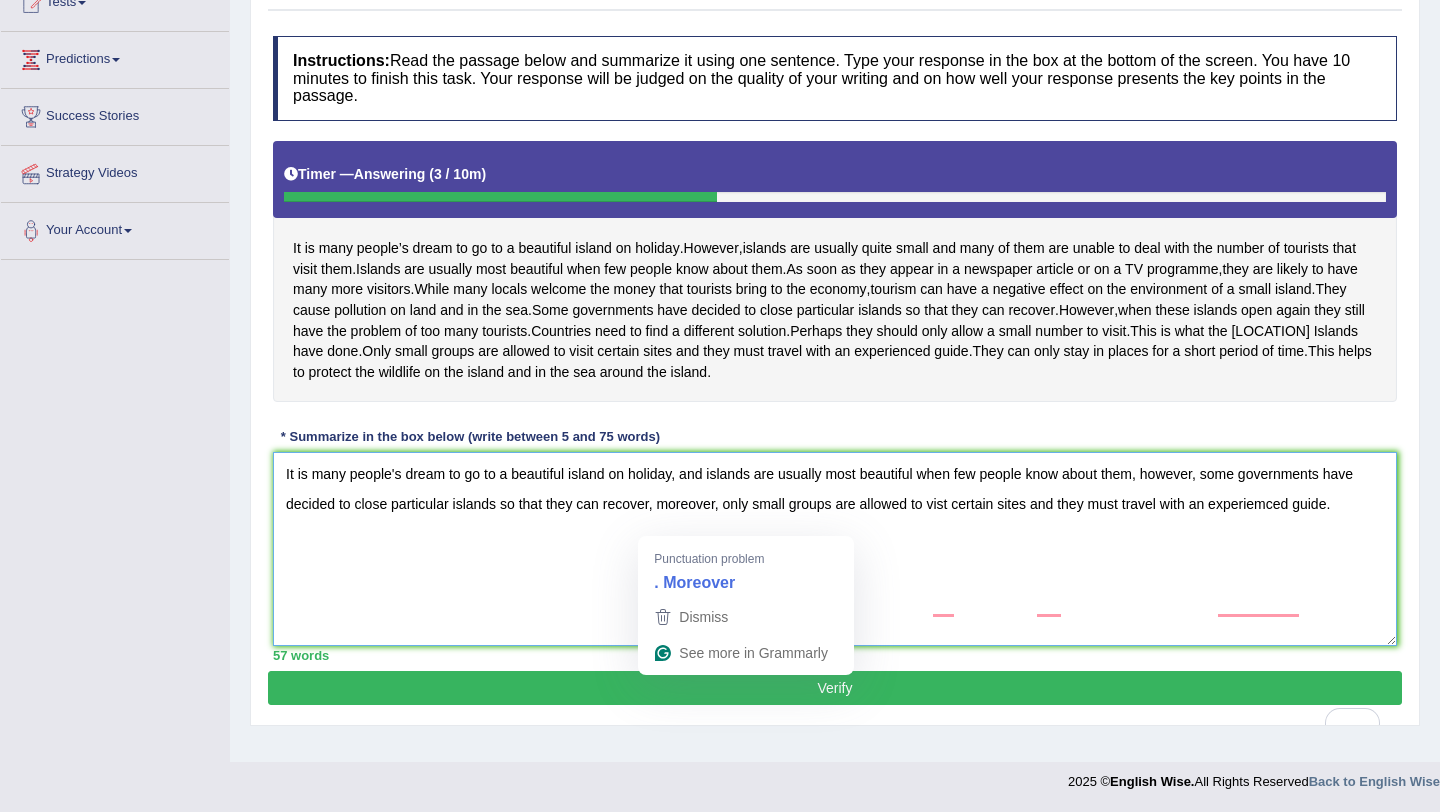 click on "It is many people's dream to go to a beautiful island on holiday, and islands are usually most beautiful when few people know about them, however, some governments have decided to close particular islands so that they can recover, moreover, only small groups are allowed to vist certain sites and they must travel with an experiemced guide." at bounding box center [835, 549] 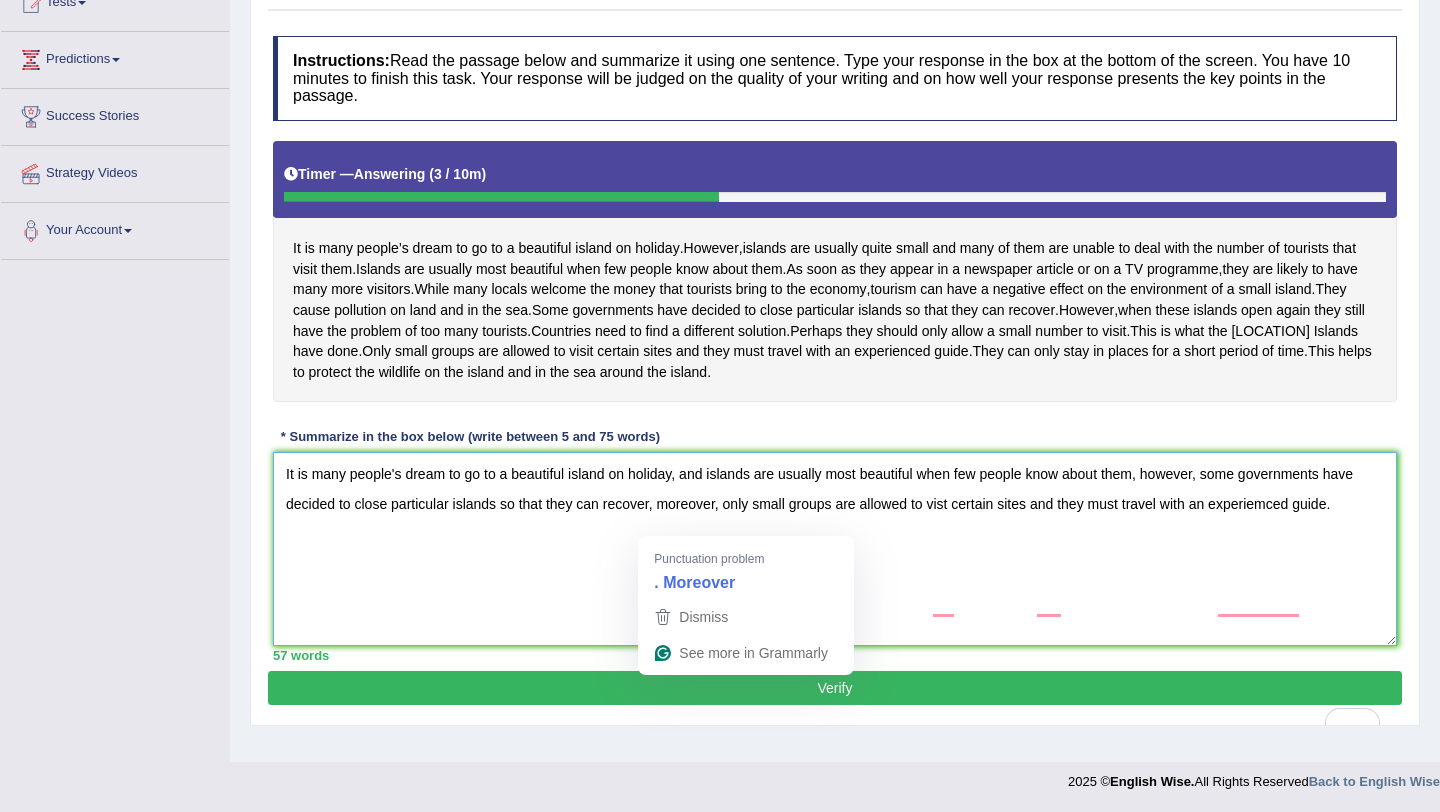 click on "It is many people's dream to go to a beautiful island on holiday, and islands are usually most beautiful when few people know about them, however, some governments have decided to close particular islands so that they can recover, moreover, only small groups are allowed to vist certain sites and they must travel with an experiemced guide." at bounding box center [835, 549] 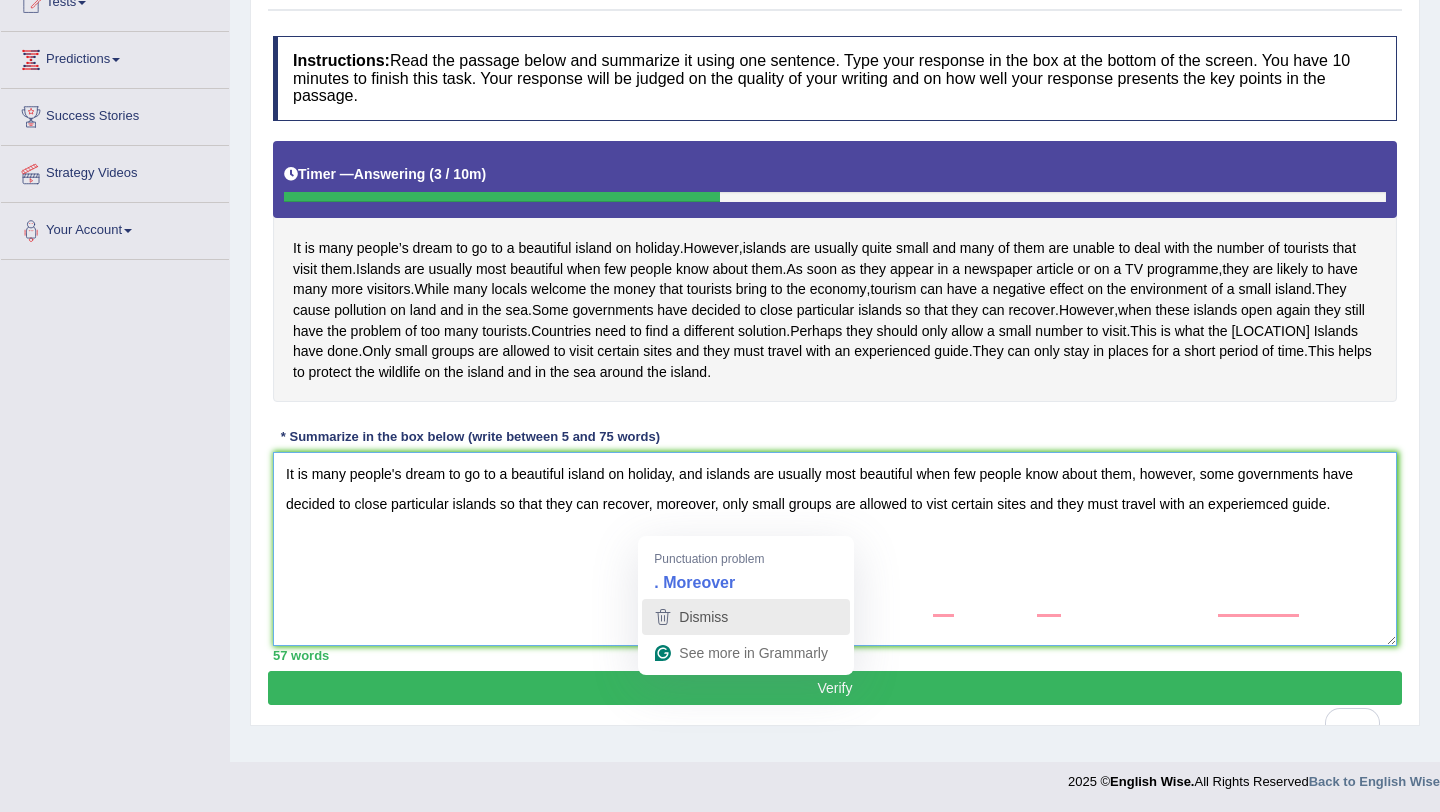 click on "Dismiss" at bounding box center [703, 617] 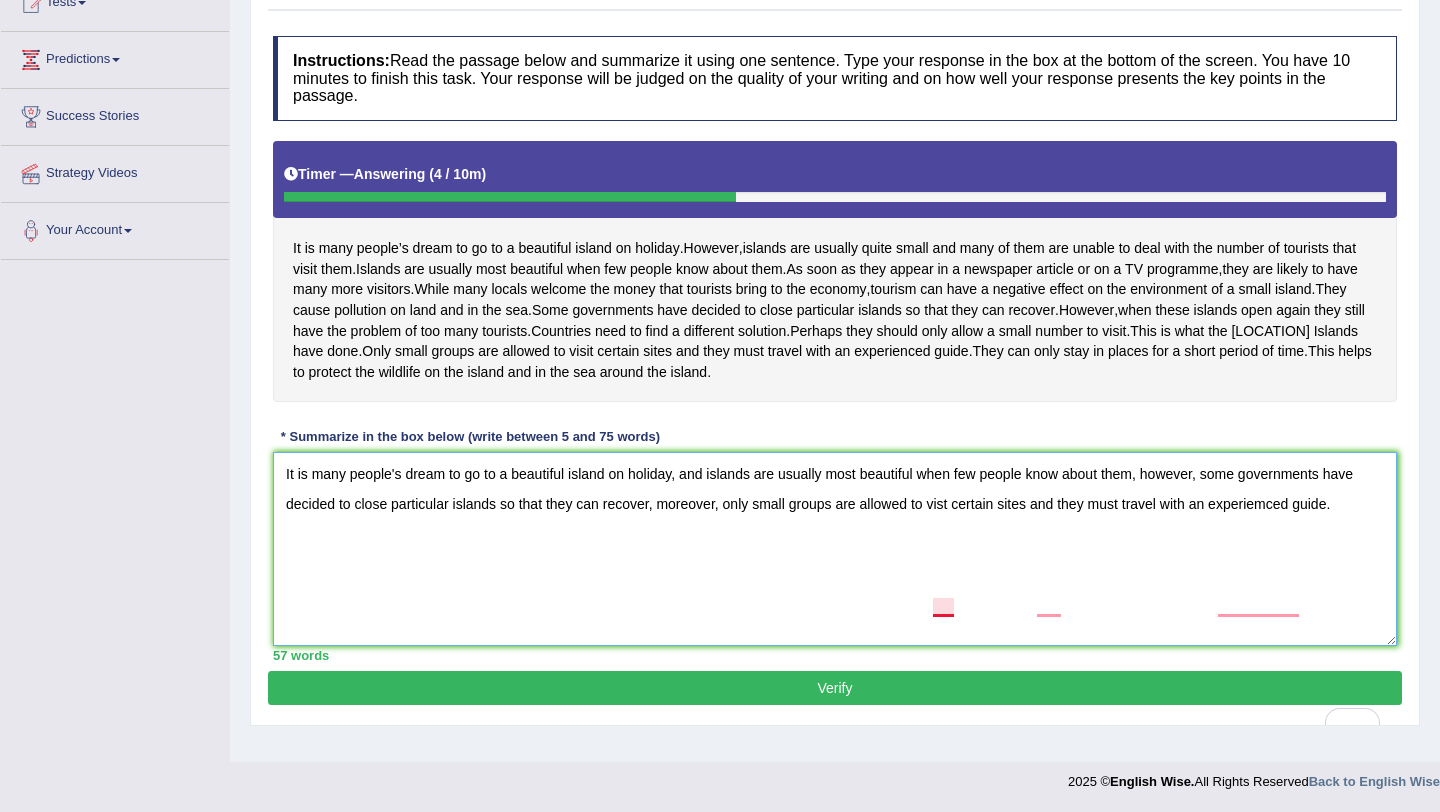 click on "It is many people's dream to go to a beautiful island on holiday, and islands are usually most beautiful when few people know about them, however, some governments have decided to close particular islands so that they can recover, moreover, only small groups are allowed to vist certain sites and they must travel with an experiemced guide." at bounding box center (835, 549) 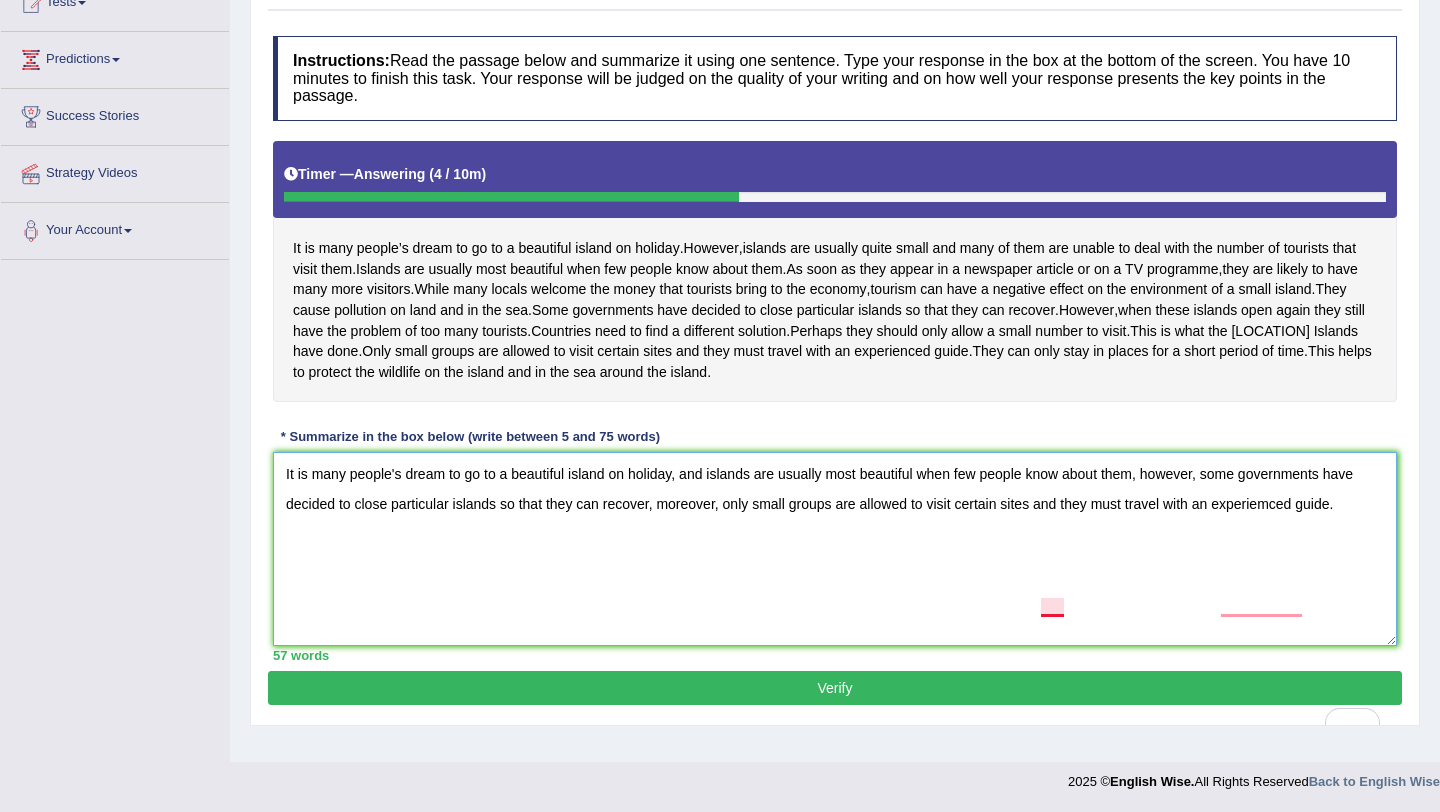 click on "It is many people's dream to go to a beautiful island on holiday, and islands are usually most beautiful when few people know about them, however, some governments have decided to close particular islands so that they can recover, moreover, only small groups are allowed to visit certain sites and they must travel with an experiemced guide." at bounding box center [835, 549] 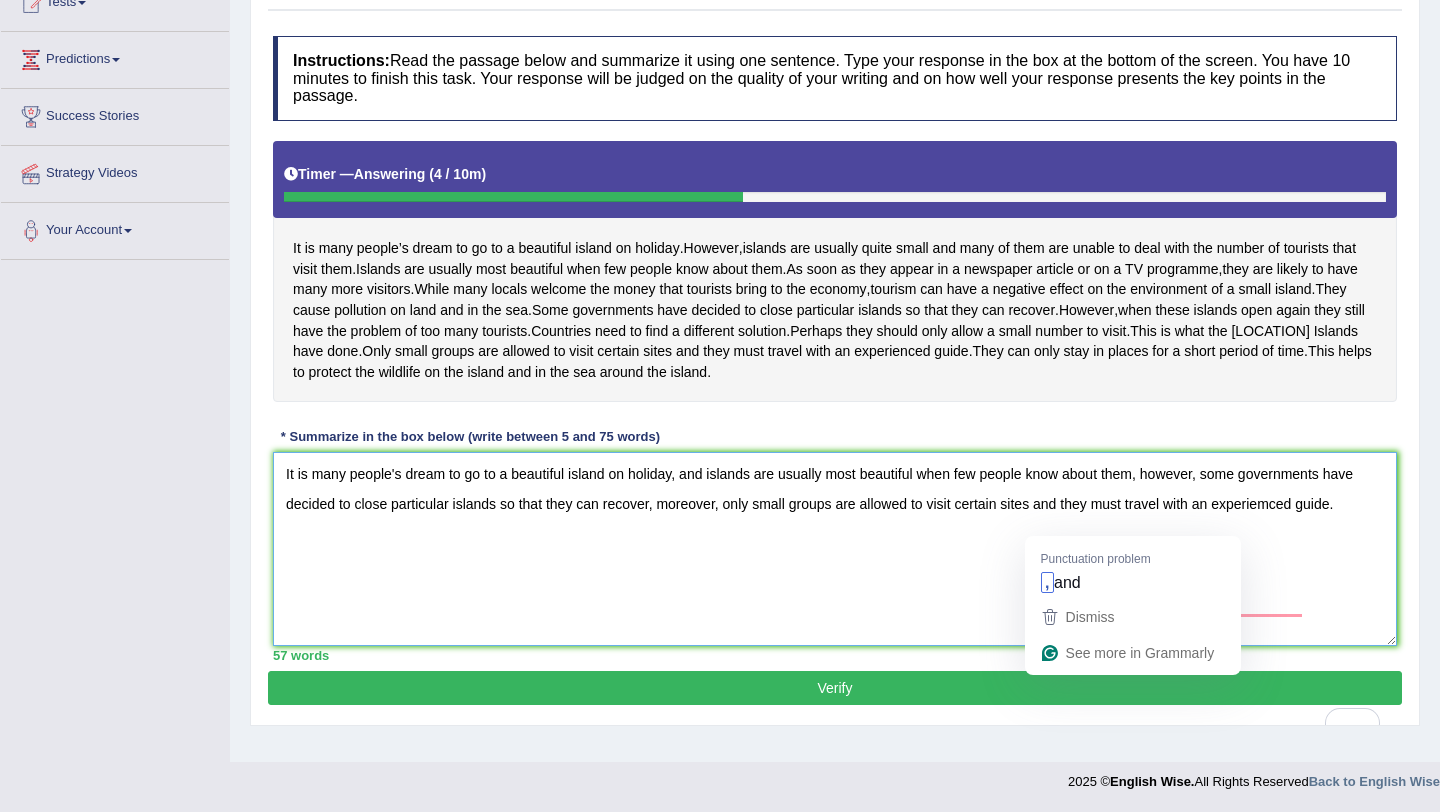 click on "Punctuation problem ,  and" at bounding box center (1133, 567) 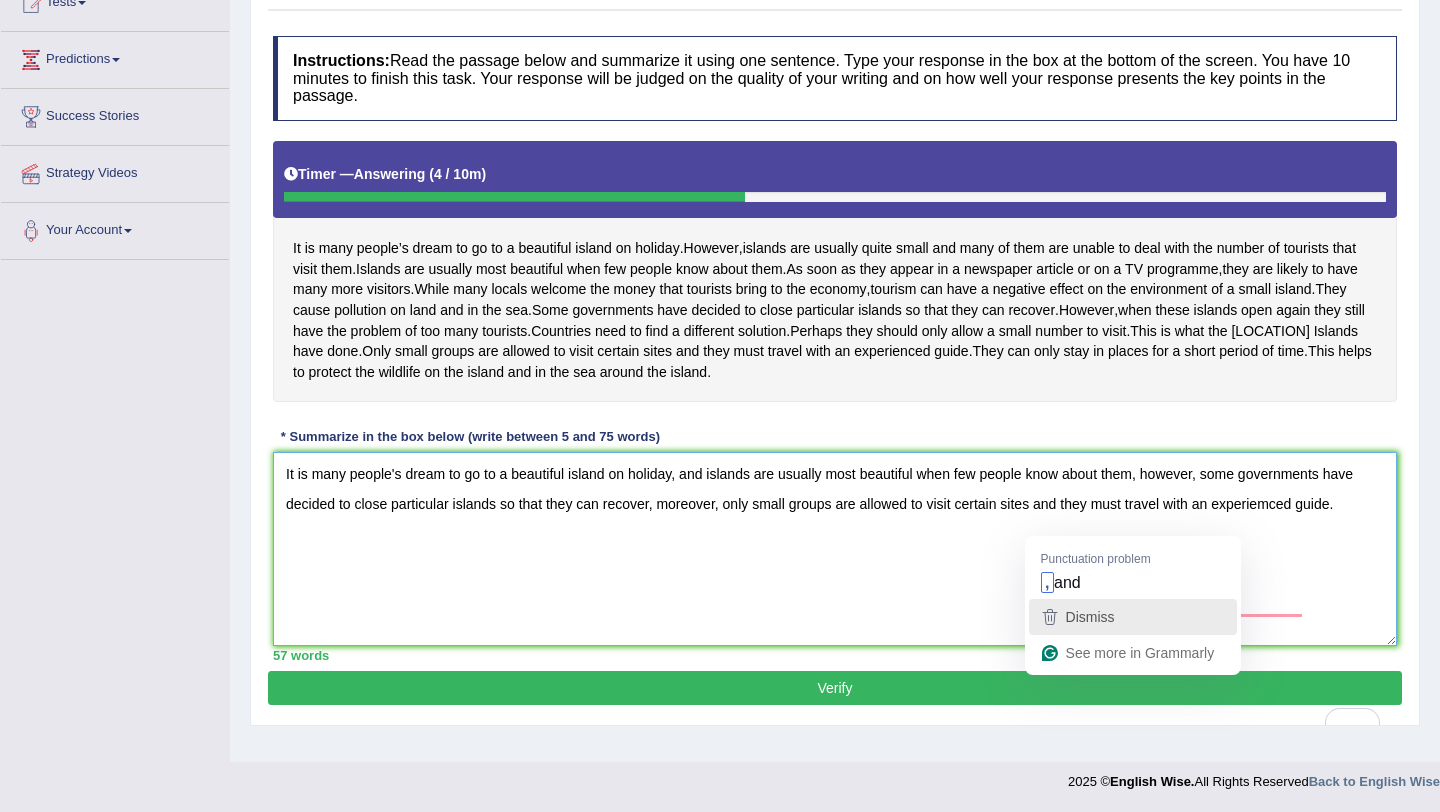 click on "Dismiss" at bounding box center [1088, 617] 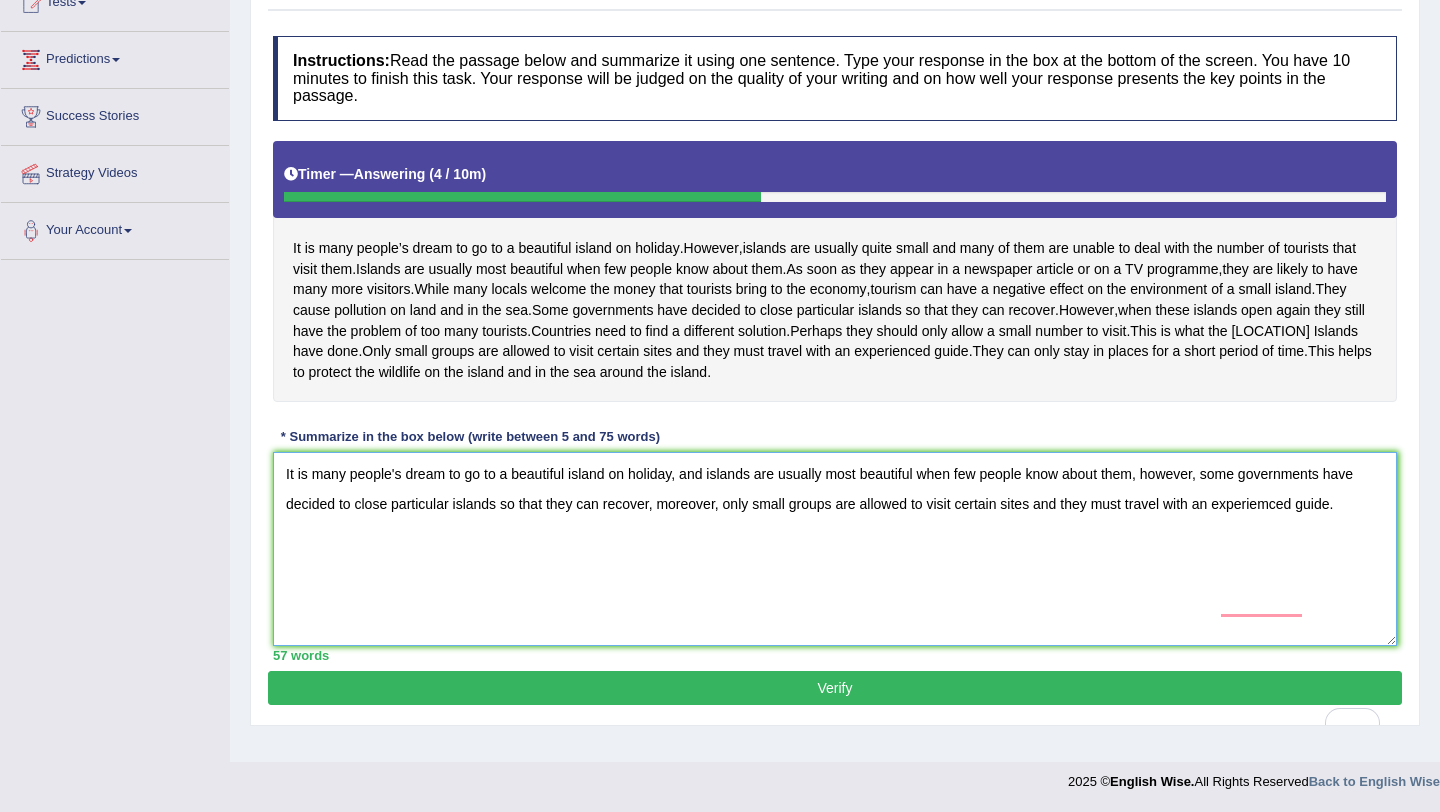 click on "It is many people's dream to go to a beautiful island on holiday, and islands are usually most beautiful when few people know about them, however, some governments have decided to close particular islands so that they can recover, moreover, only small groups are allowed to visit certain sites and they must travel with an experiemced guide." at bounding box center [835, 549] 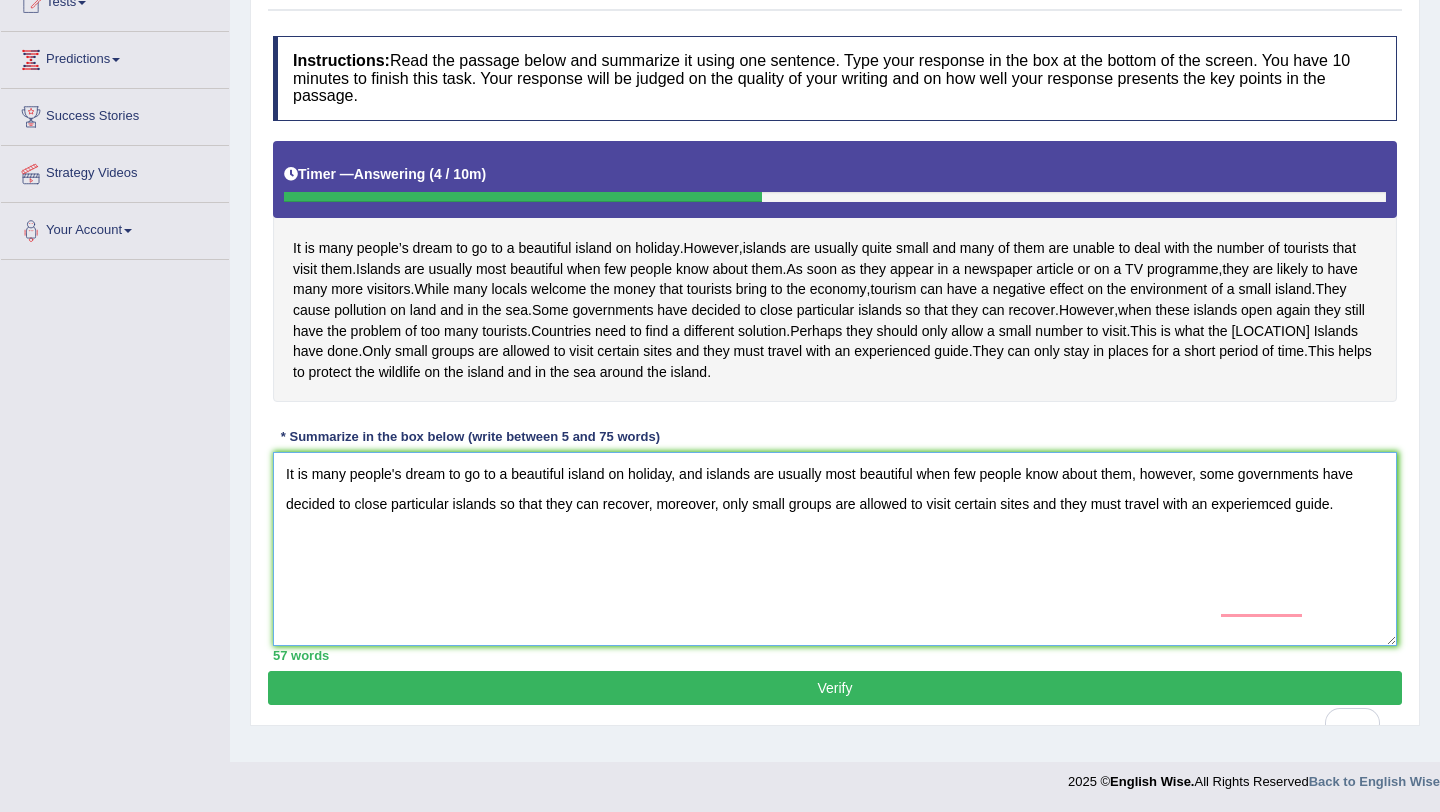 click on "It is many people's dream to go to a beautiful island on holiday, and islands are usually most beautiful when few people know about them, however, some governments have decided to close particular islands so that they can recover, moreover, only small groups are allowed to visit certain sites and they must travel with an experiemced guide." at bounding box center (835, 549) 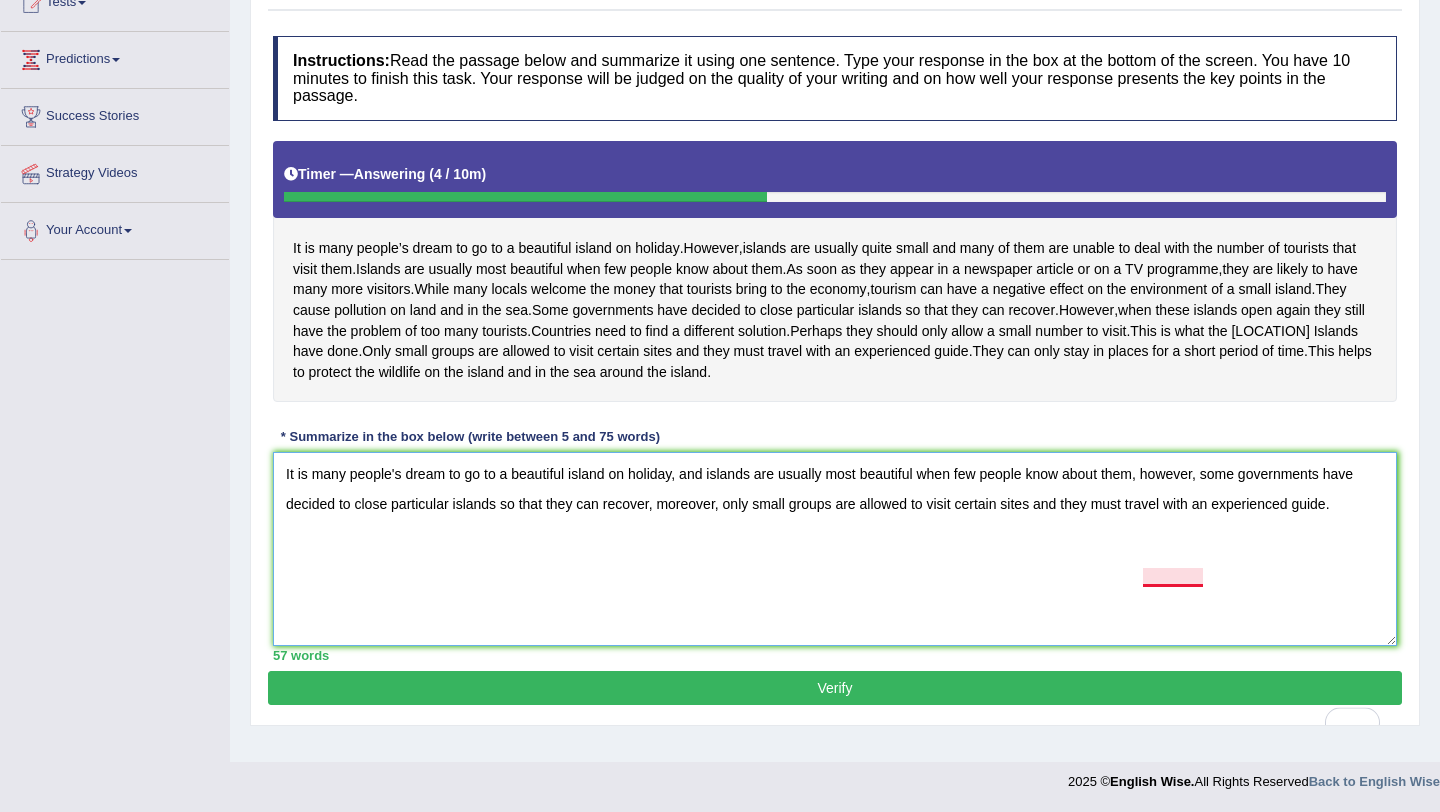 click on "It is many people's dream to go to a beautiful island on holiday, and islands are usually most beautiful when few people know about them, however, some governments have decided to close particular islands so that they can recover, moreover, only small groups are allowed to visit certain sites and they must travel with an experienced guide." at bounding box center [835, 549] 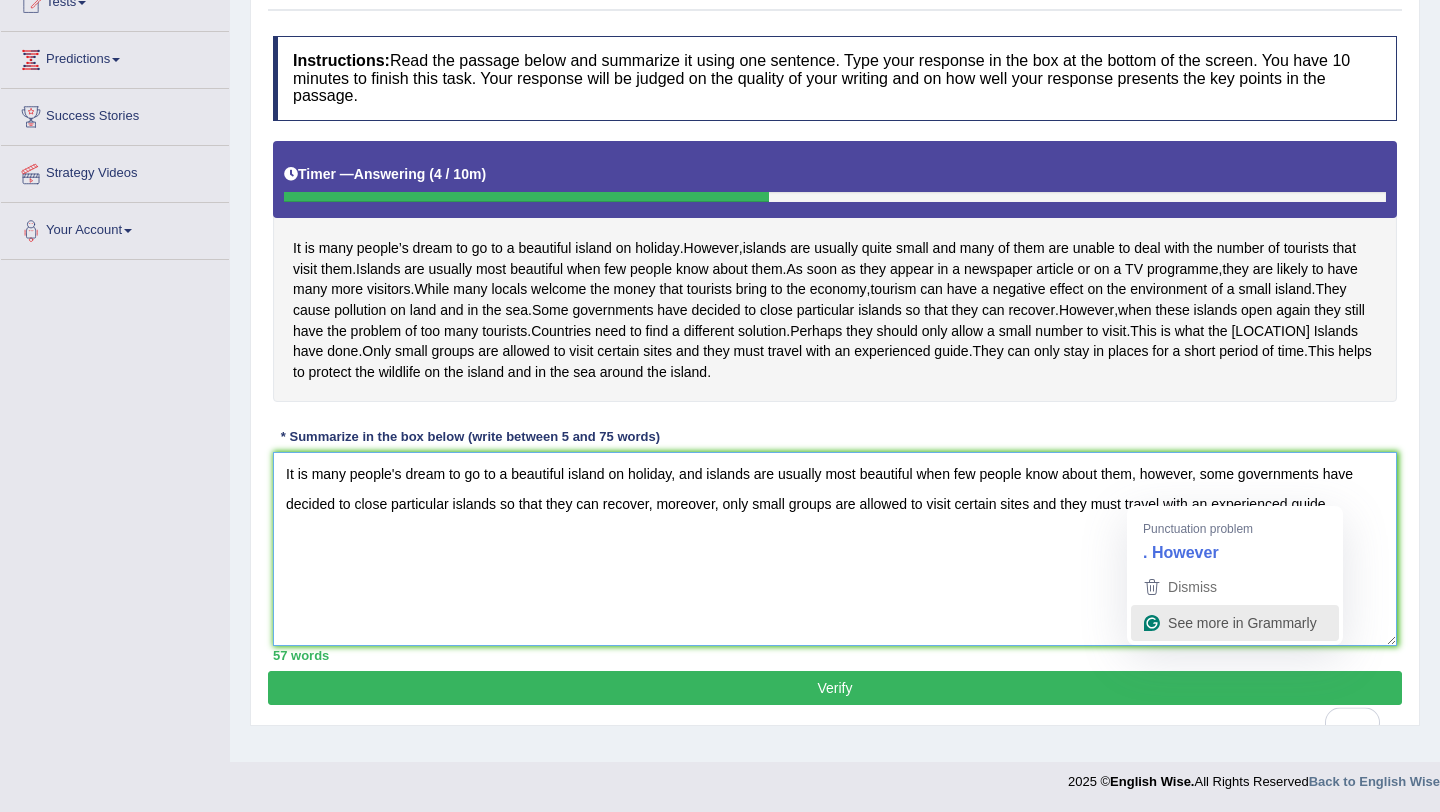 click 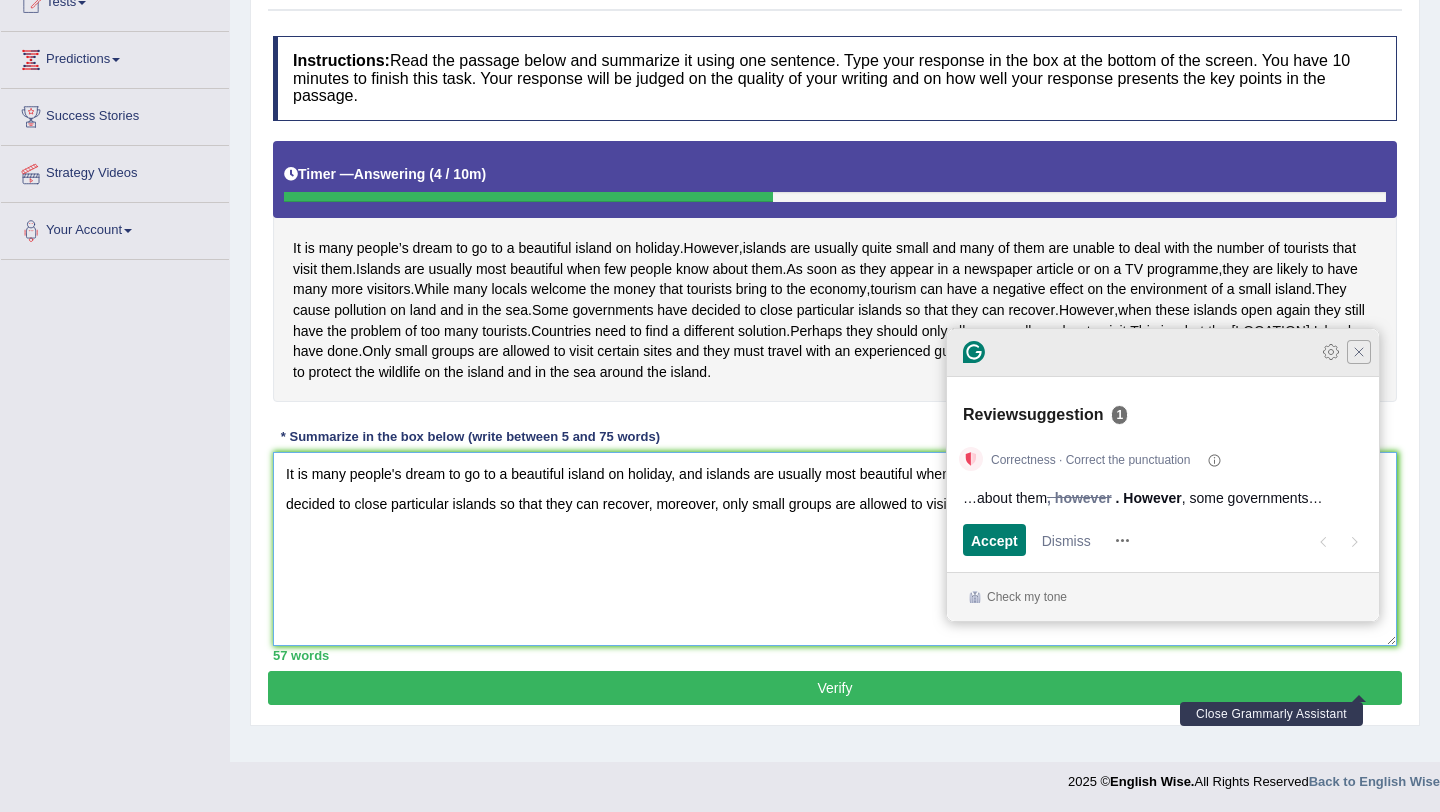 type on "It is many people's dream to go to a beautiful island on holiday, and islands are usually most beautiful when few people know about them, however, some governments have decided to close particular islands so that they can recover, moreover, only small groups are allowed to visit certain sites and they must travel with an experienced guide." 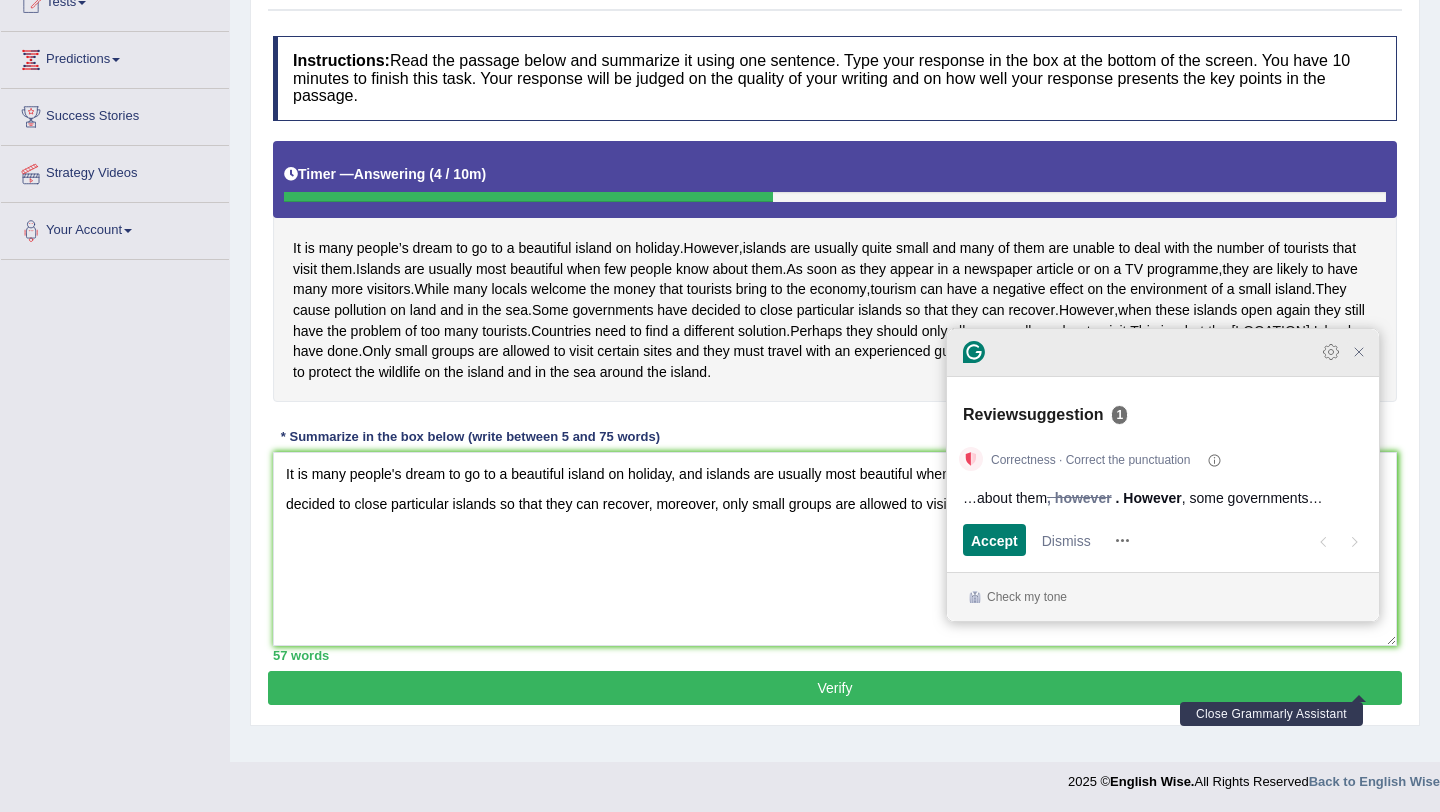 click 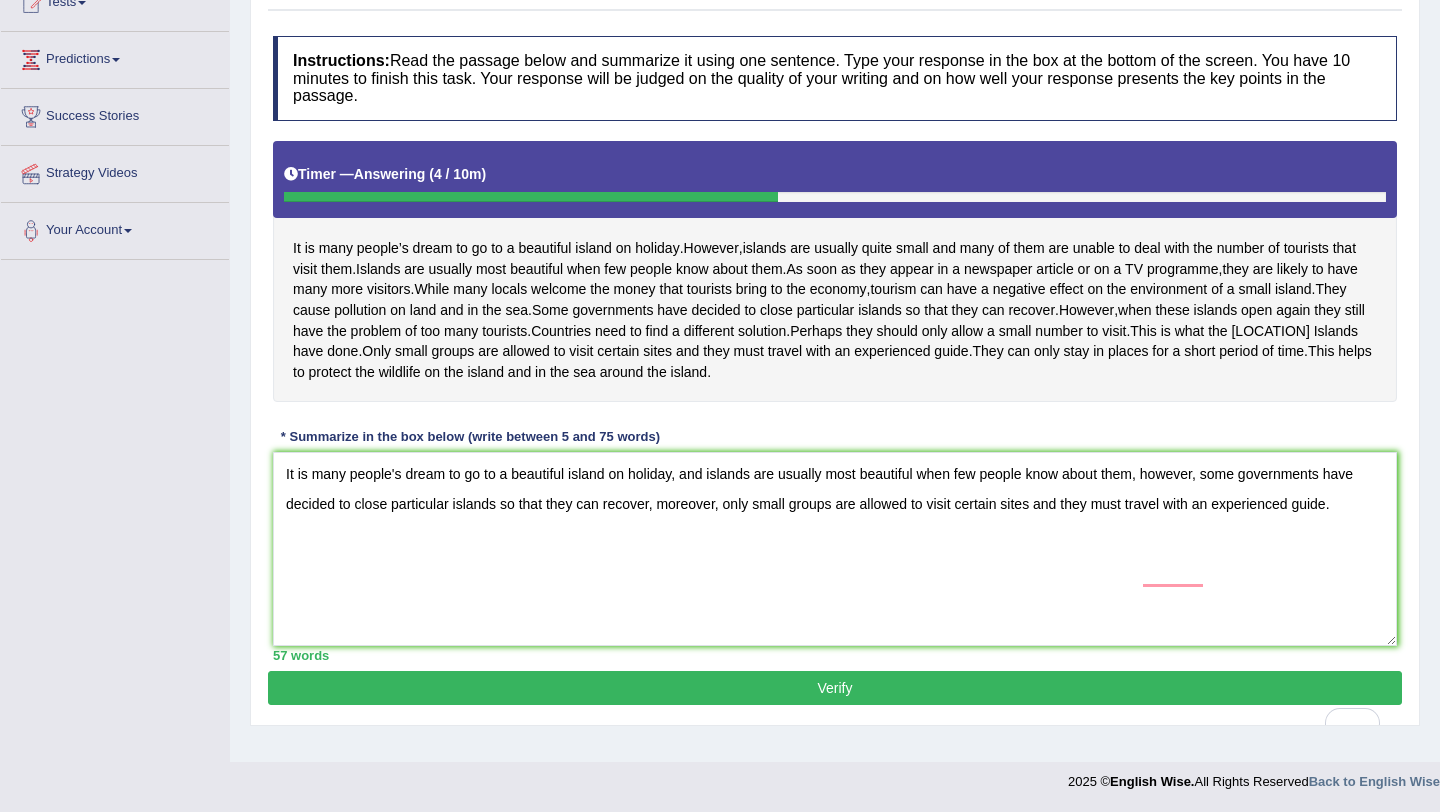click on "Verify" at bounding box center (835, 688) 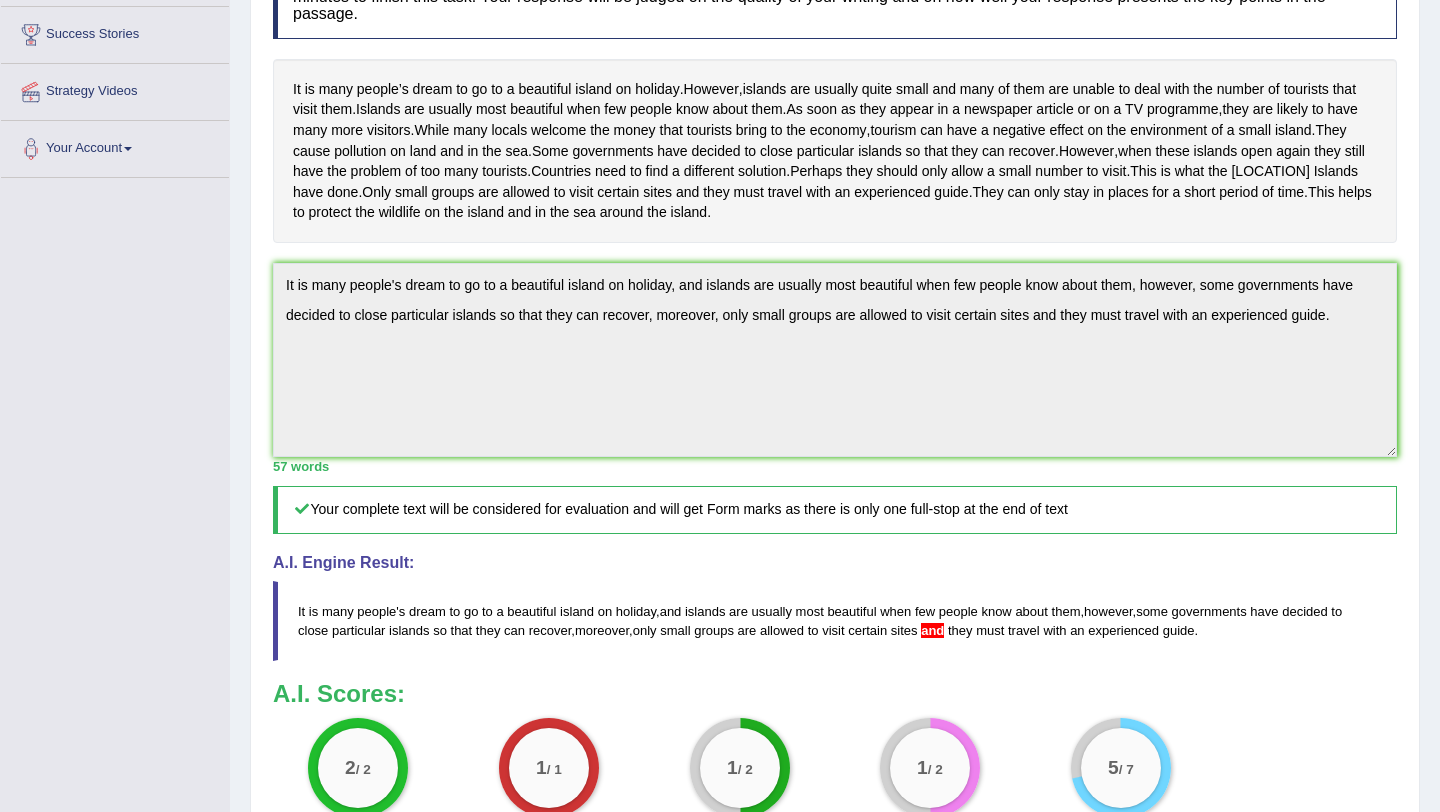 scroll, scrollTop: 360, scrollLeft: 0, axis: vertical 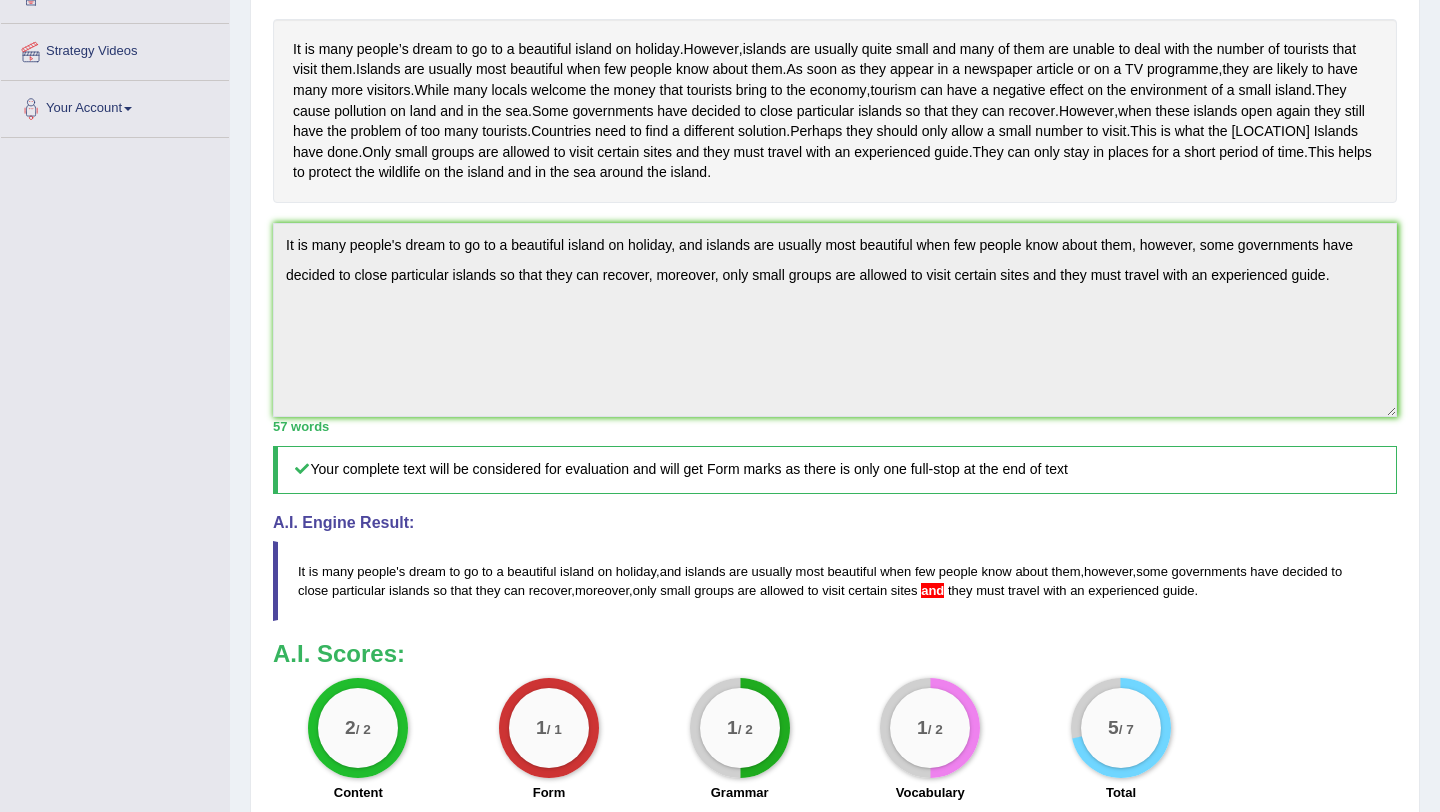 click on "A.I. Scores:" at bounding box center (835, 654) 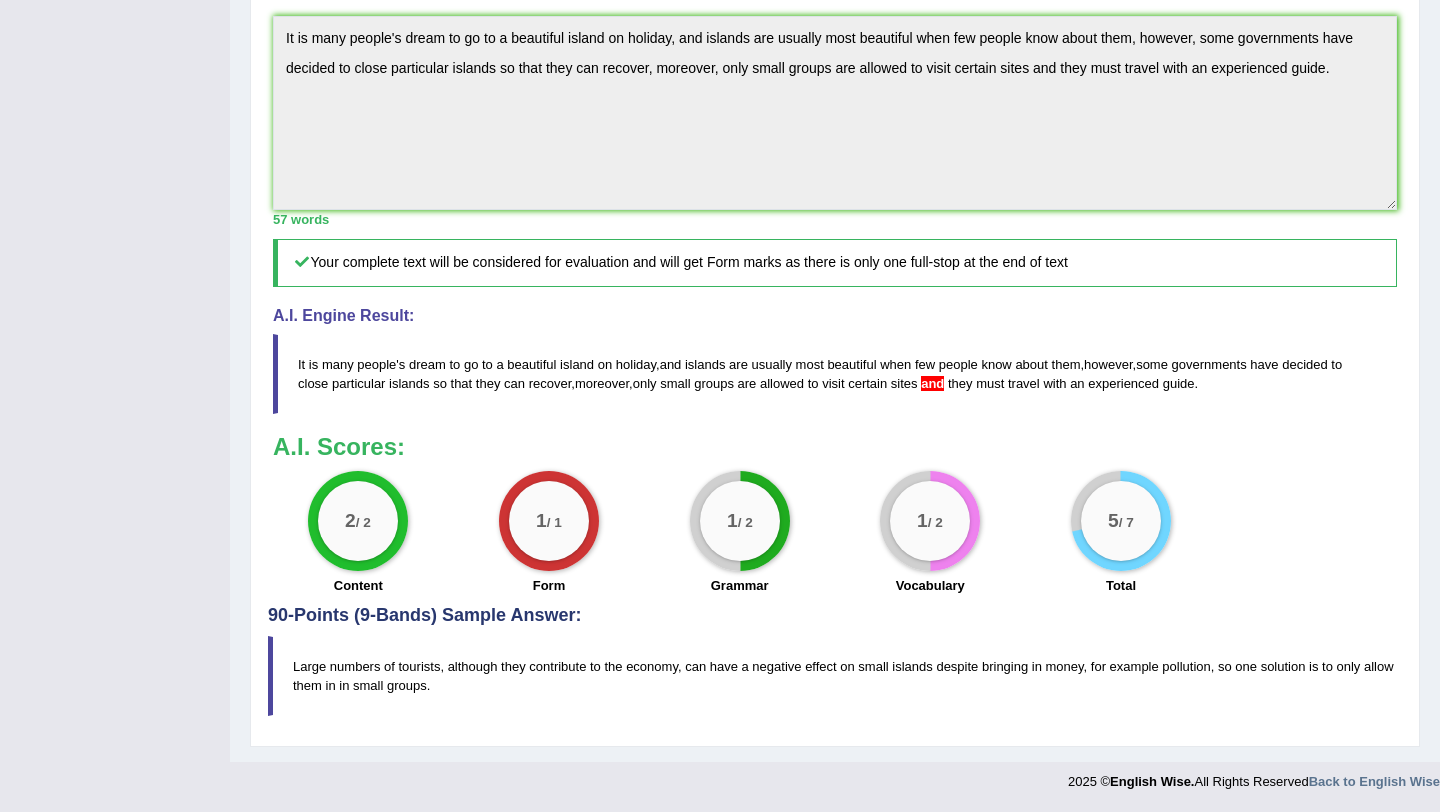 scroll, scrollTop: 670, scrollLeft: 0, axis: vertical 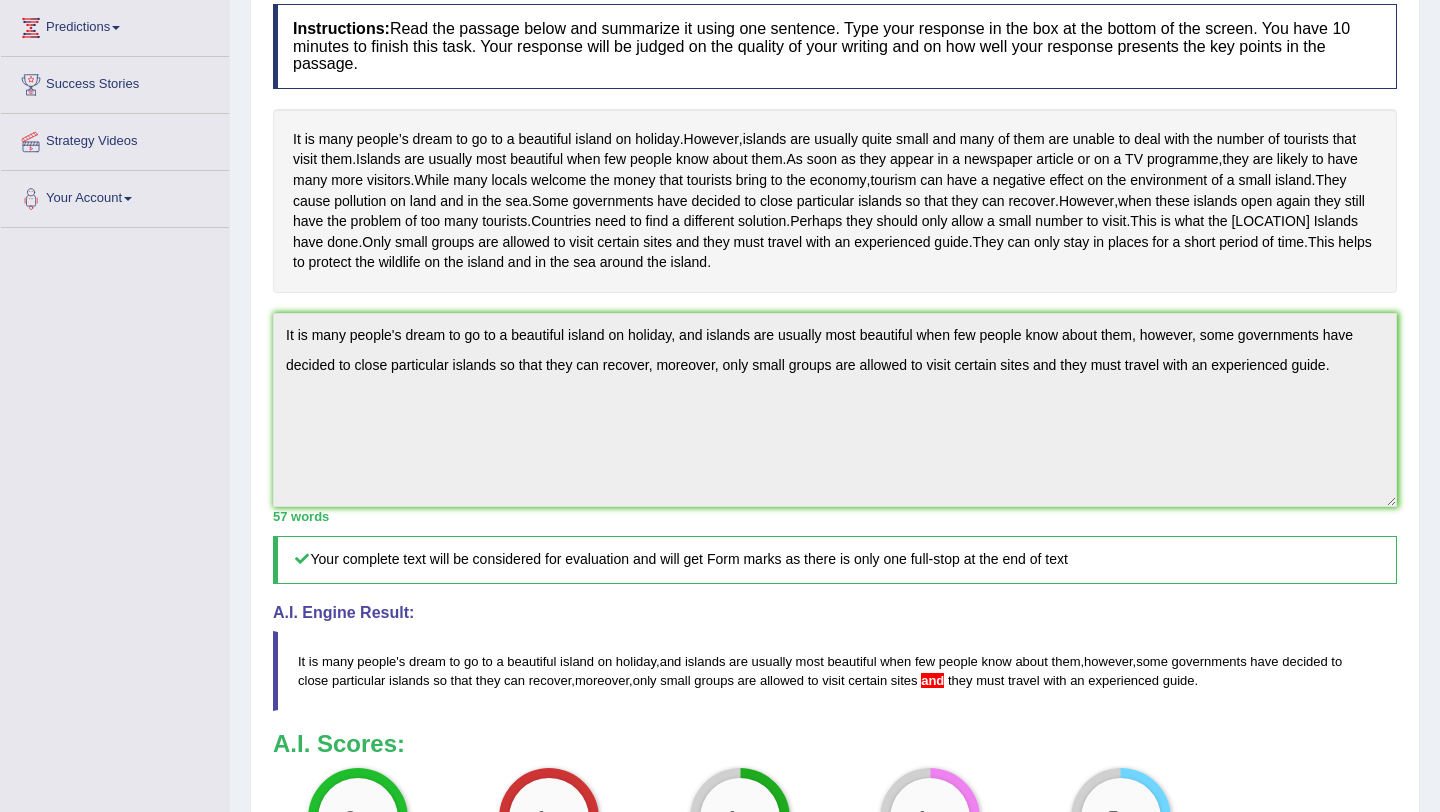 click on "It   is   many   people’s   dream   to   go   to   a   beautiful   island   on   holiday .  However ,  islands   are   usually   quite   small   and   many   of   them   are   unable   to   deal   with   the   number   of   tourists   that   visit   them .
Islands   are   usually   most   beautiful   when   few   people   know   about   them .  As   soon   as   they   appear   in   a   newspaper   article   or   on   a   TV   programme ,  they   are   likely   to   have   many   more   visitors .  While   many   locals   welcome   the   money   that   tourists   bring   to   the   economy ,  tourism   can   have   a   negative   effect   on   the   environment   of   a   small   island .
They   cause   pollution   on   land   and   in   the   sea .  Some   governments   have   decided   to   close   particular   islands   so   that   they   can   recover .  However ,  when   these   islands   open   again   they   still   have   the   problem   of   too   many   tourists .
Countries   need   to   find" at bounding box center [835, 201] 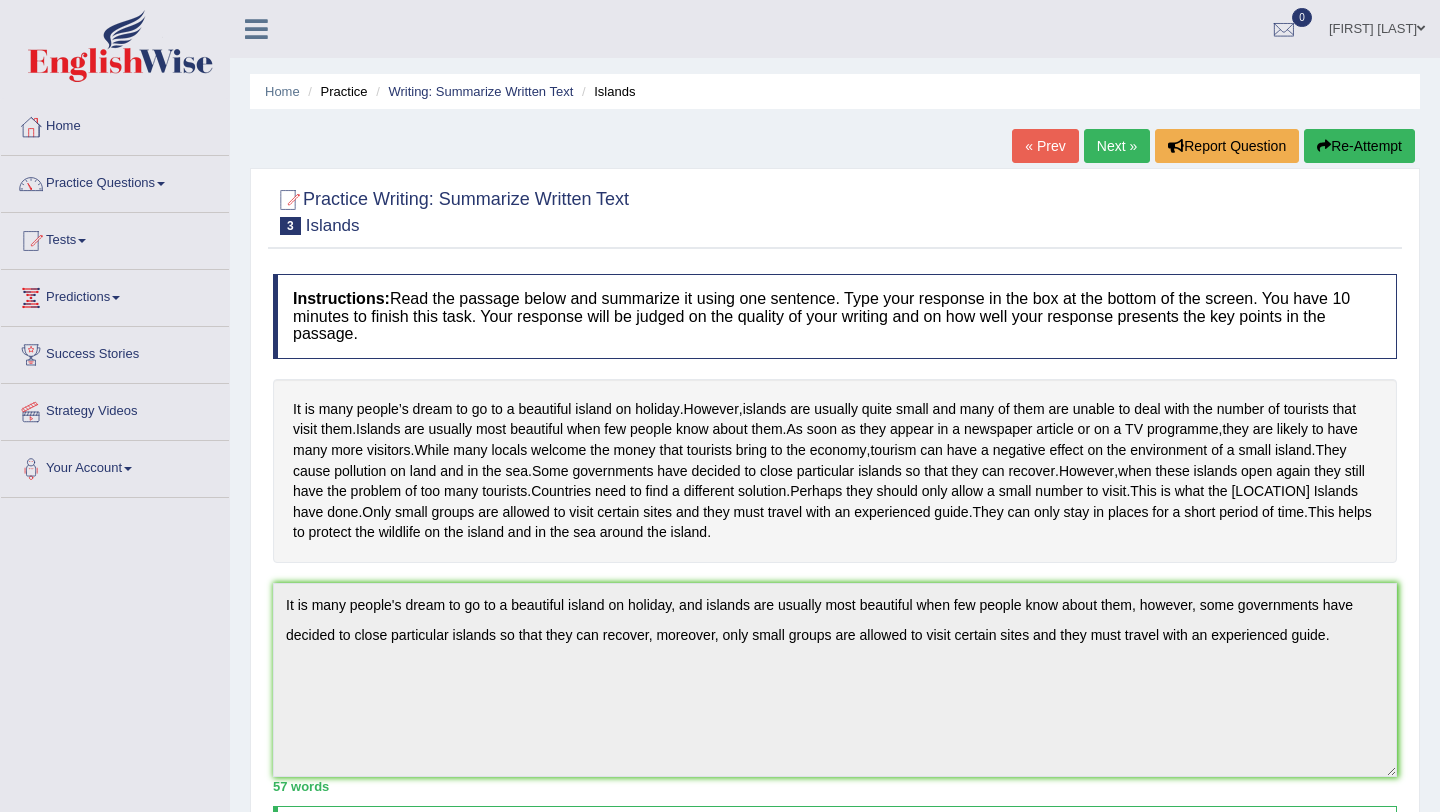 scroll, scrollTop: 0, scrollLeft: 0, axis: both 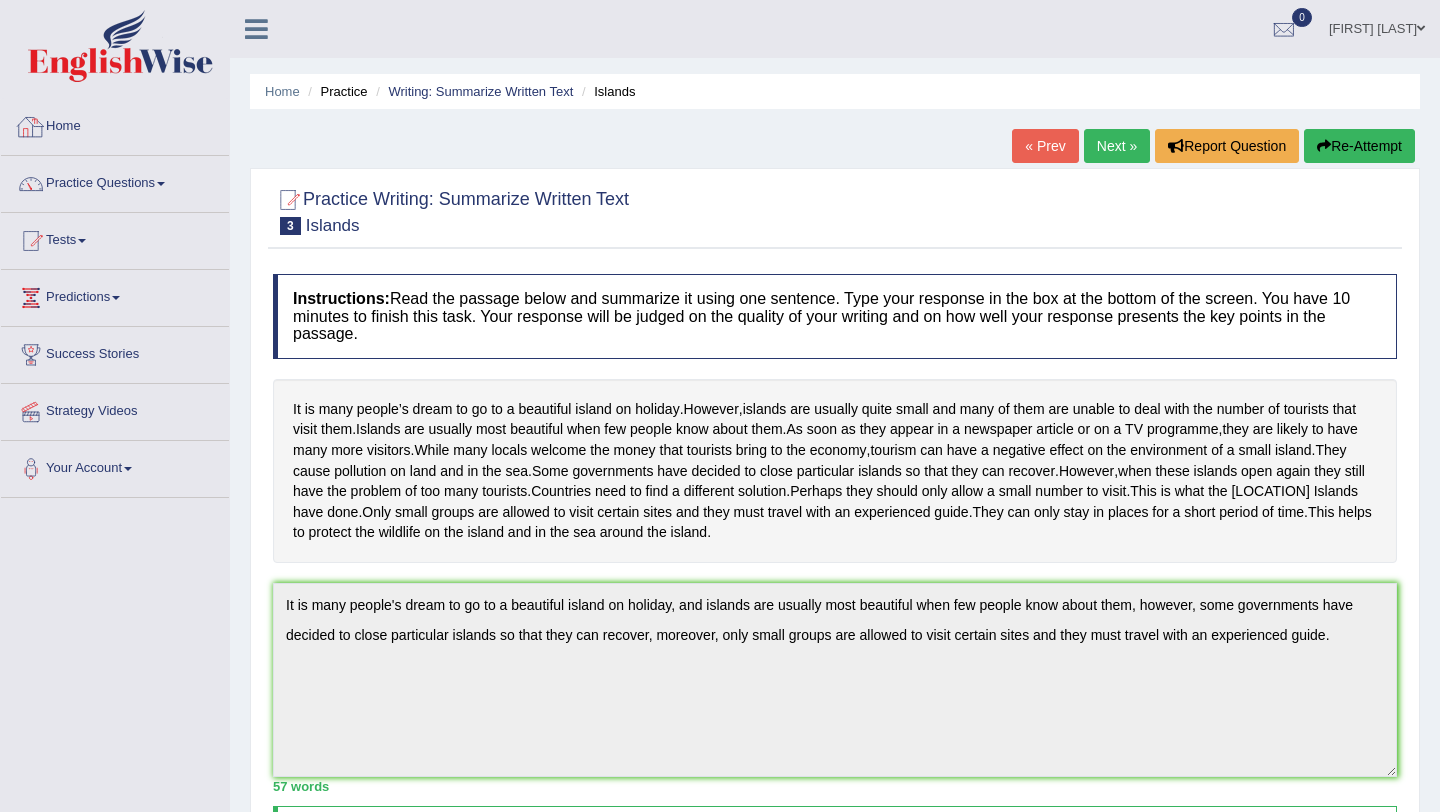 click on "Home" at bounding box center [115, 124] 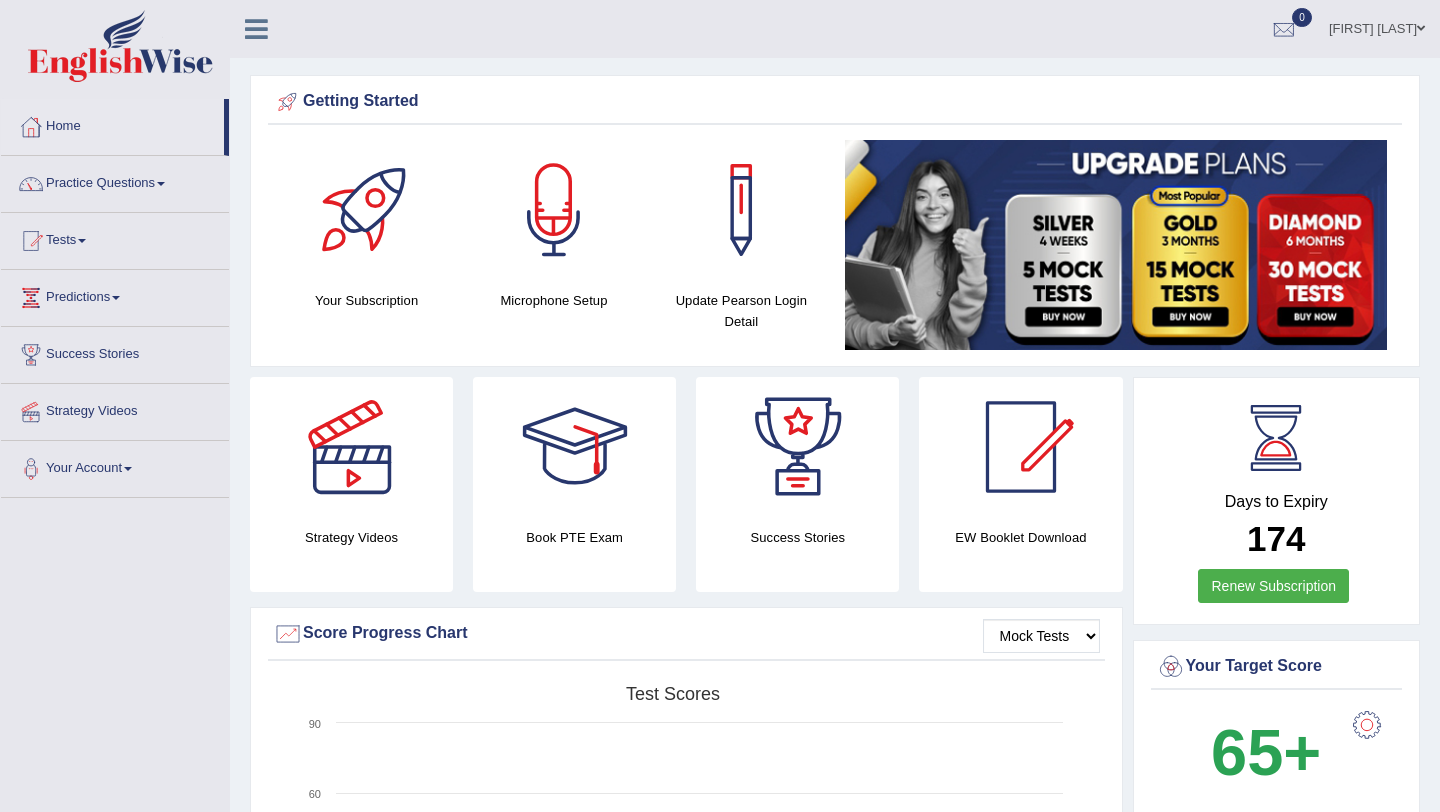 scroll, scrollTop: 0, scrollLeft: 0, axis: both 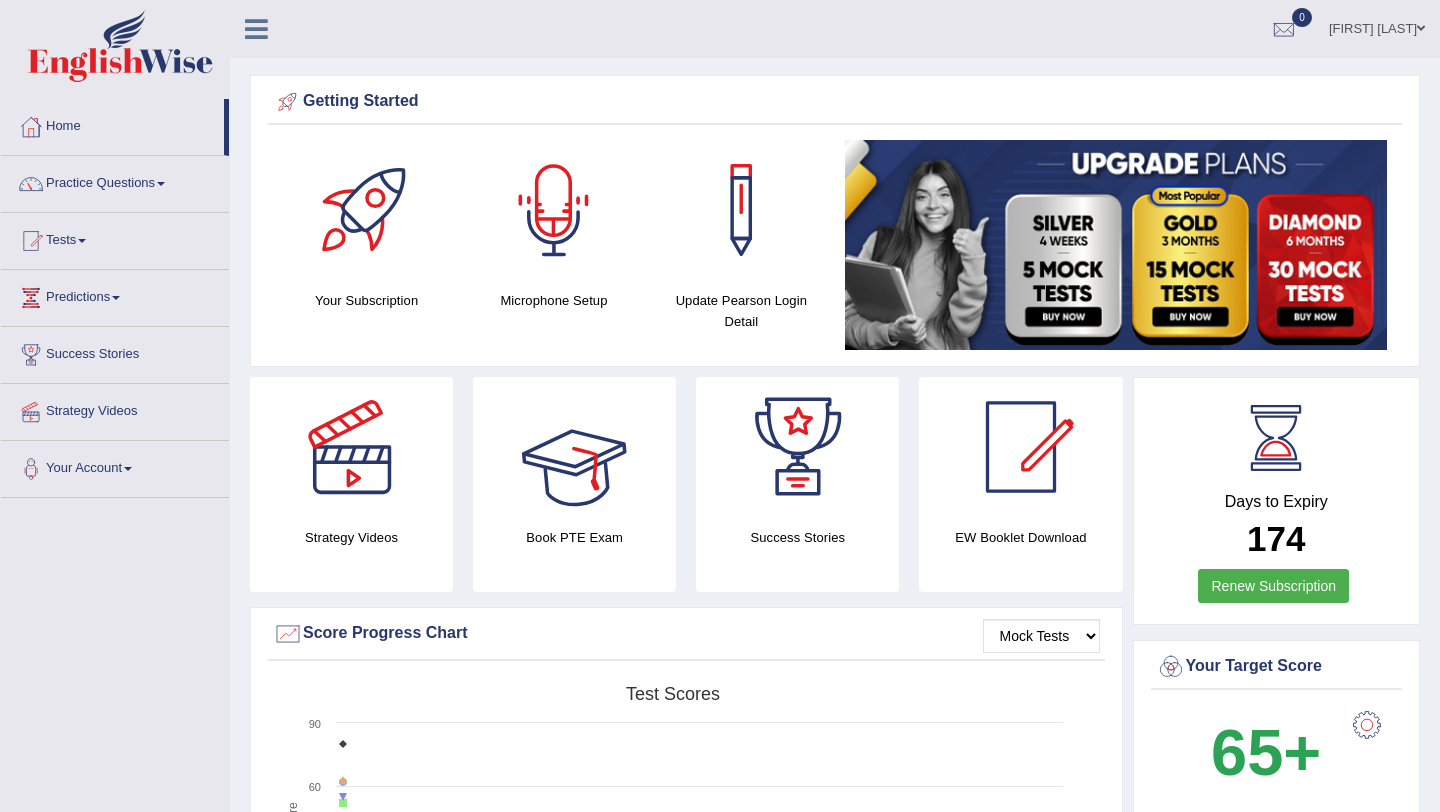 click at bounding box center (575, 447) 